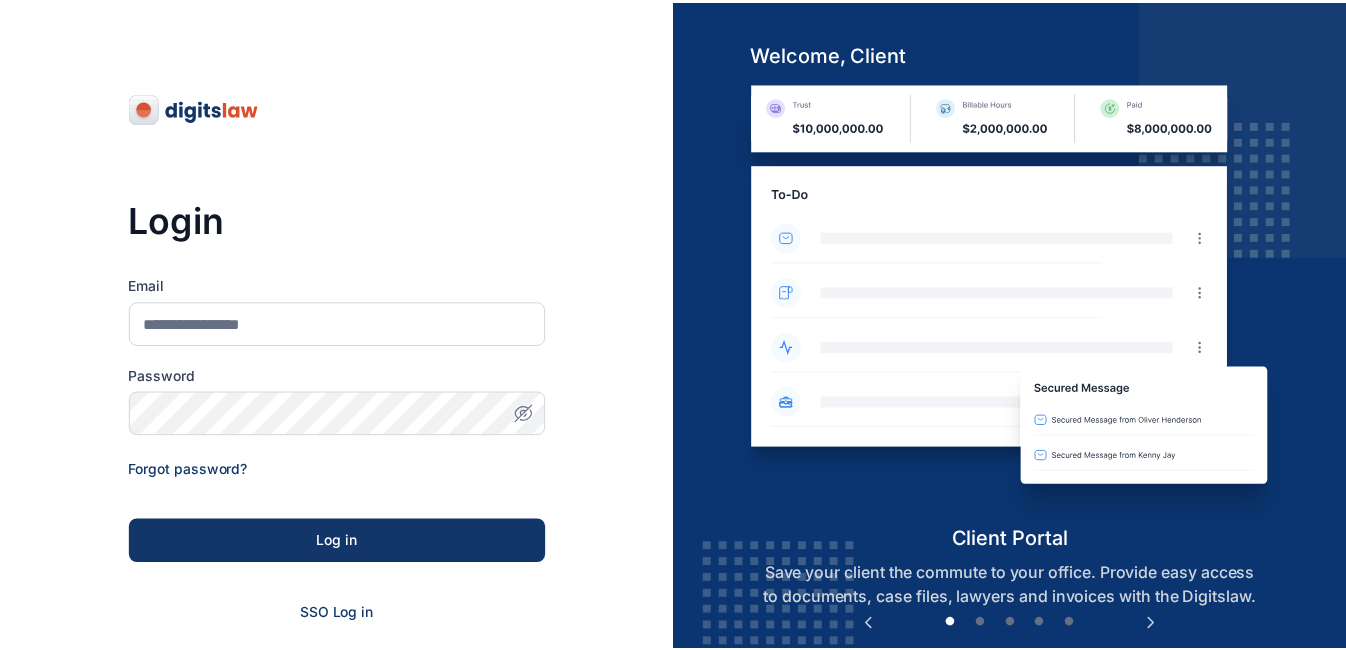 scroll, scrollTop: 0, scrollLeft: 0, axis: both 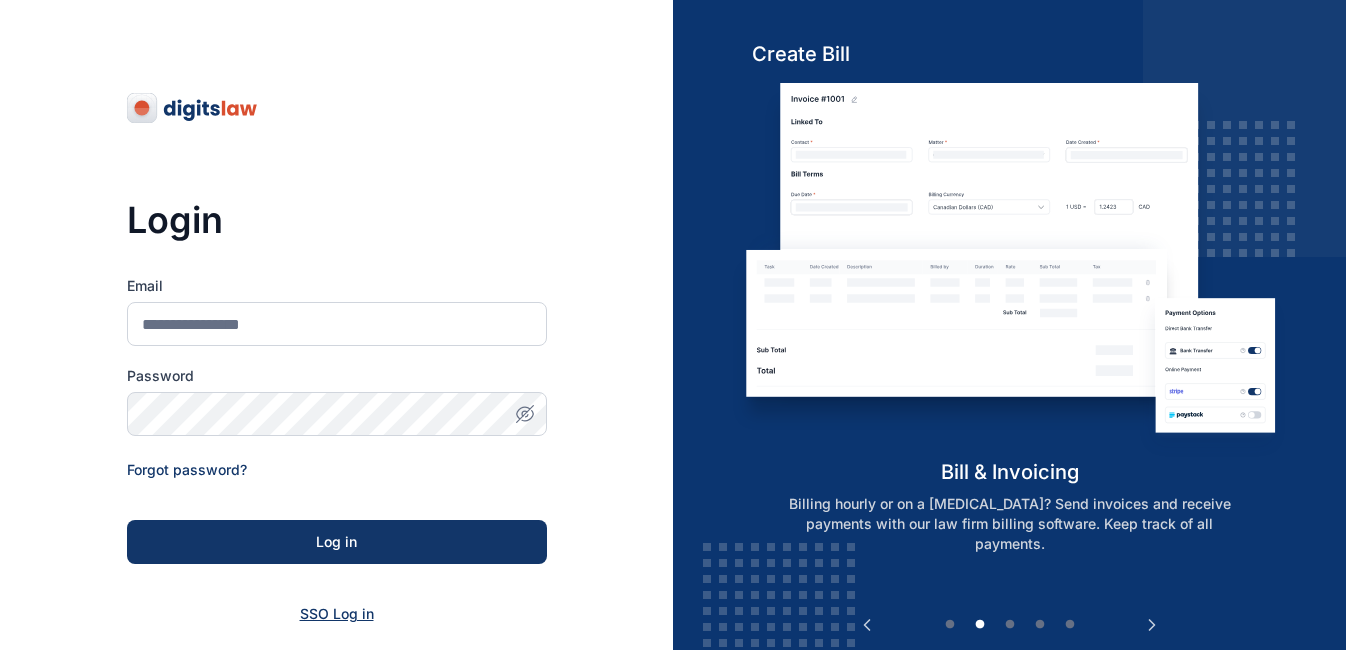 click on "SSO Log in" at bounding box center [337, 613] 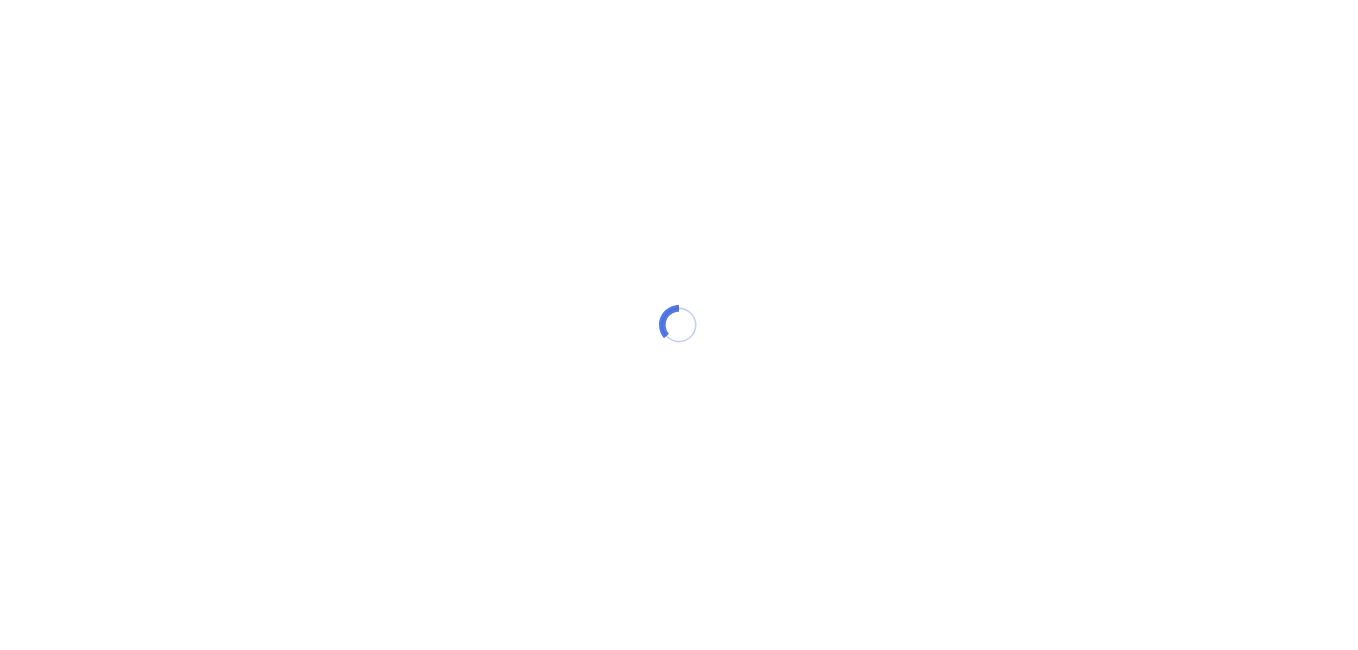 scroll, scrollTop: 0, scrollLeft: 0, axis: both 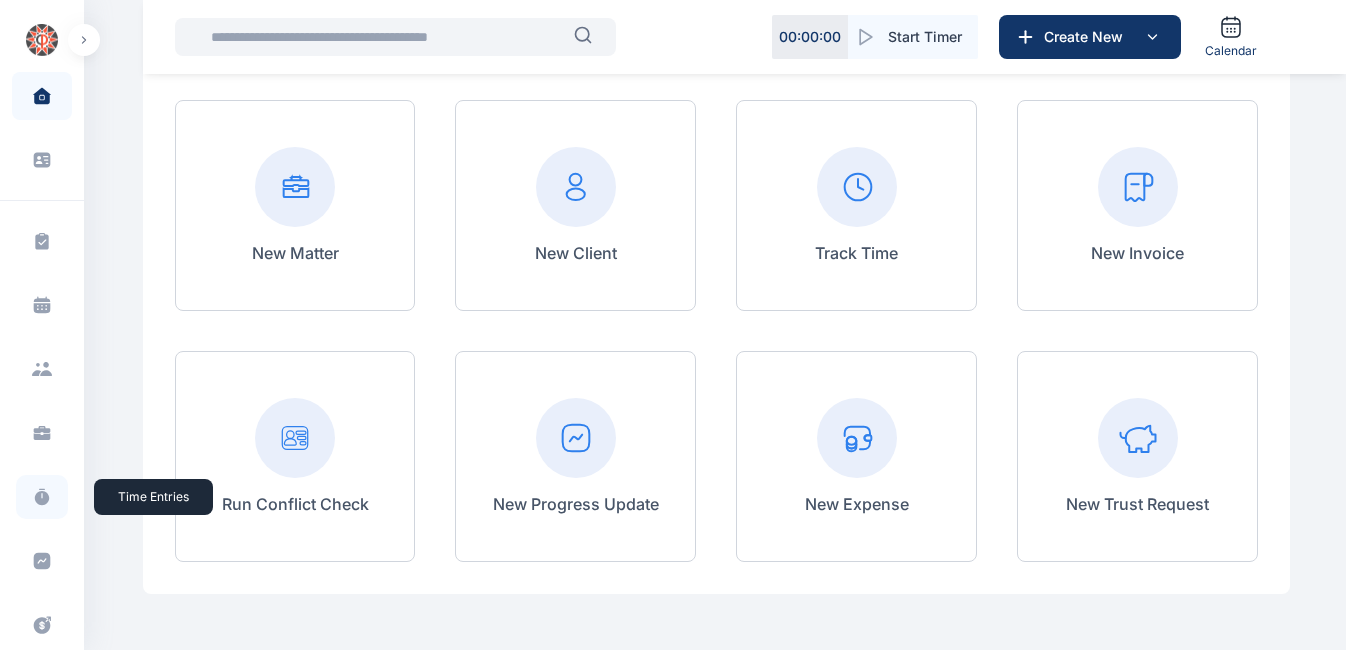click 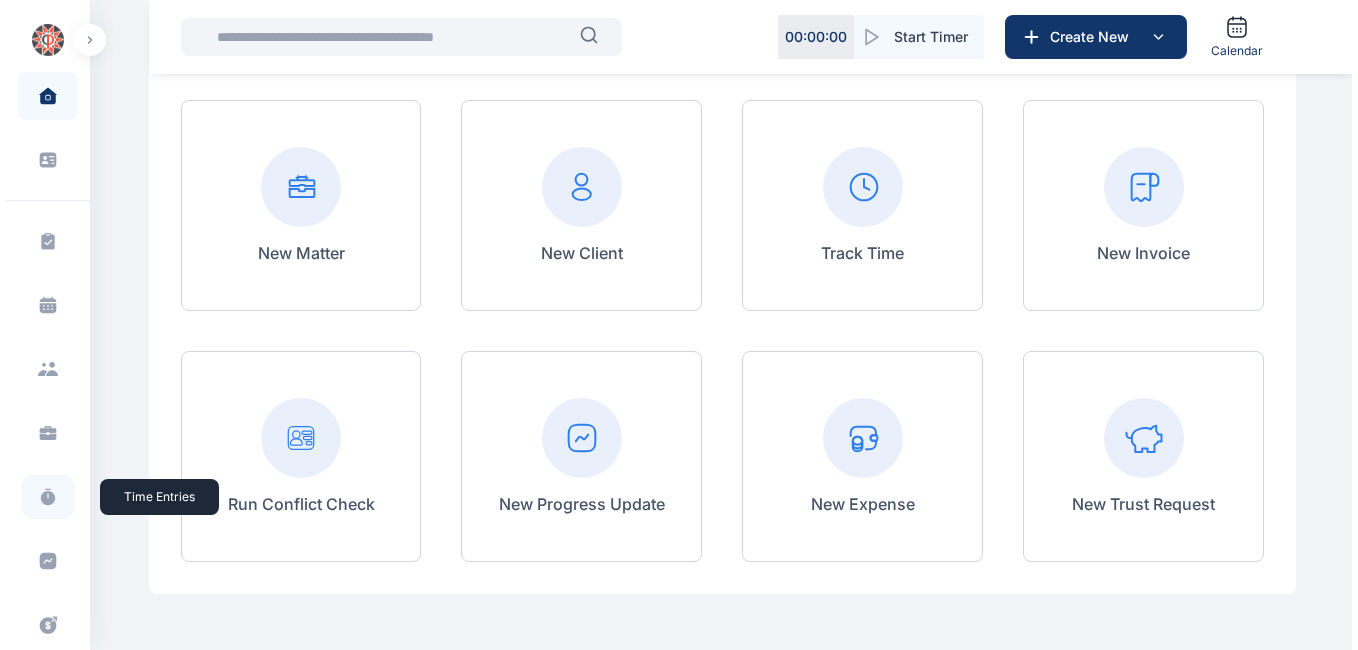 scroll, scrollTop: 0, scrollLeft: 0, axis: both 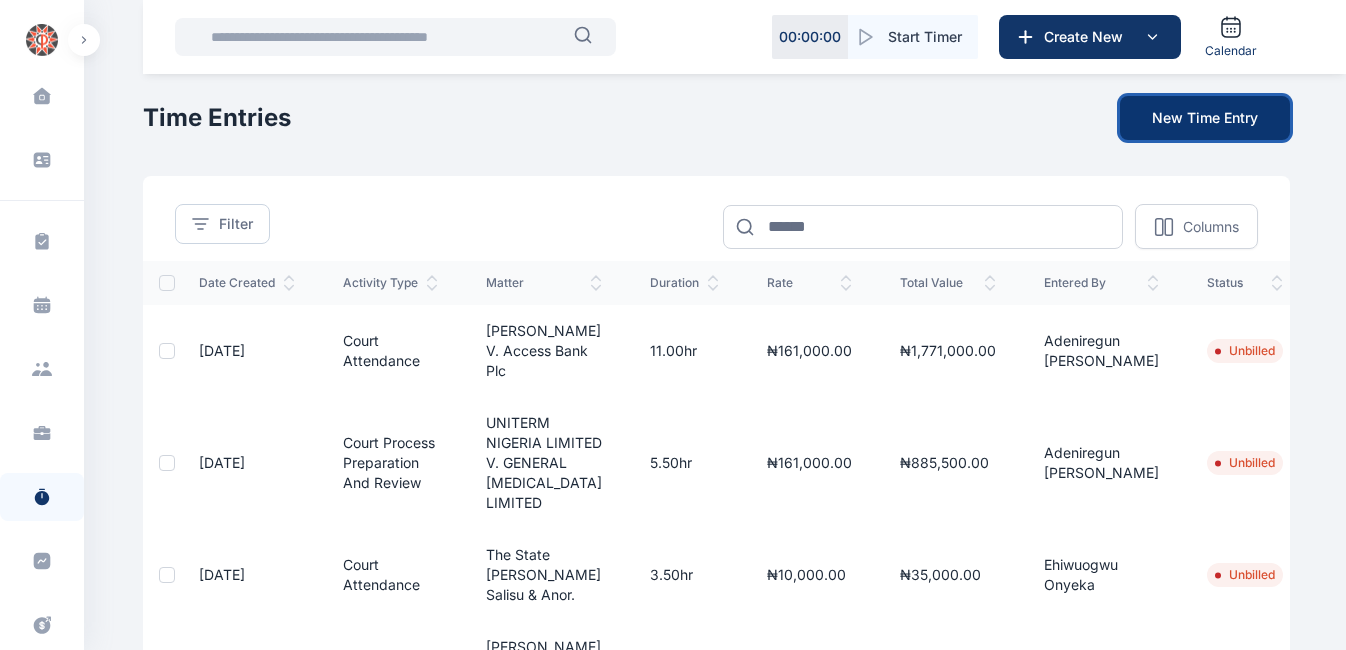 click on "New Time Entry" at bounding box center [1205, 118] 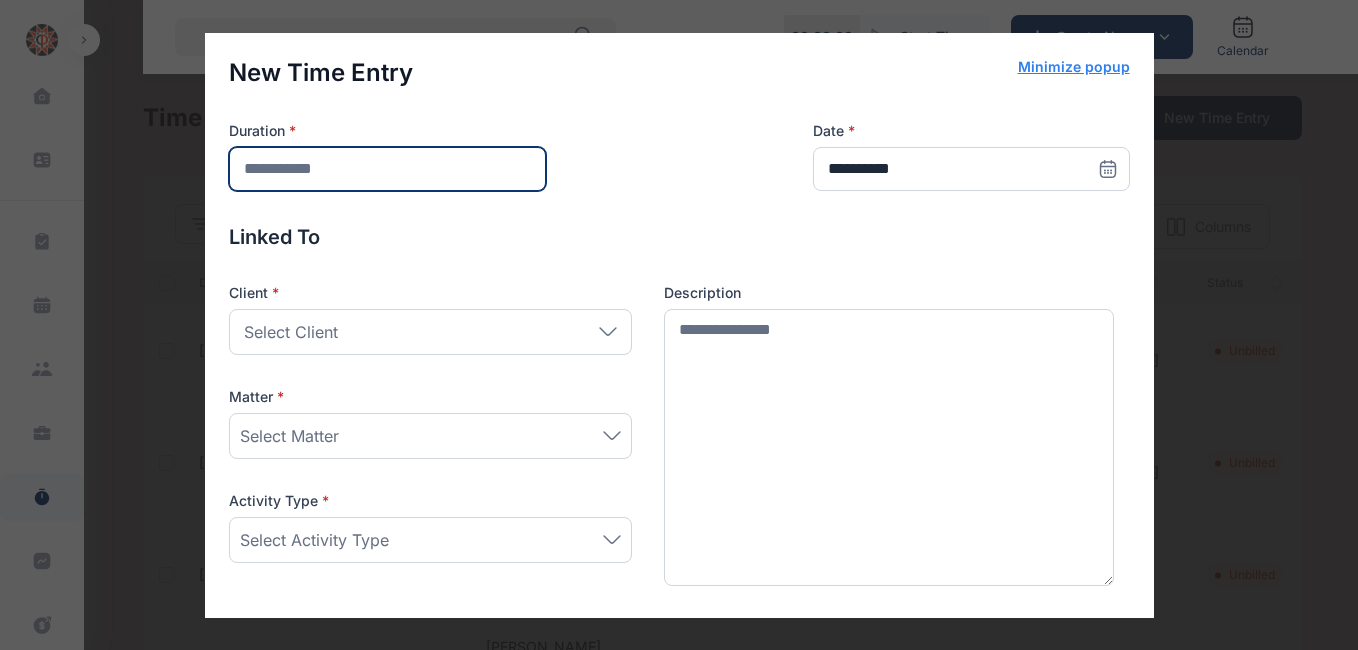 click at bounding box center (387, 169) 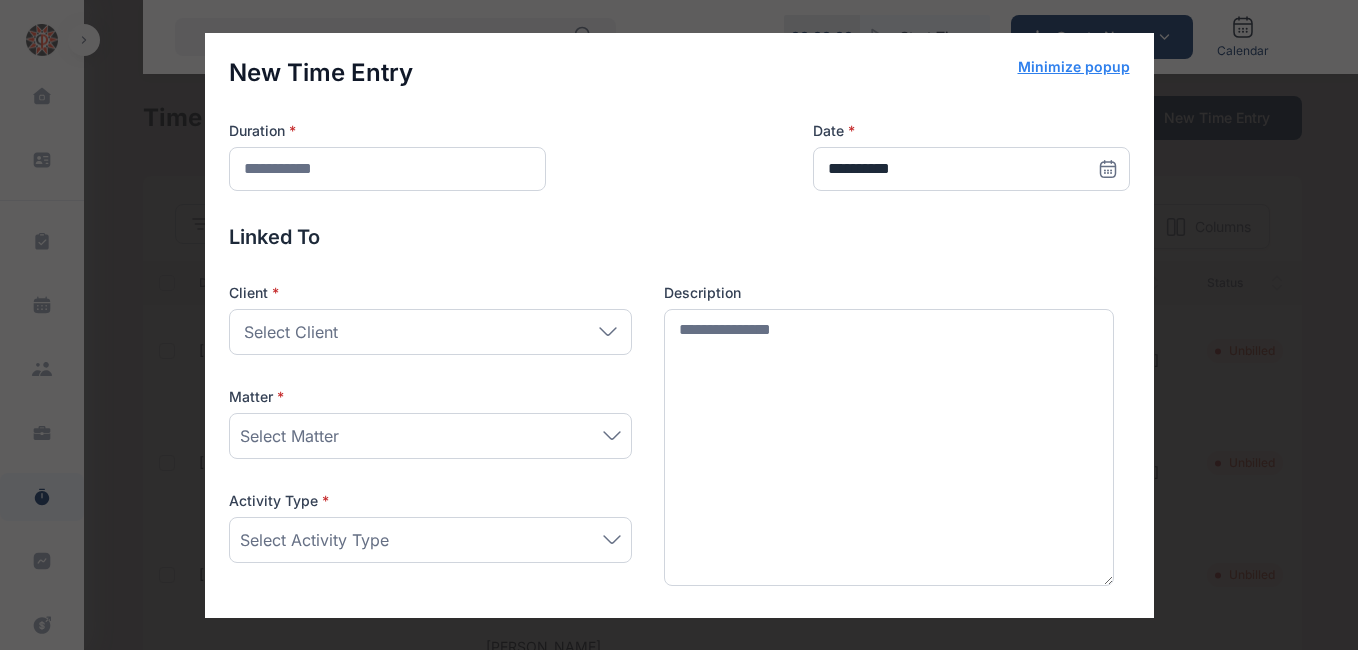 click 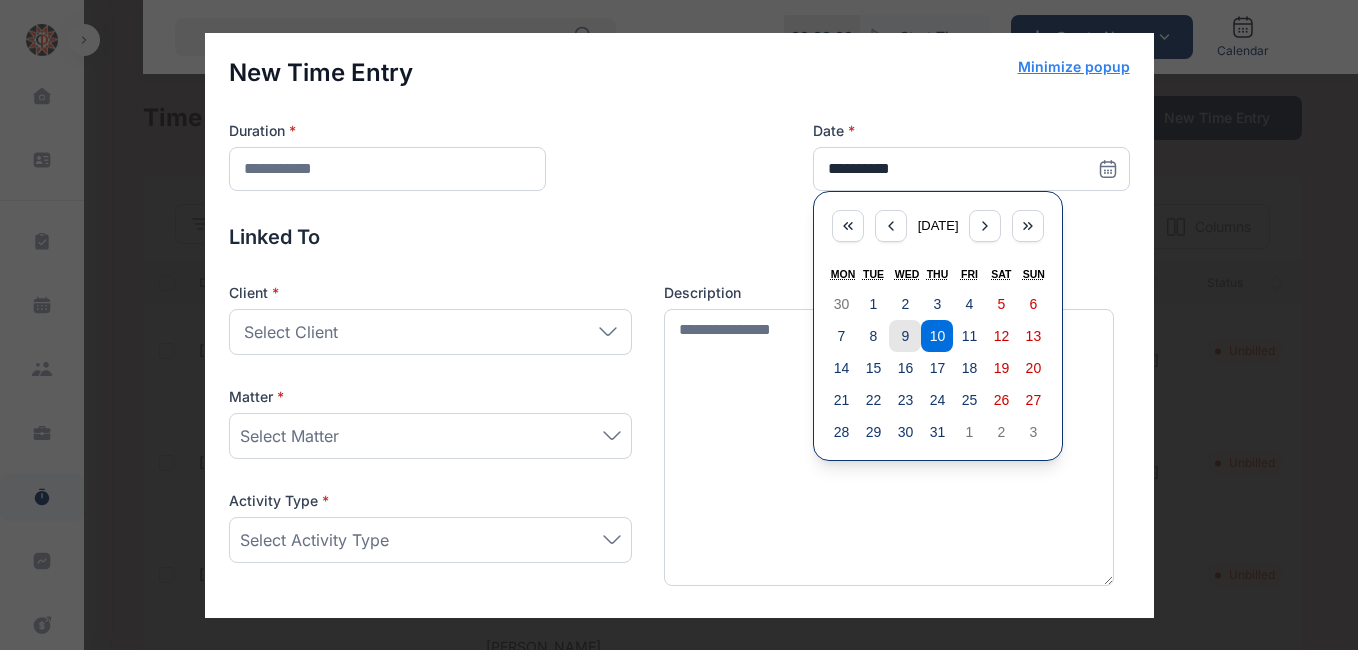 click on "9" at bounding box center (906, 336) 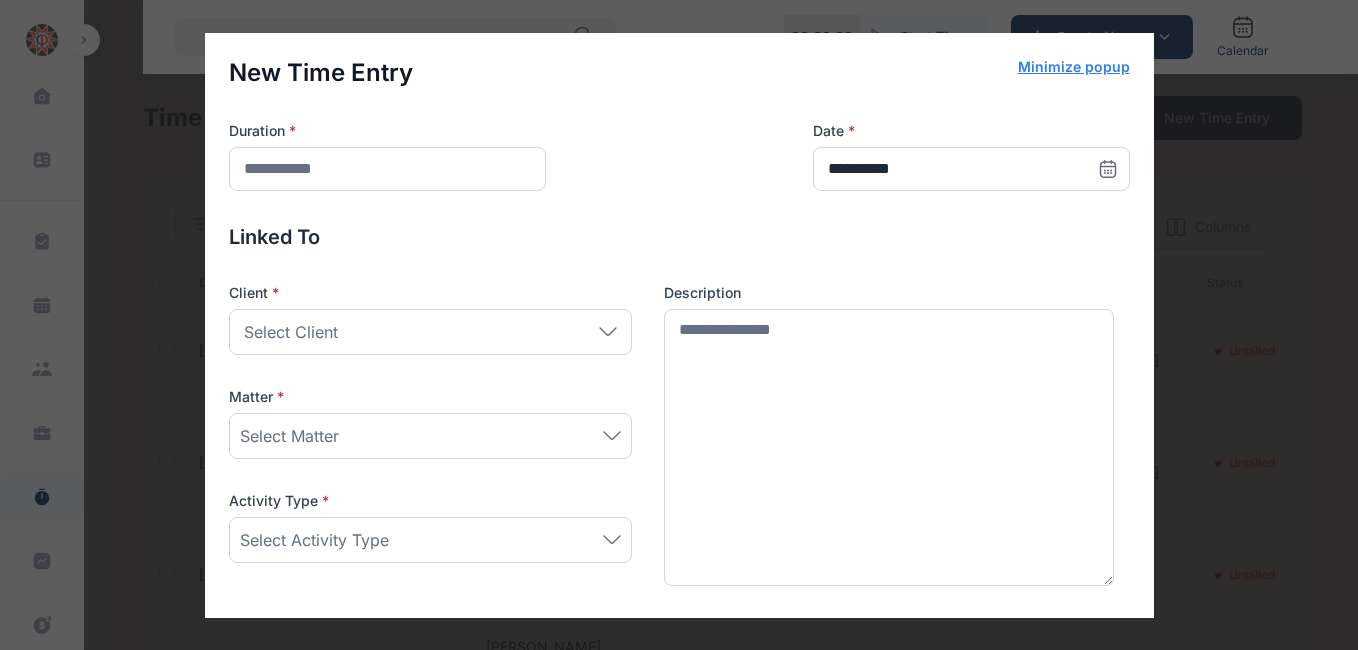 click 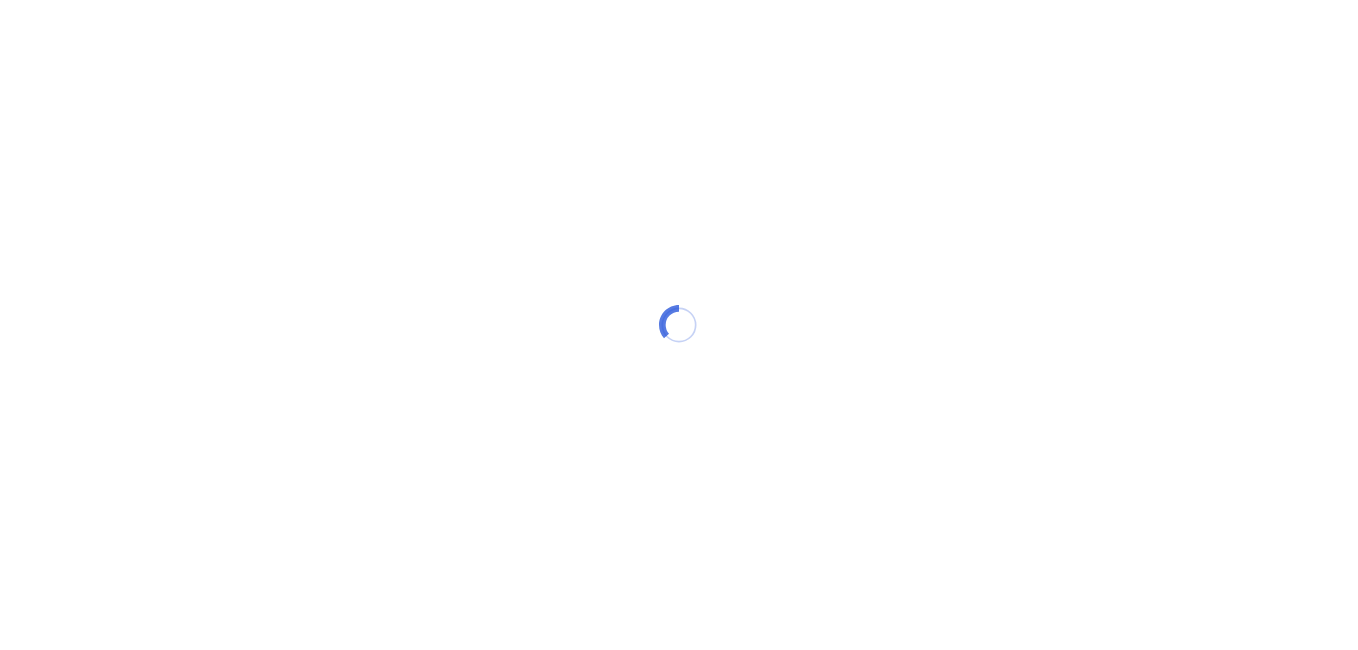 scroll, scrollTop: 0, scrollLeft: 0, axis: both 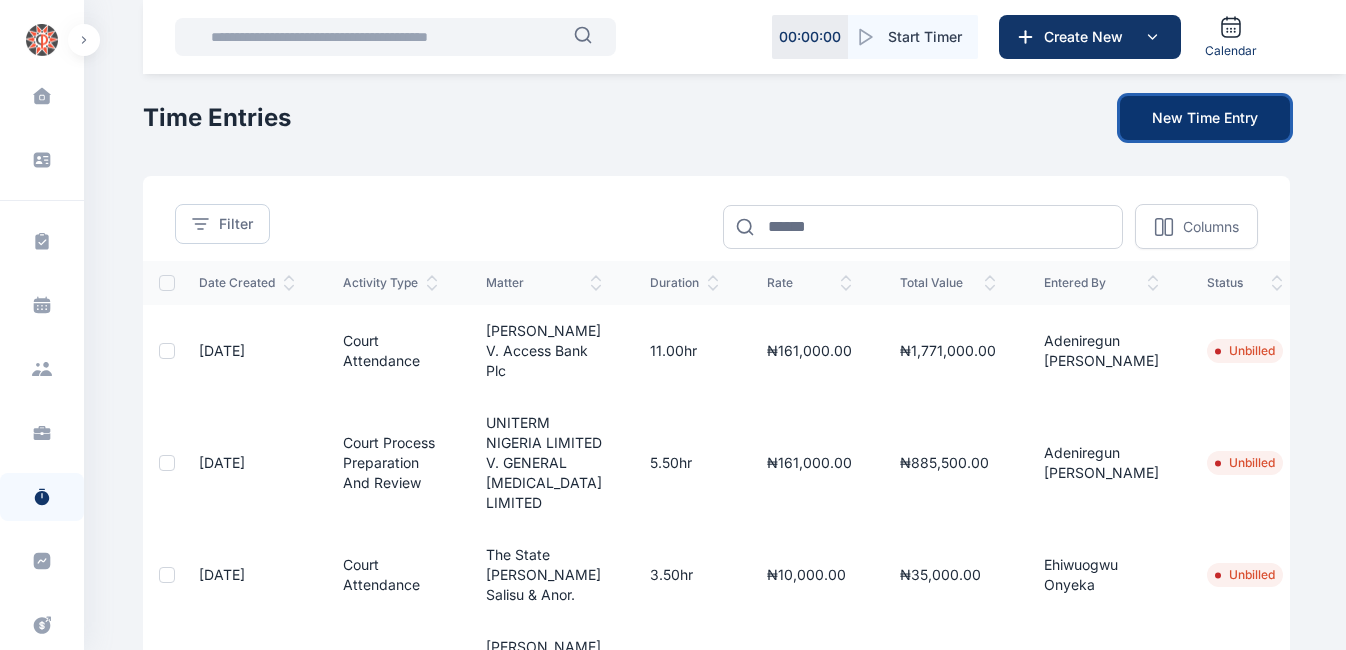click on "New Time Entry" at bounding box center (1205, 118) 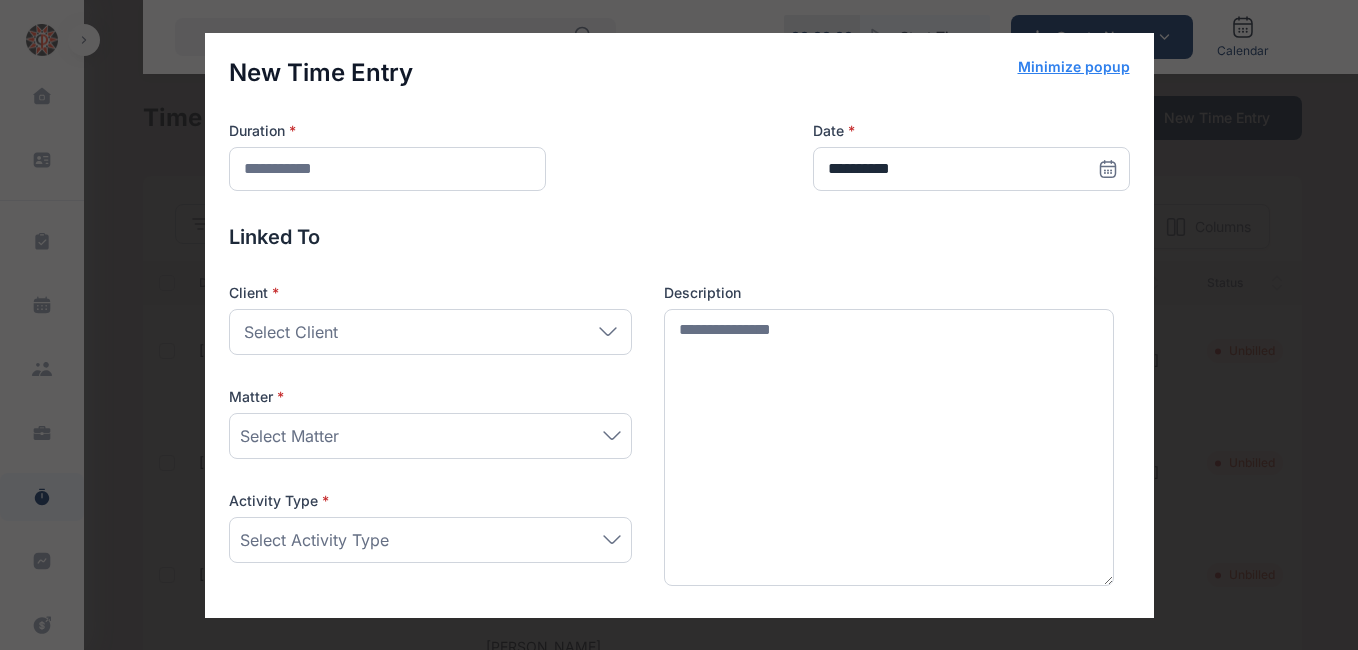 click 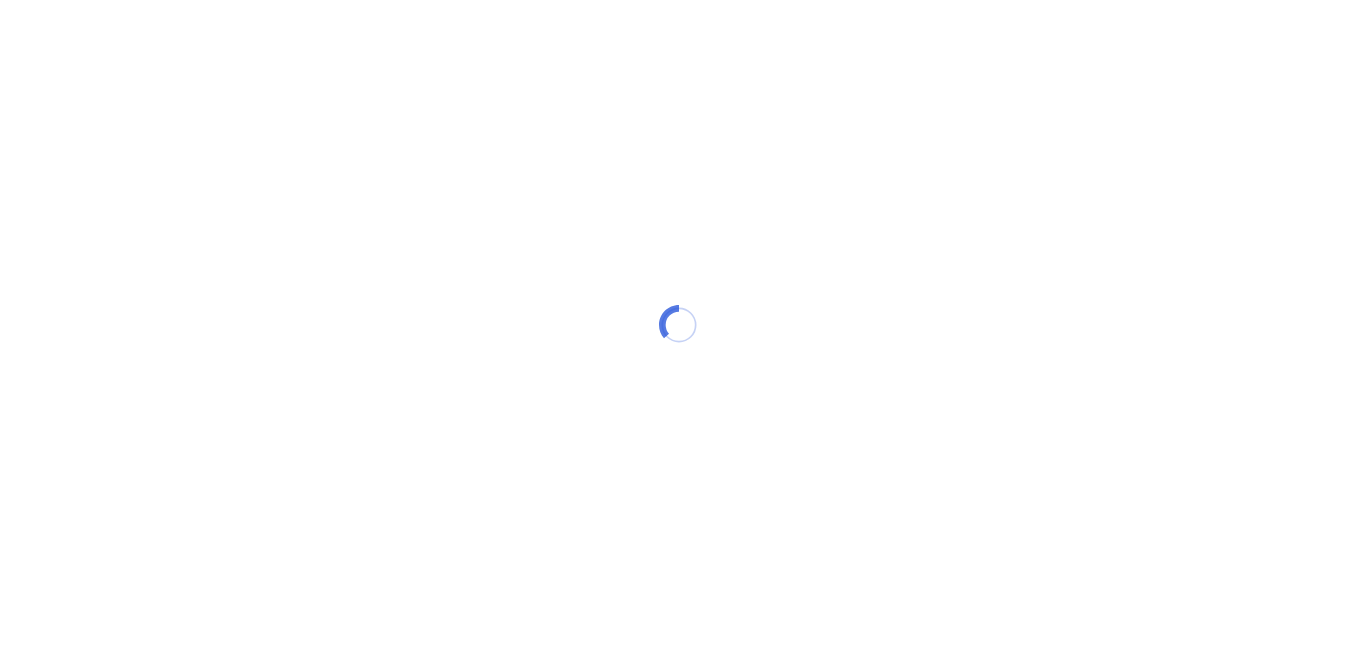 scroll, scrollTop: 0, scrollLeft: 0, axis: both 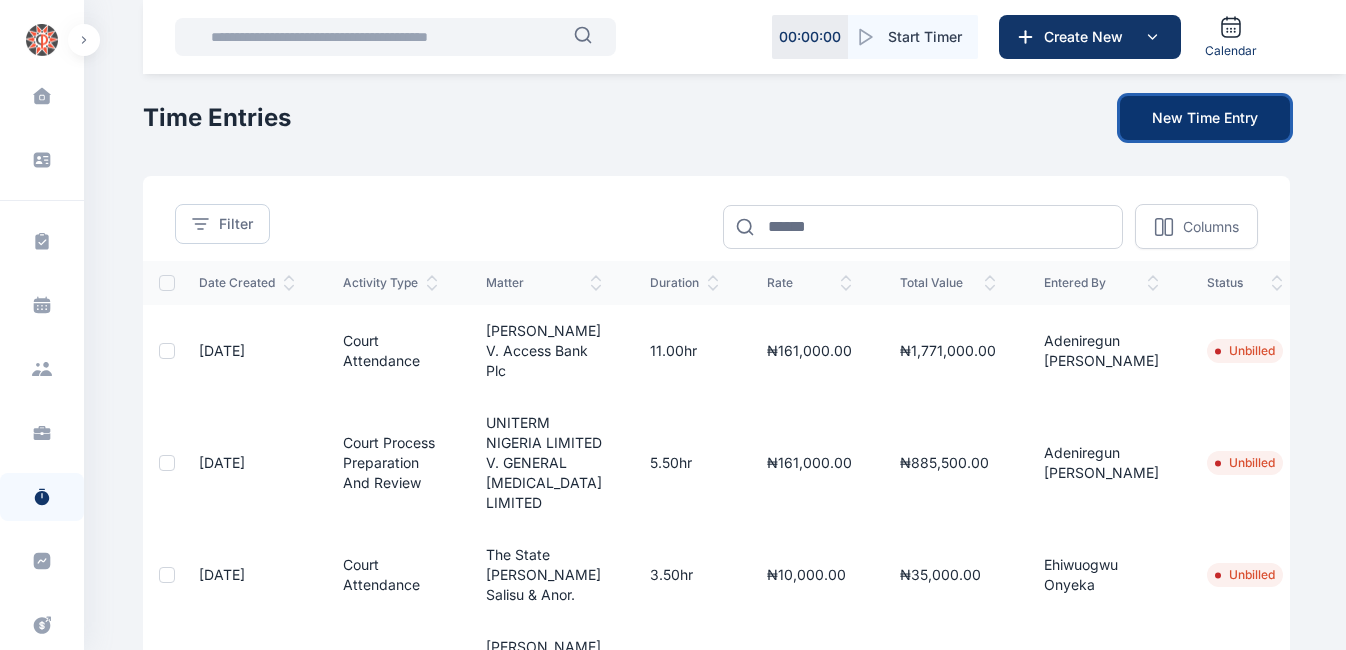click on "New Time Entry" at bounding box center [1205, 118] 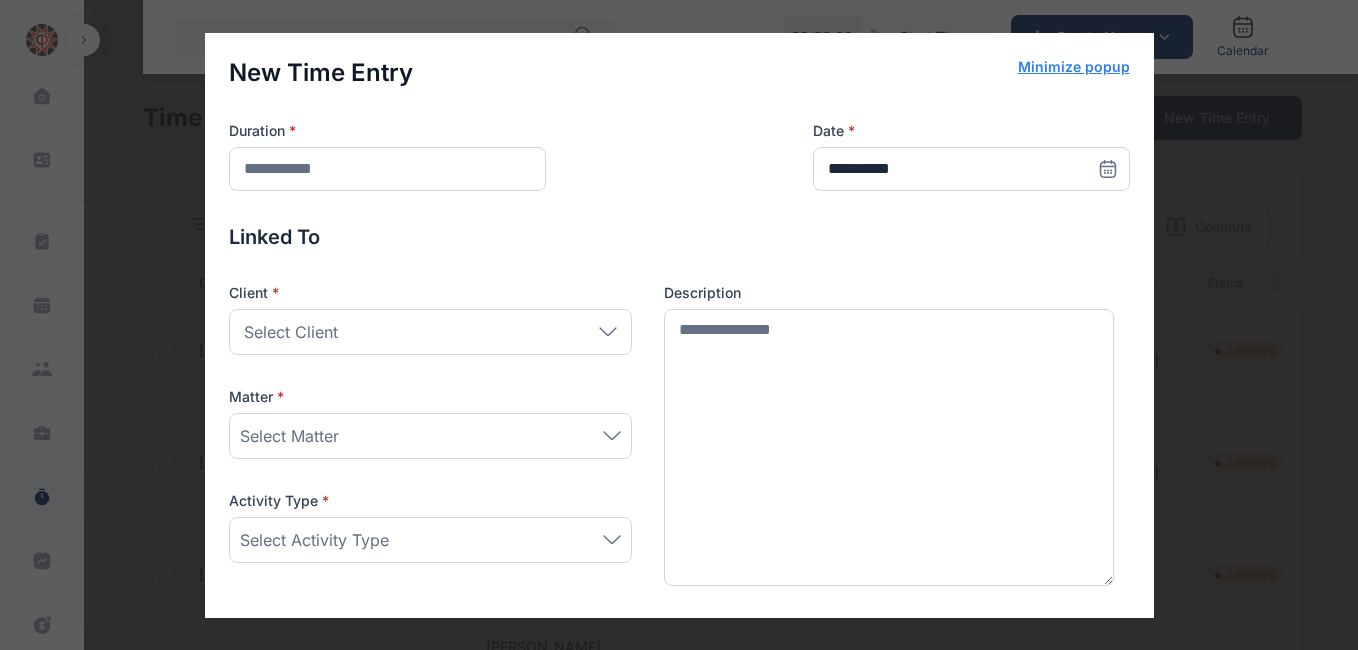 click 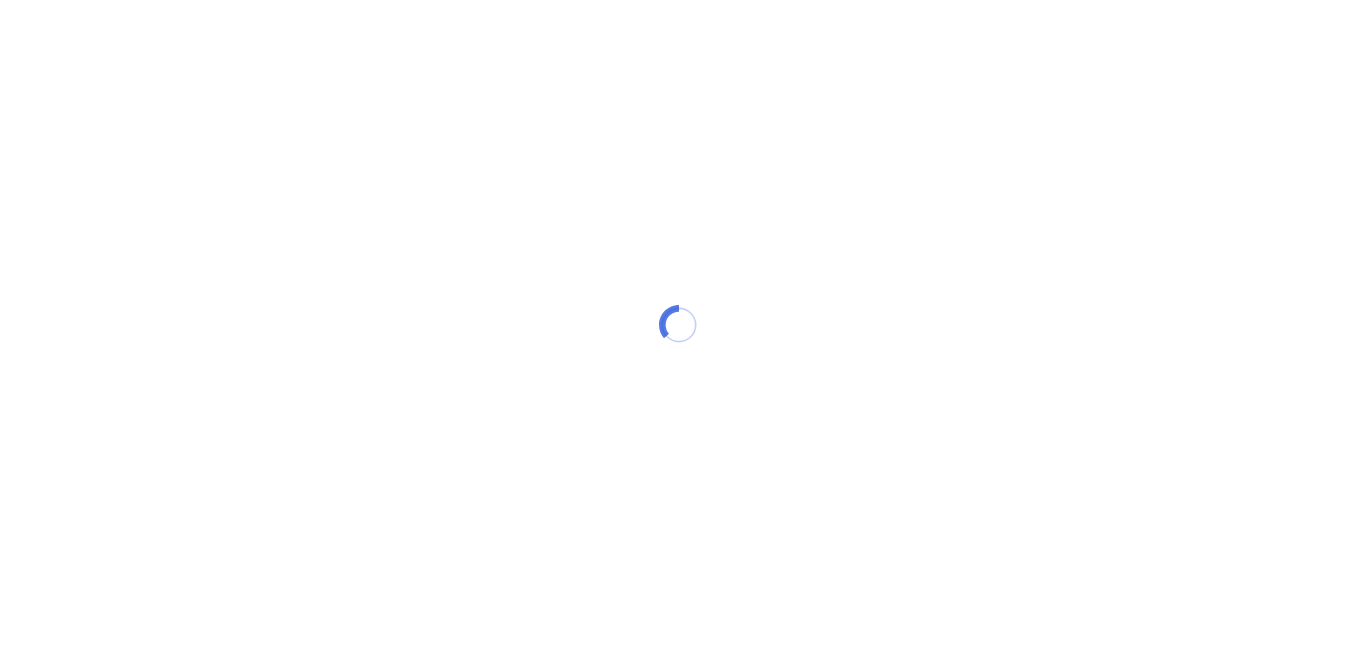 scroll, scrollTop: 0, scrollLeft: 0, axis: both 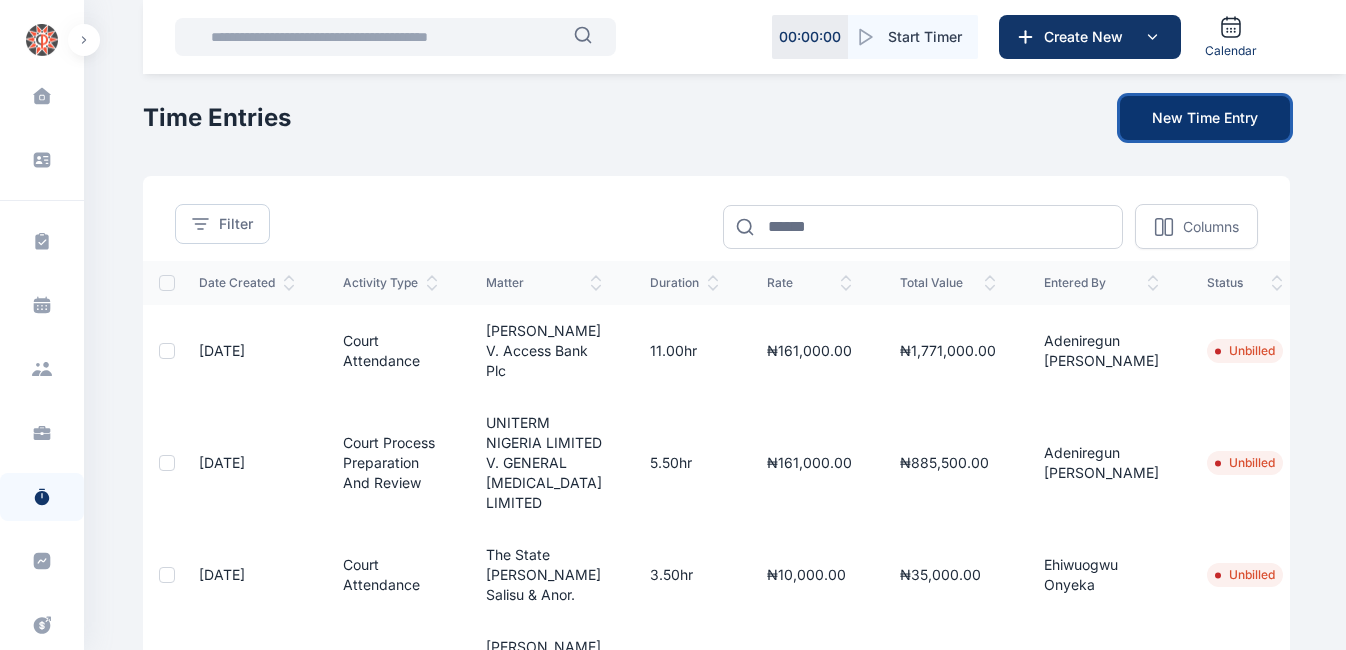 click on "New Time Entry" at bounding box center [1205, 118] 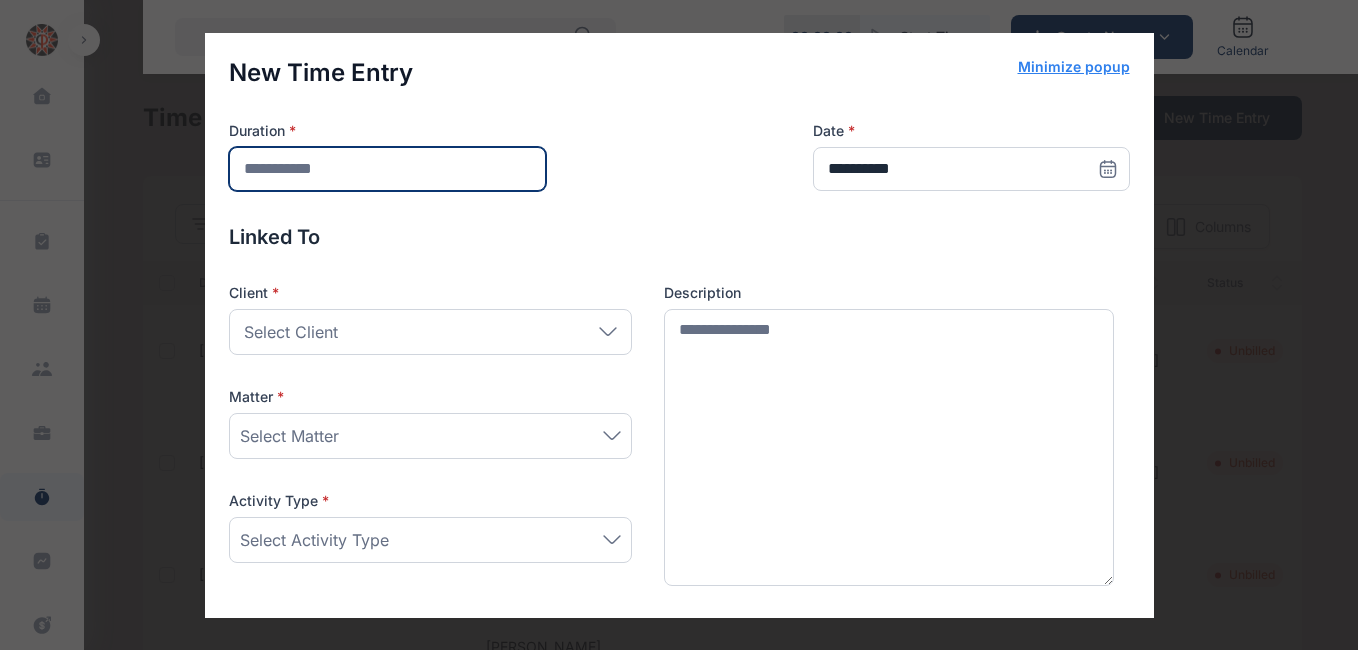 click at bounding box center (387, 169) 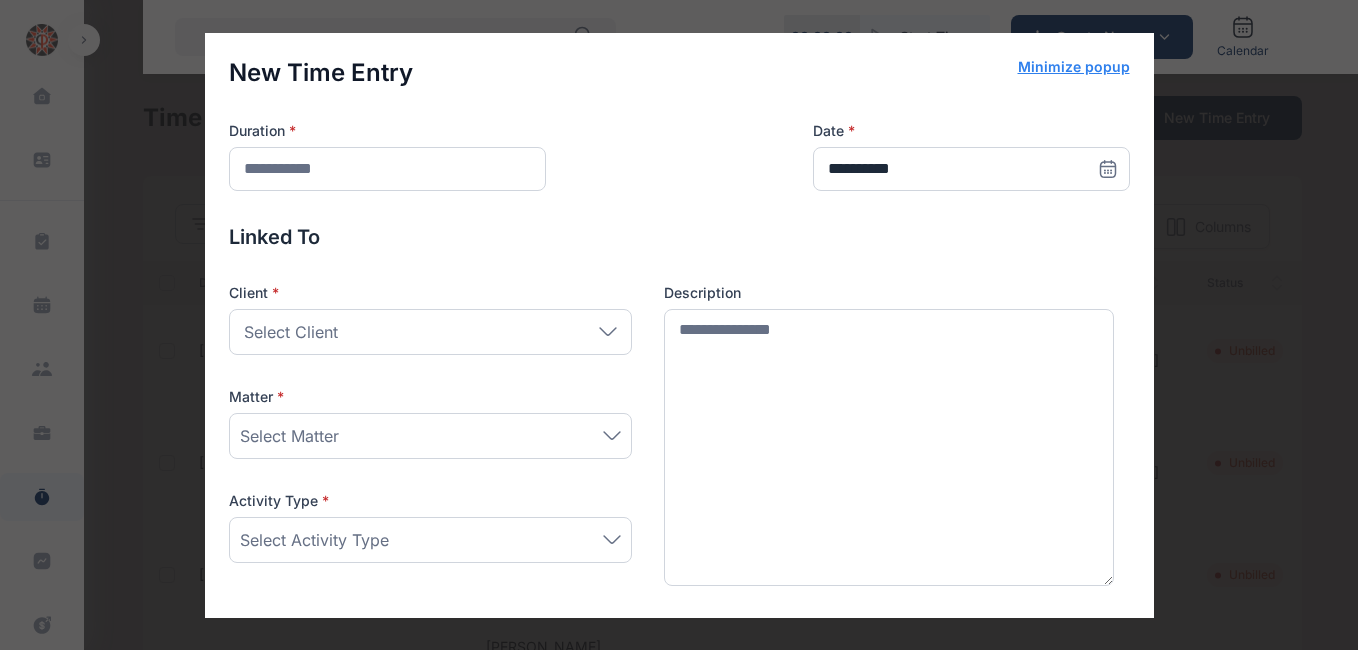 click on "Select Client" at bounding box center [430, 332] 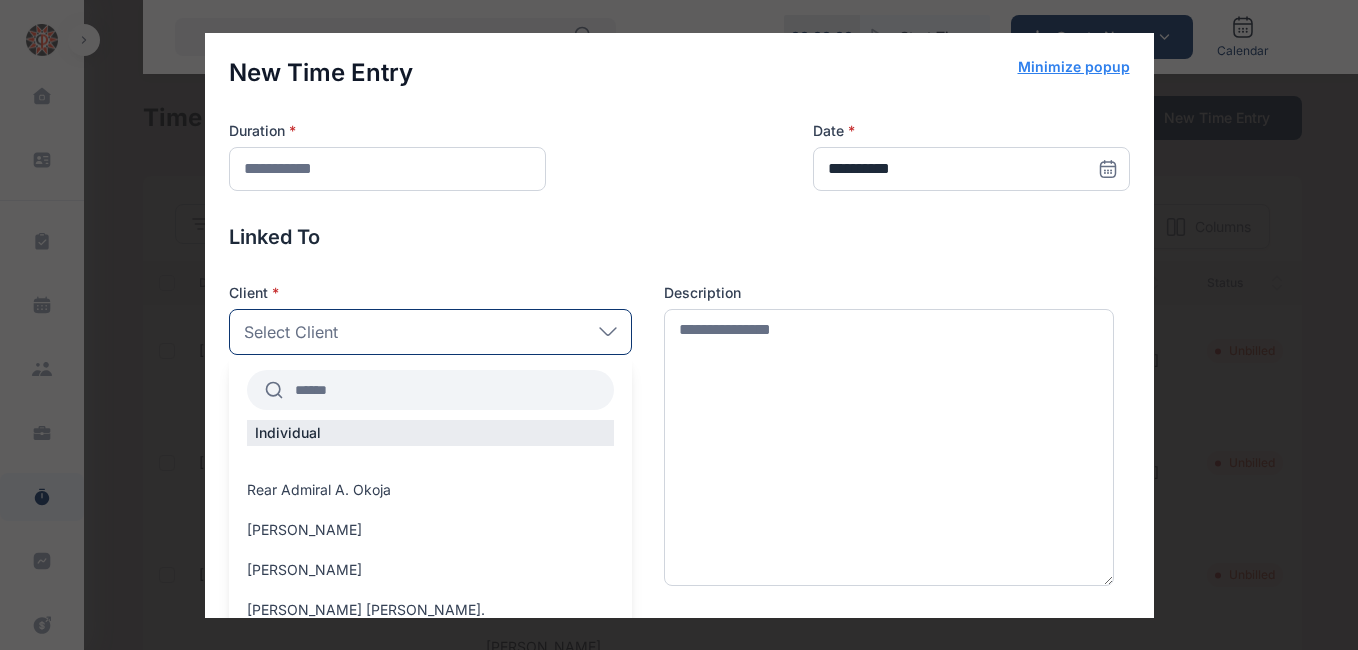 click at bounding box center [448, 390] 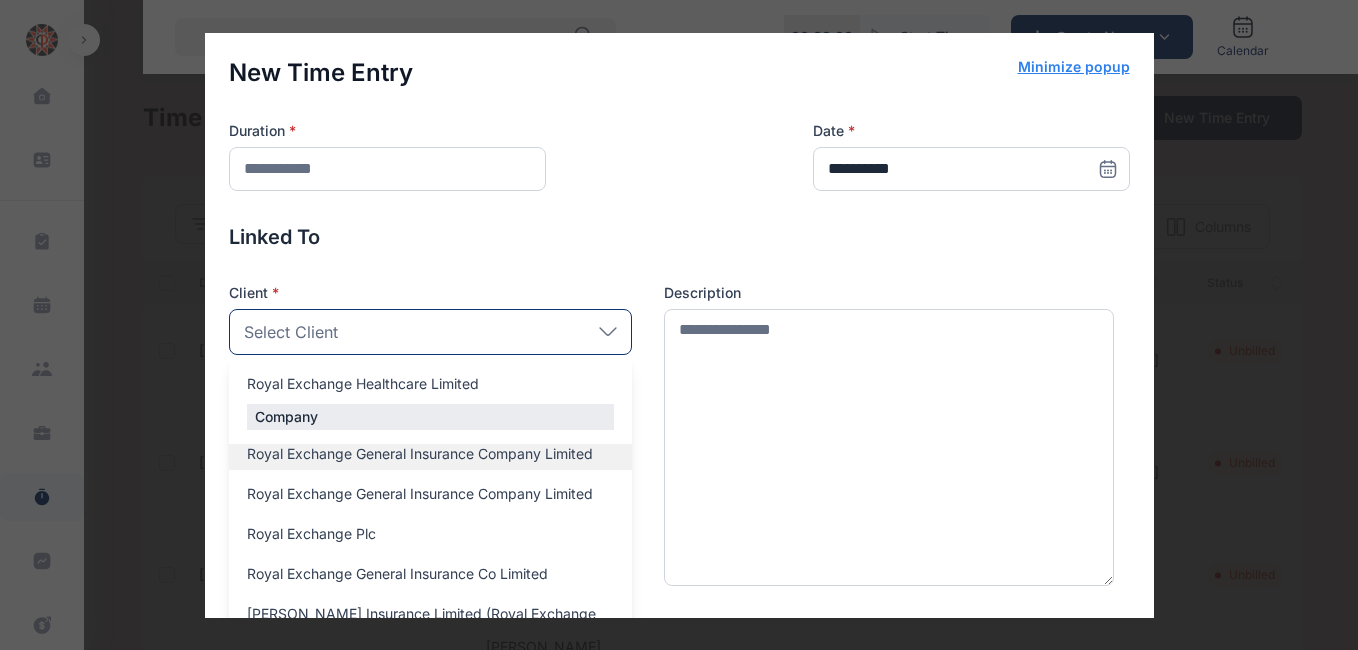 scroll, scrollTop: 128, scrollLeft: 0, axis: vertical 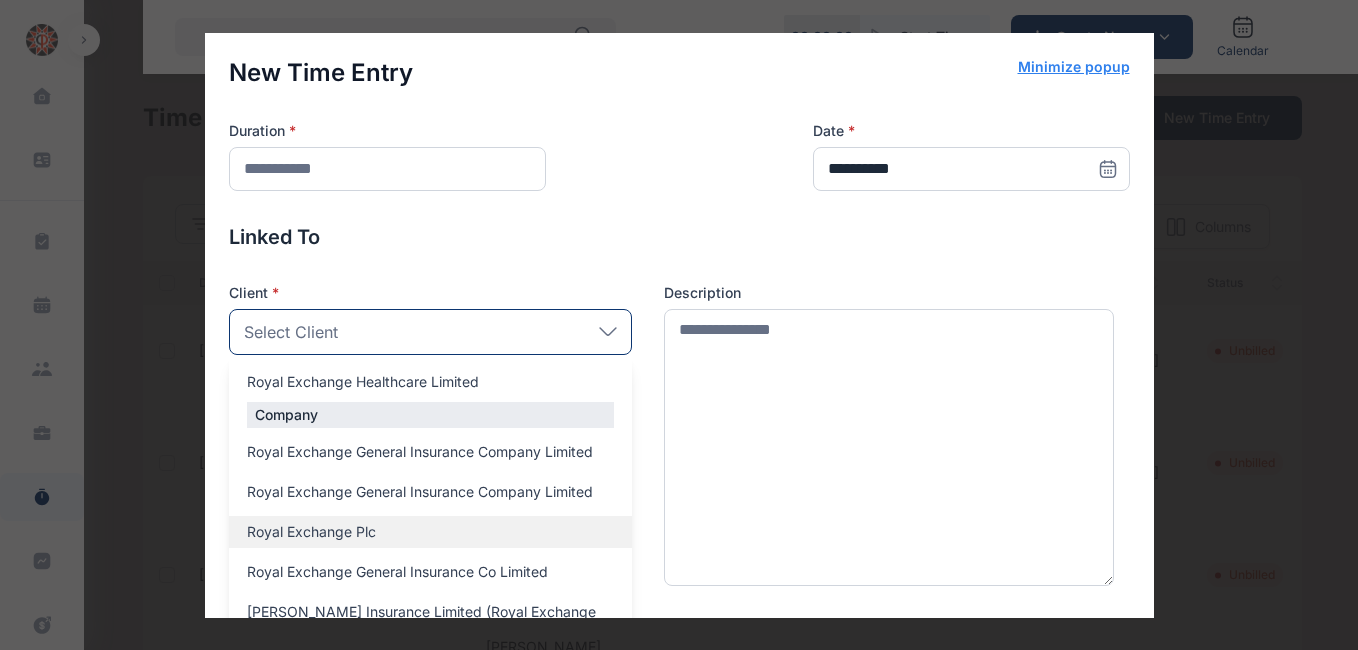 type on "****" 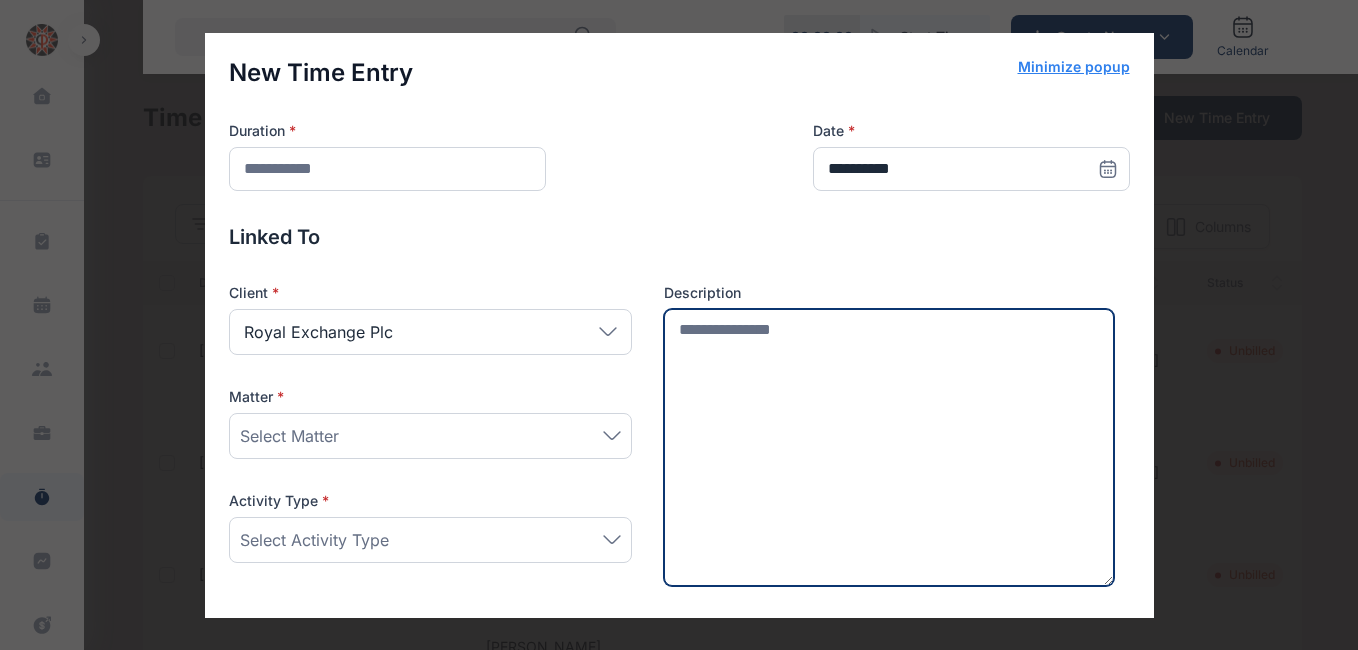click at bounding box center [889, 448] 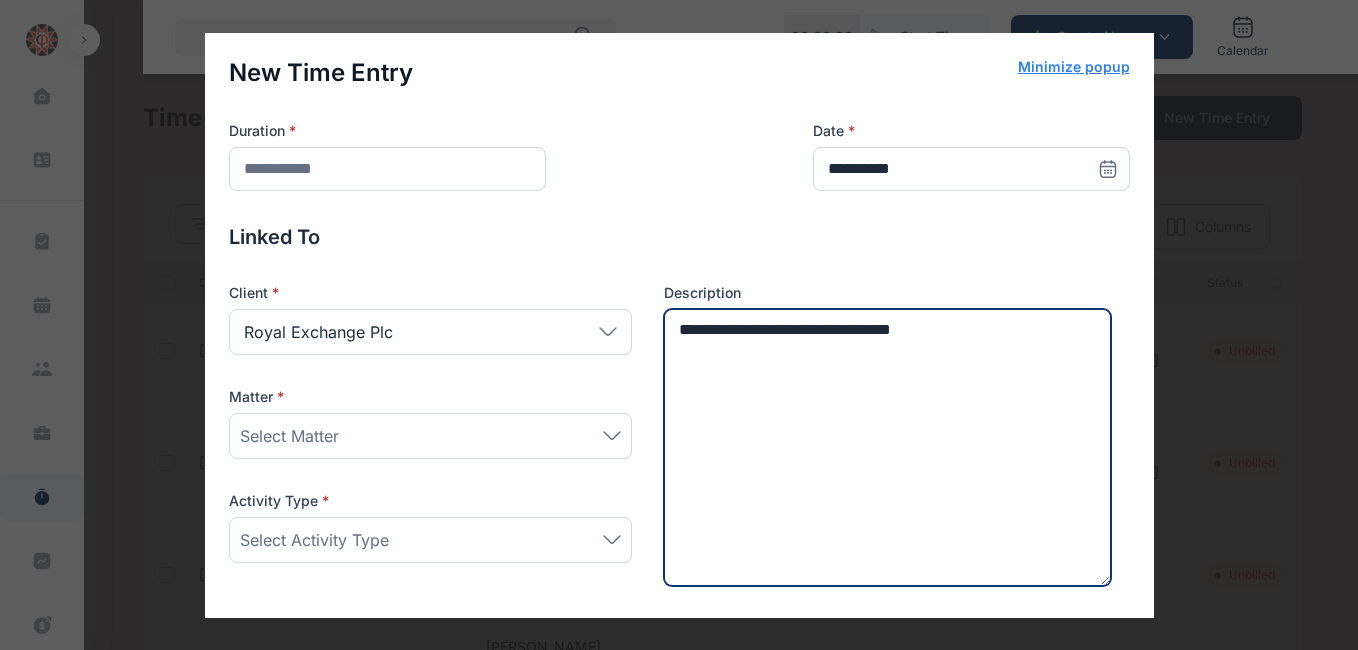 type on "**********" 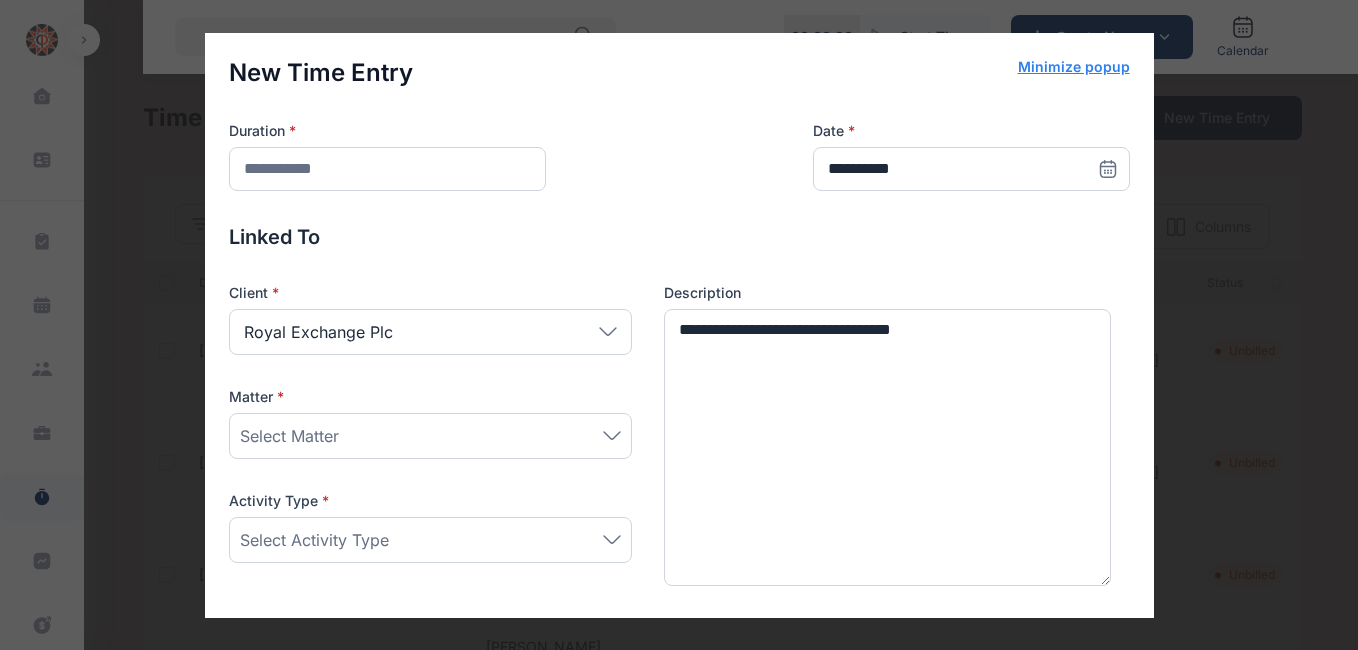 click 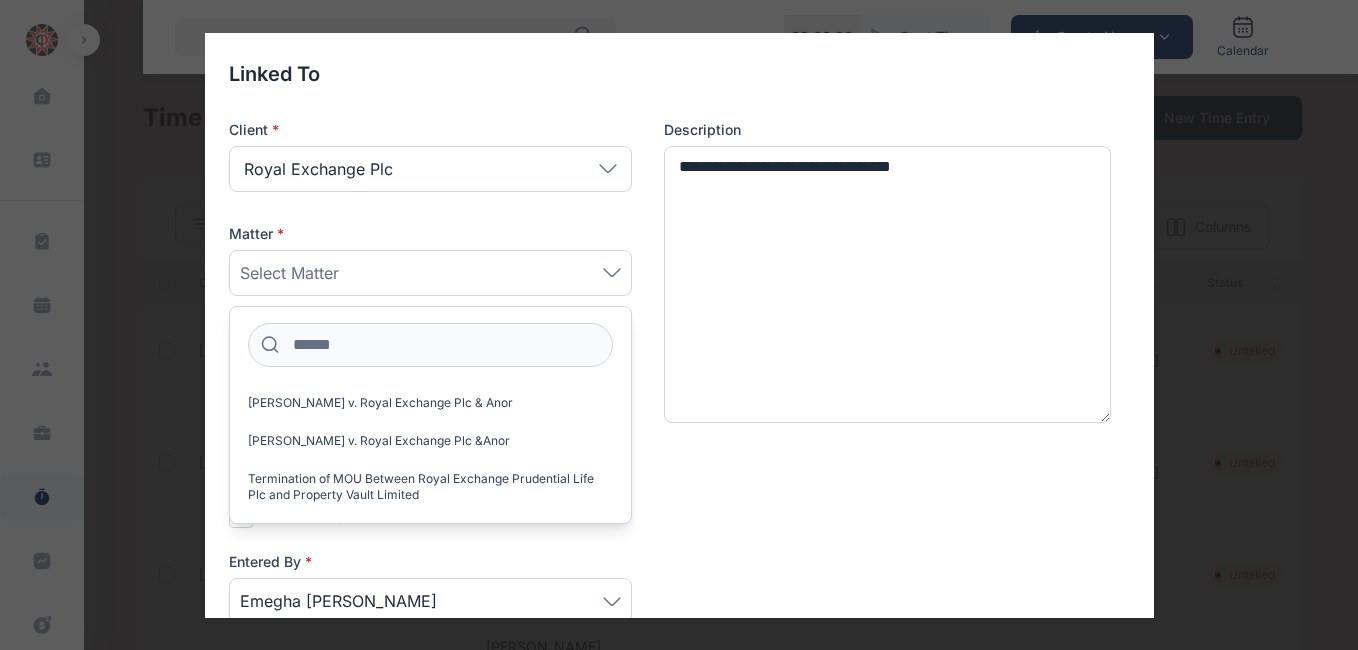 scroll, scrollTop: 164, scrollLeft: 0, axis: vertical 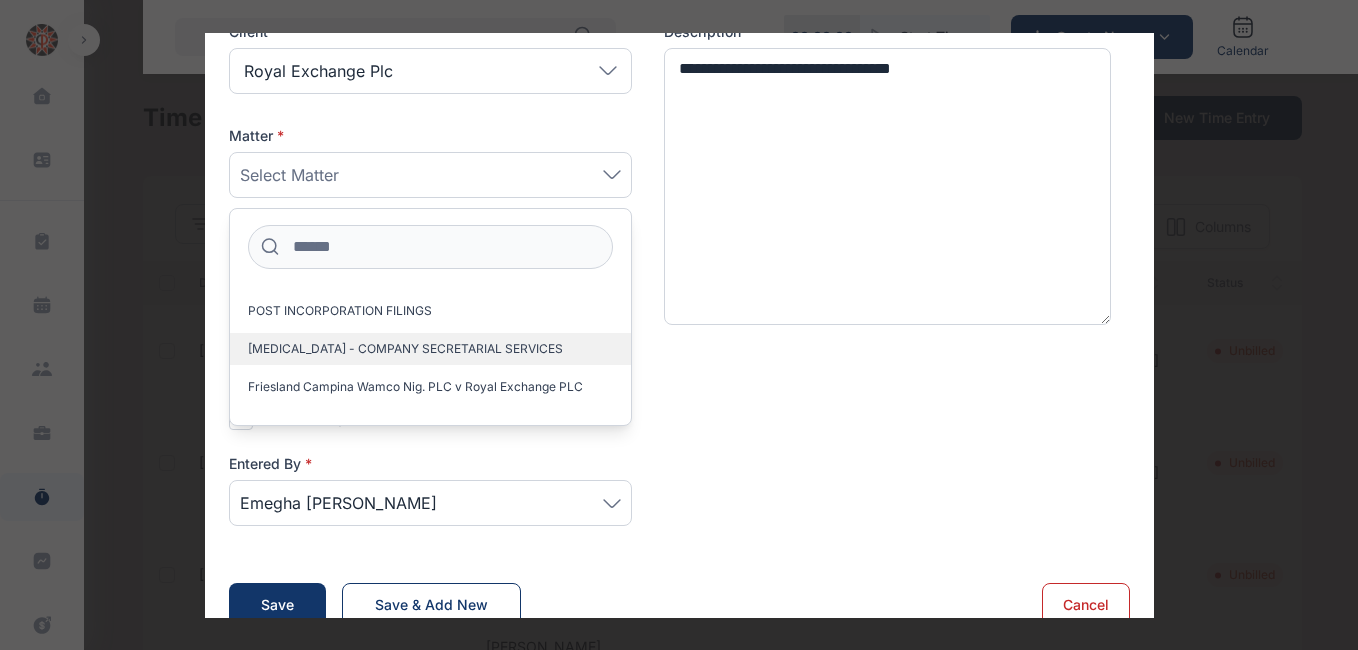 click on "RETAINER - COMPANY SECRETARIAL SERVICES" at bounding box center (405, 349) 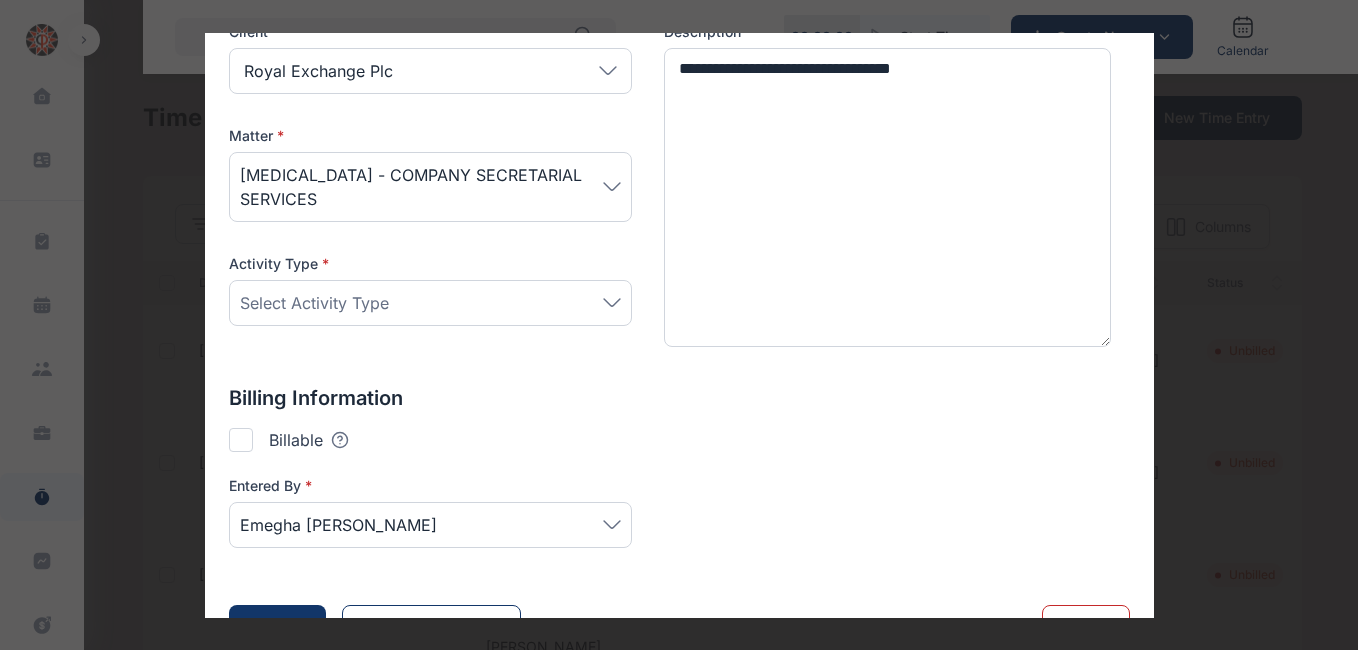 click 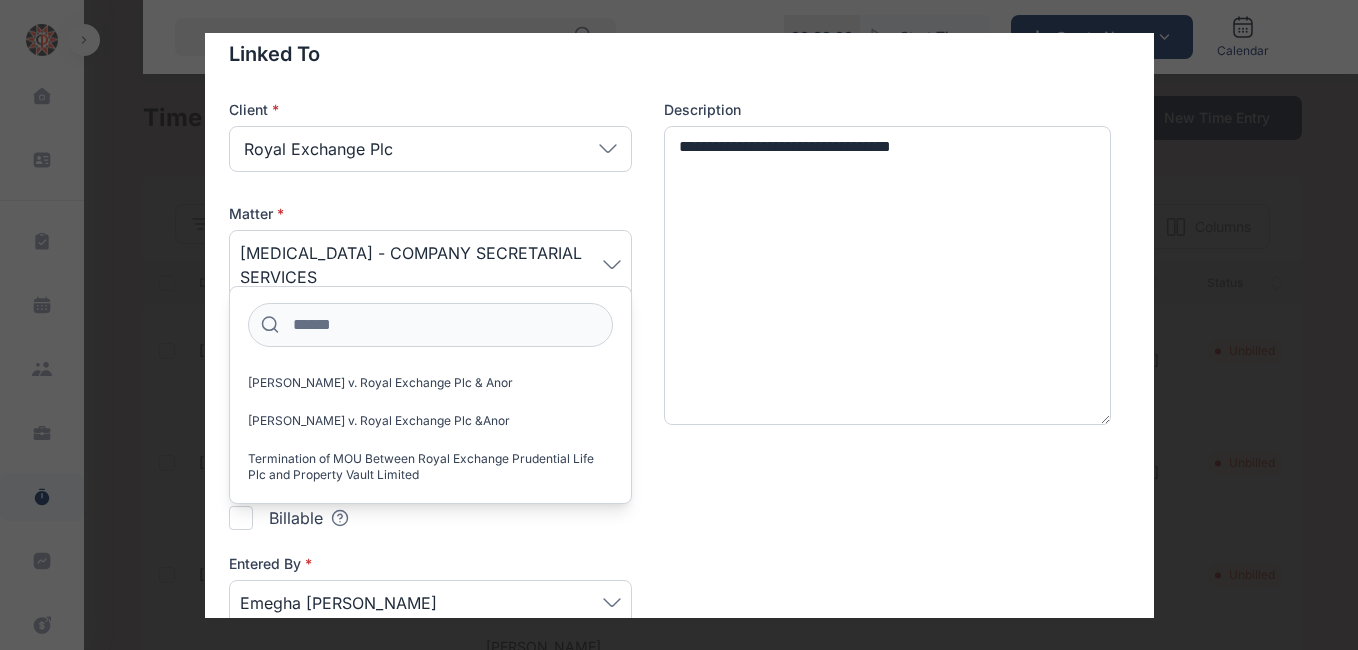 scroll, scrollTop: 189, scrollLeft: 0, axis: vertical 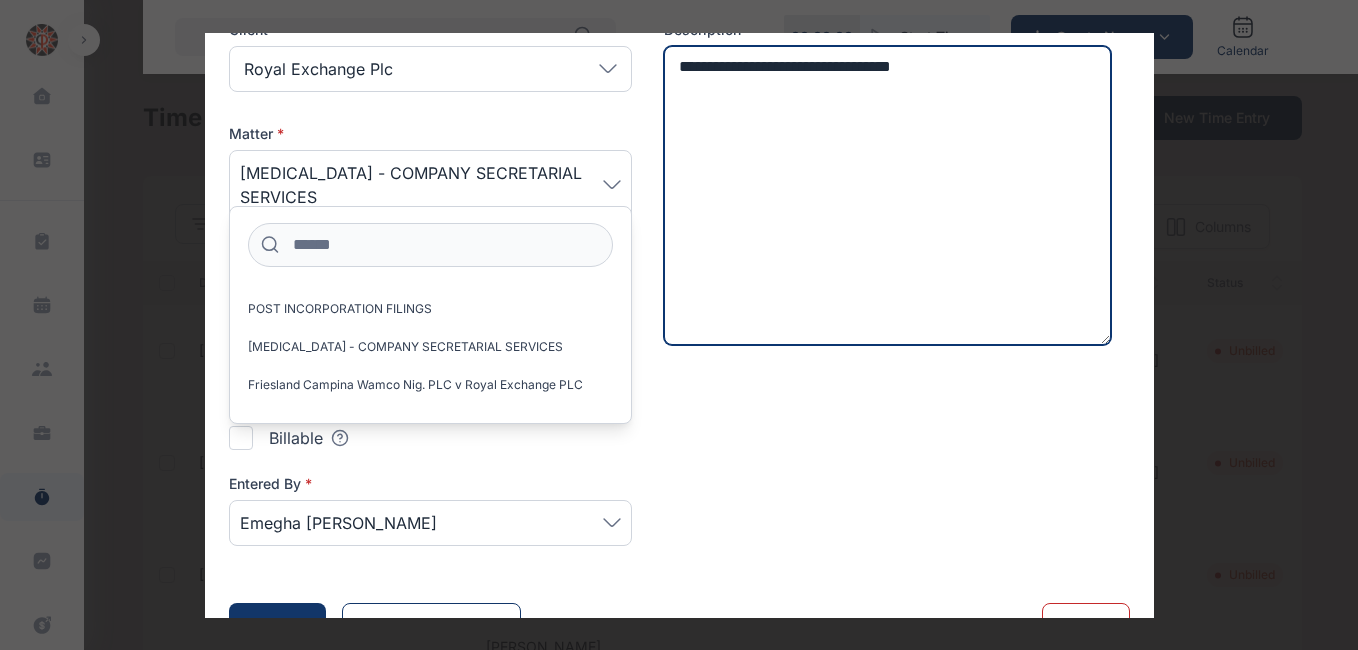 click on "**********" at bounding box center [888, 195] 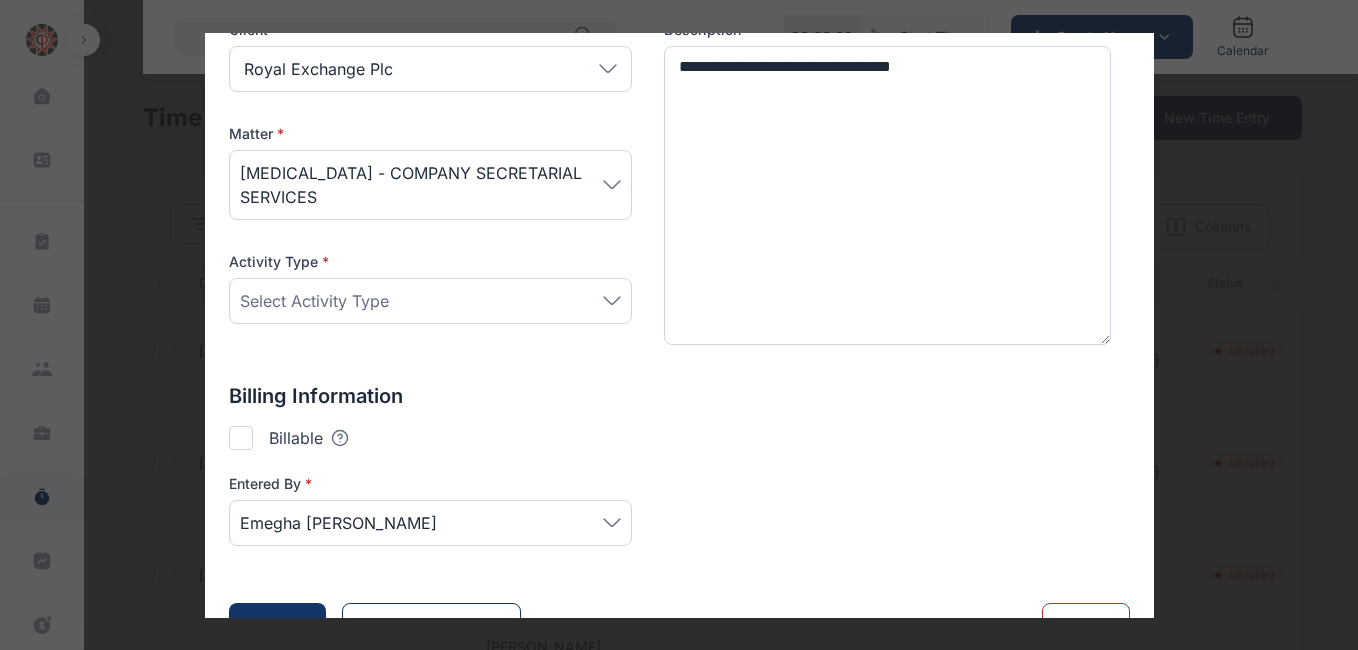 click 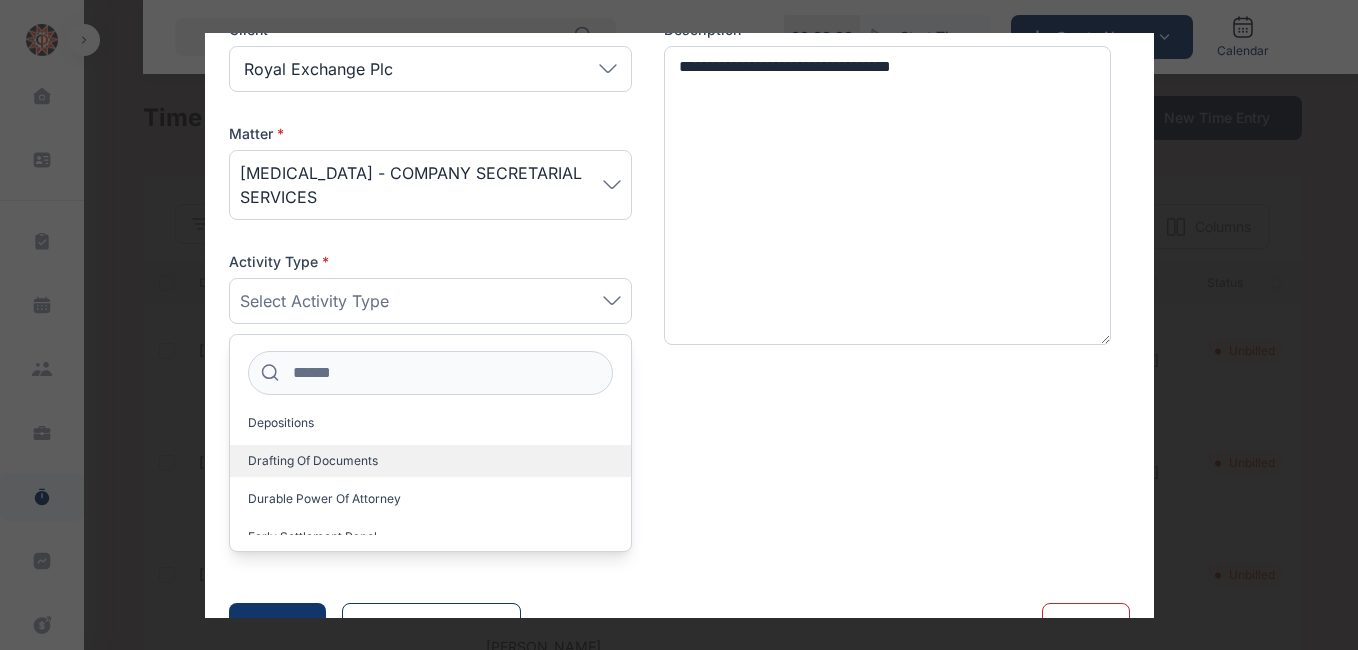 scroll, scrollTop: 803, scrollLeft: 0, axis: vertical 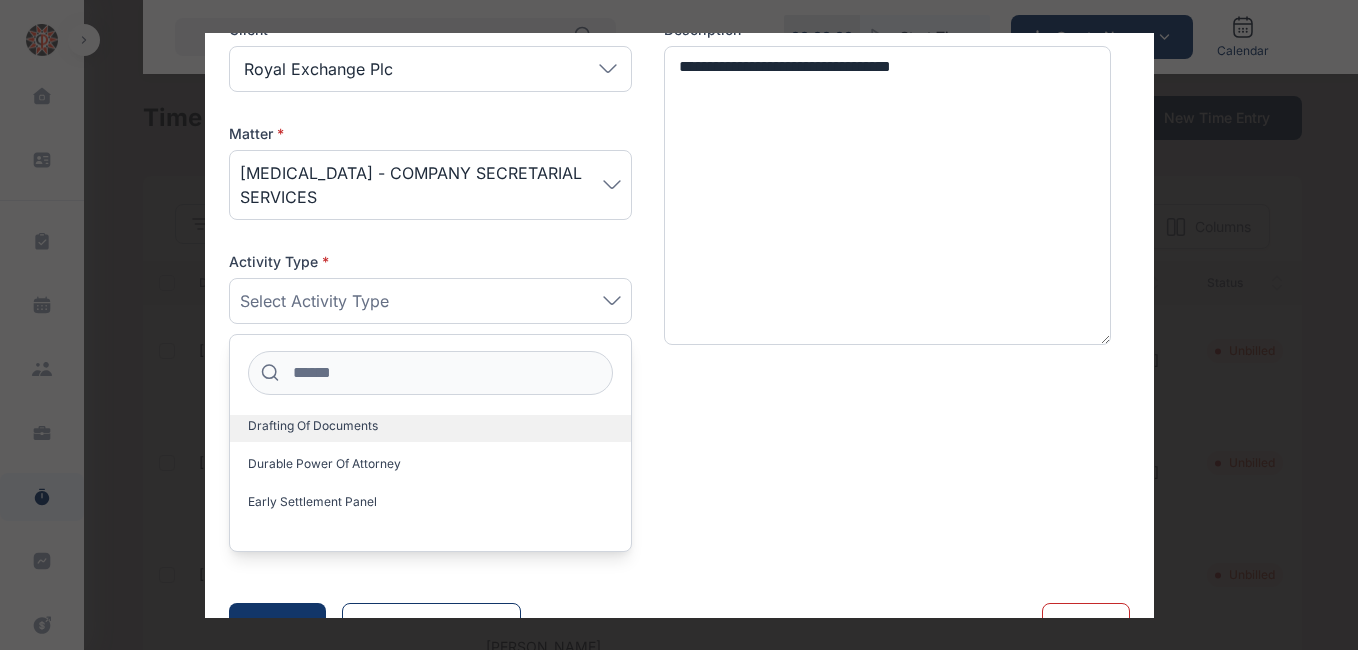 click on "Drafting of Documents" at bounding box center [313, 426] 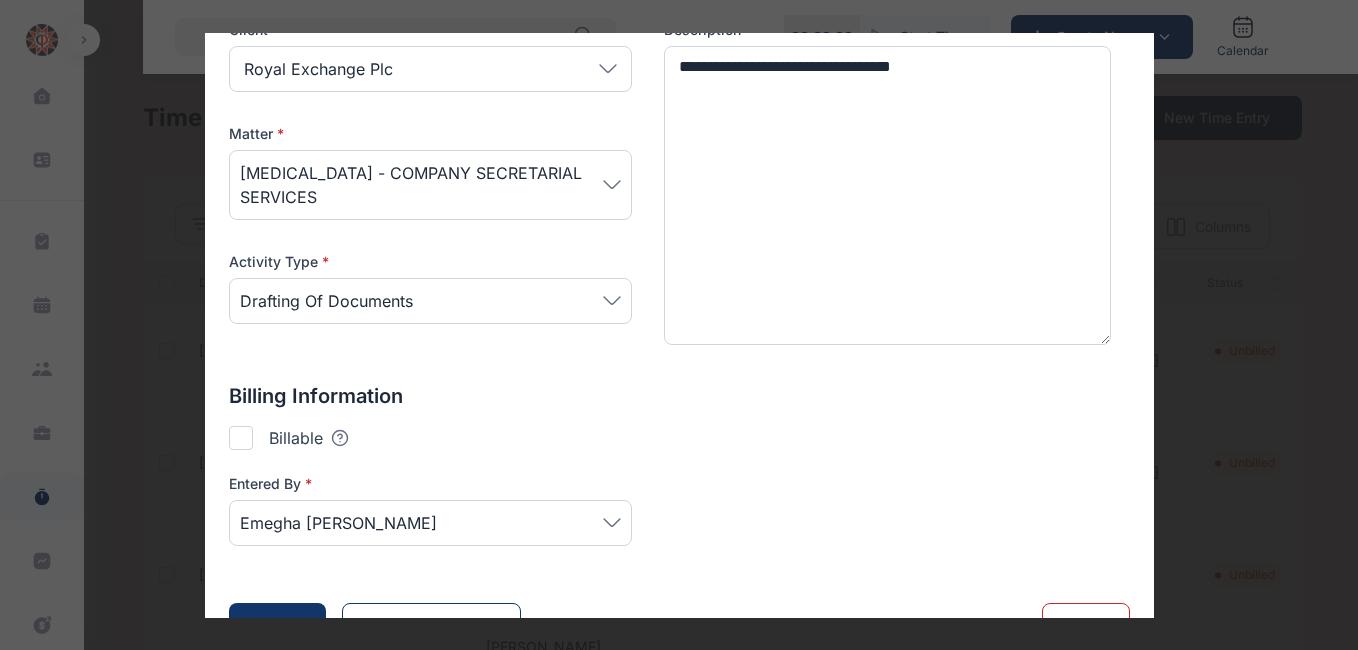 scroll, scrollTop: 315, scrollLeft: 0, axis: vertical 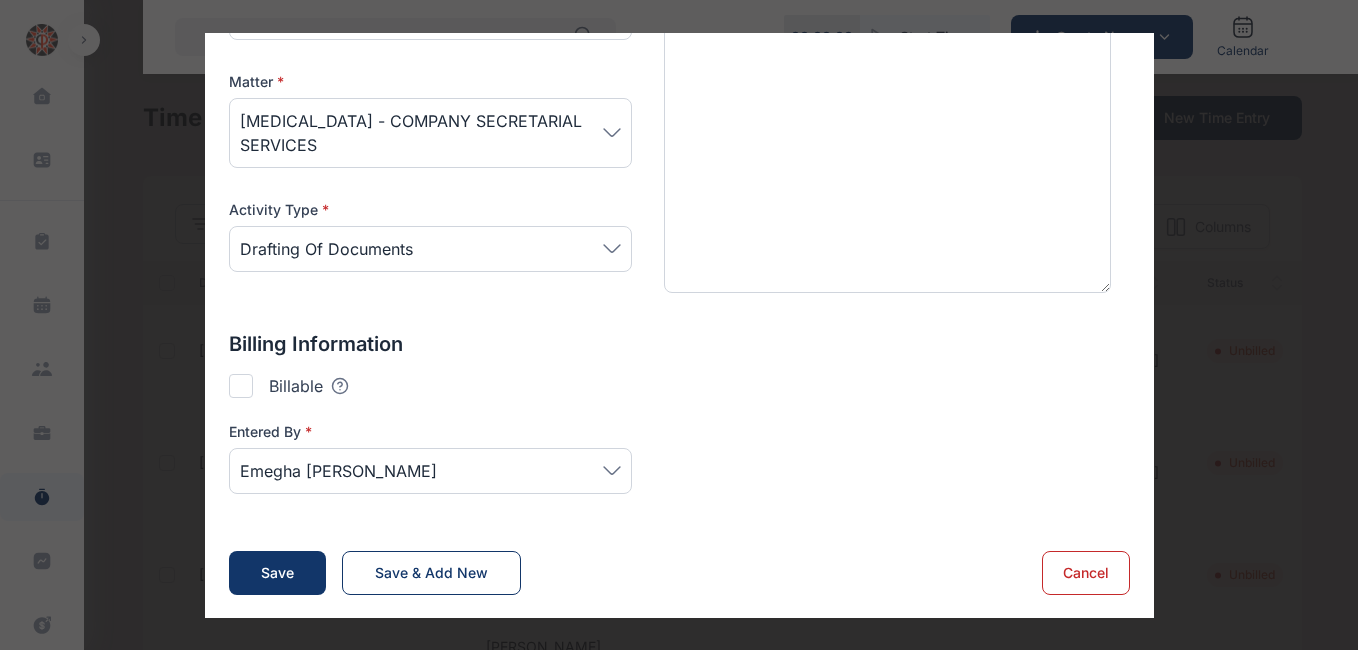 click at bounding box center [241, 386] 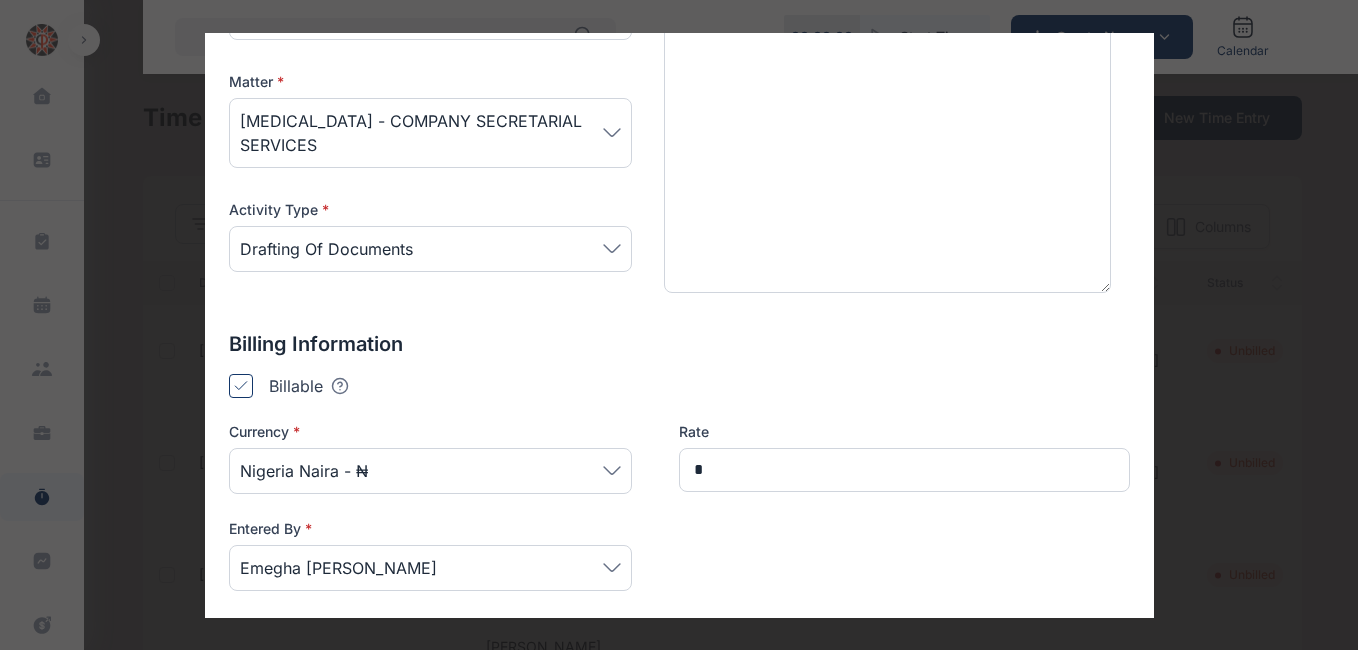 type on "*******" 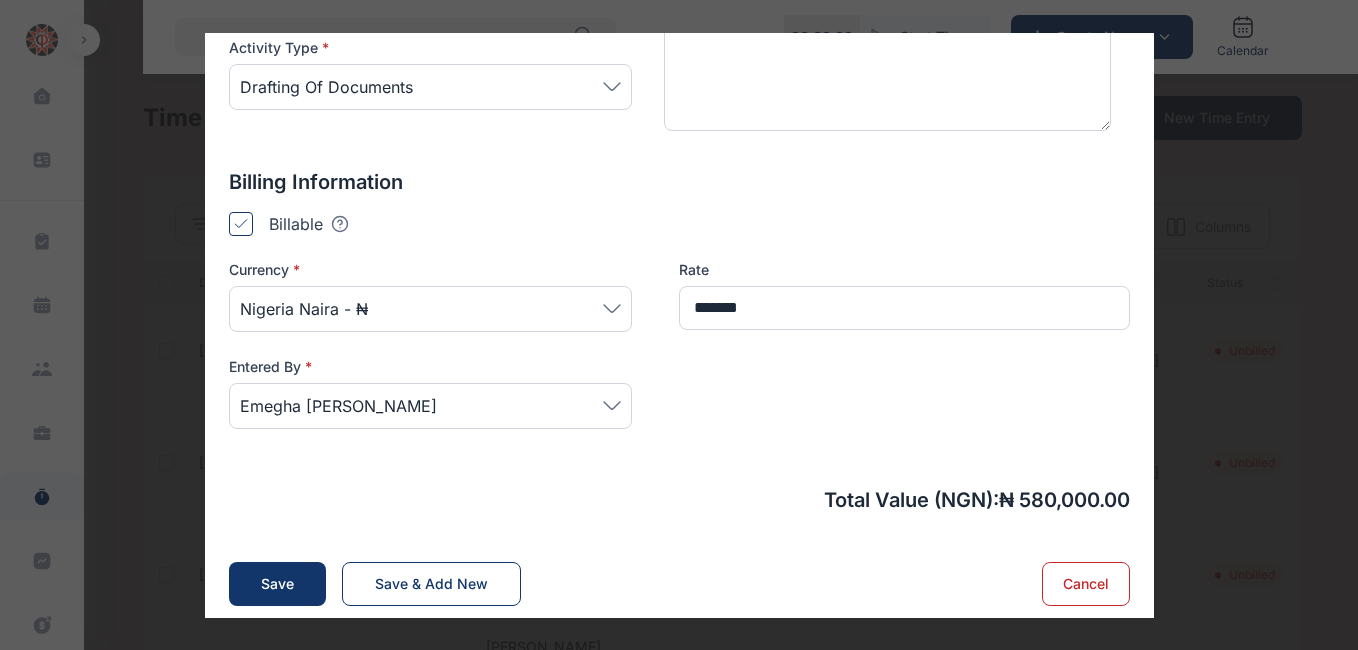 scroll, scrollTop: 488, scrollLeft: 0, axis: vertical 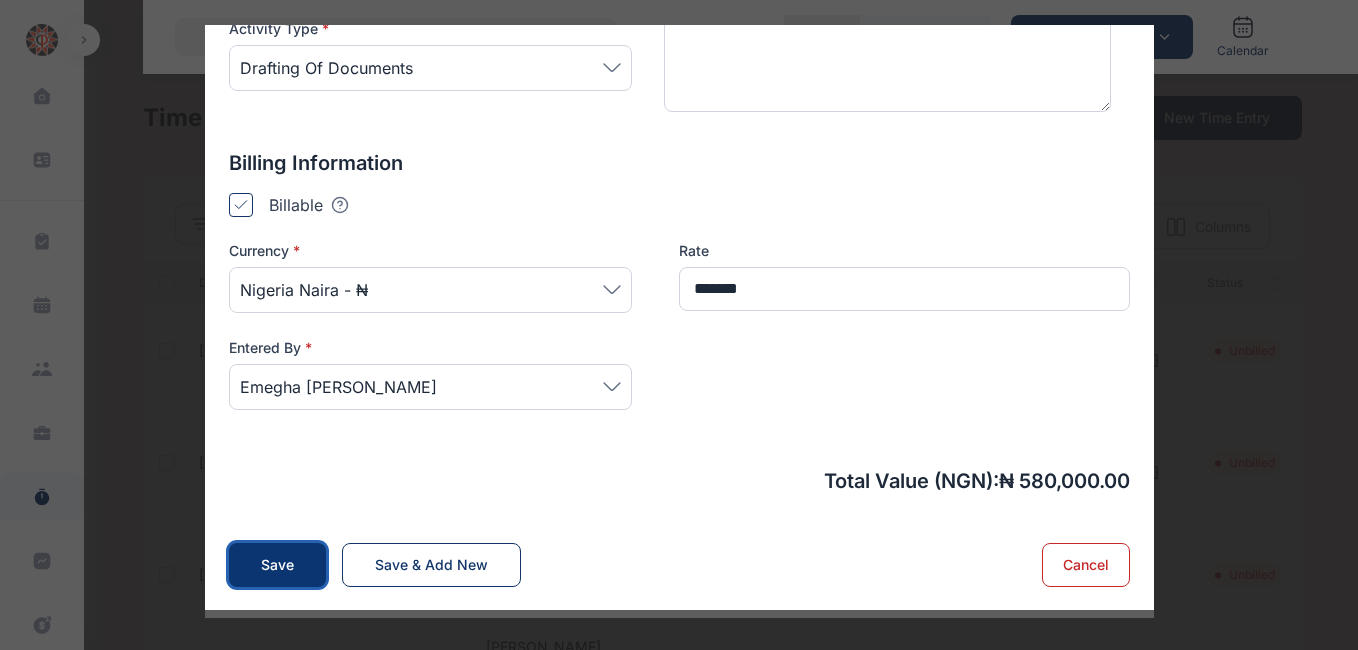 click on "Save" at bounding box center (277, 565) 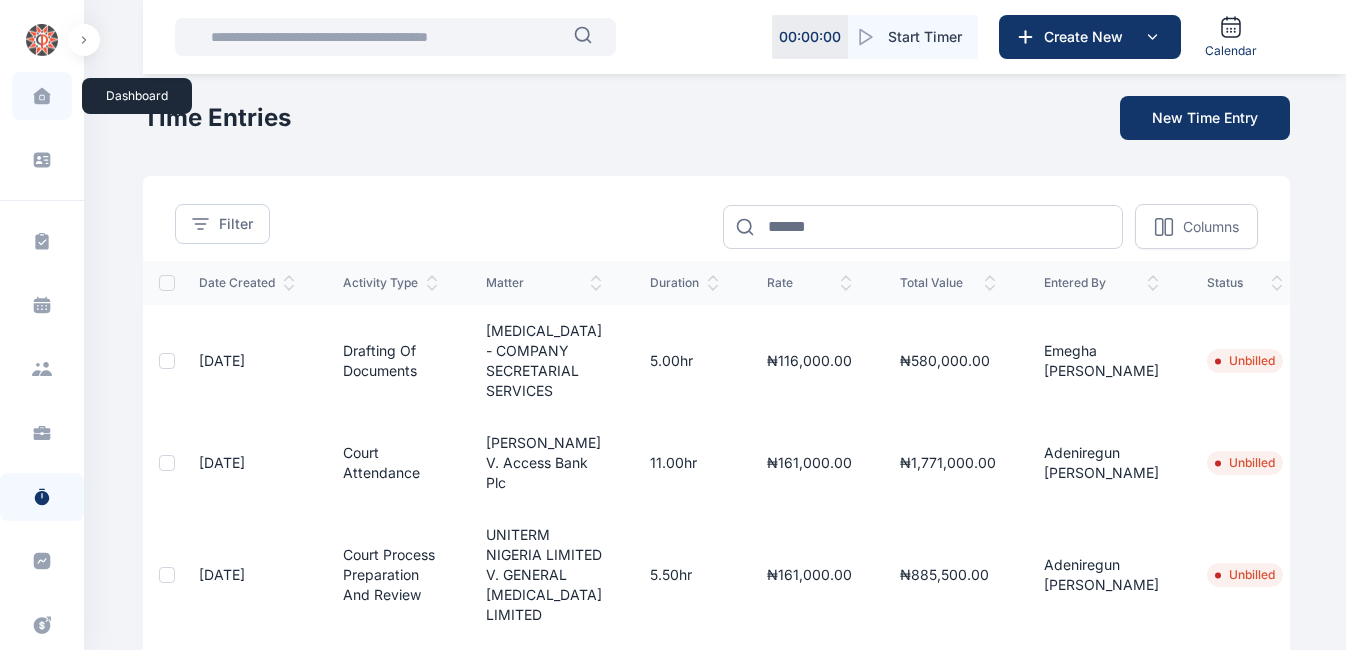 click 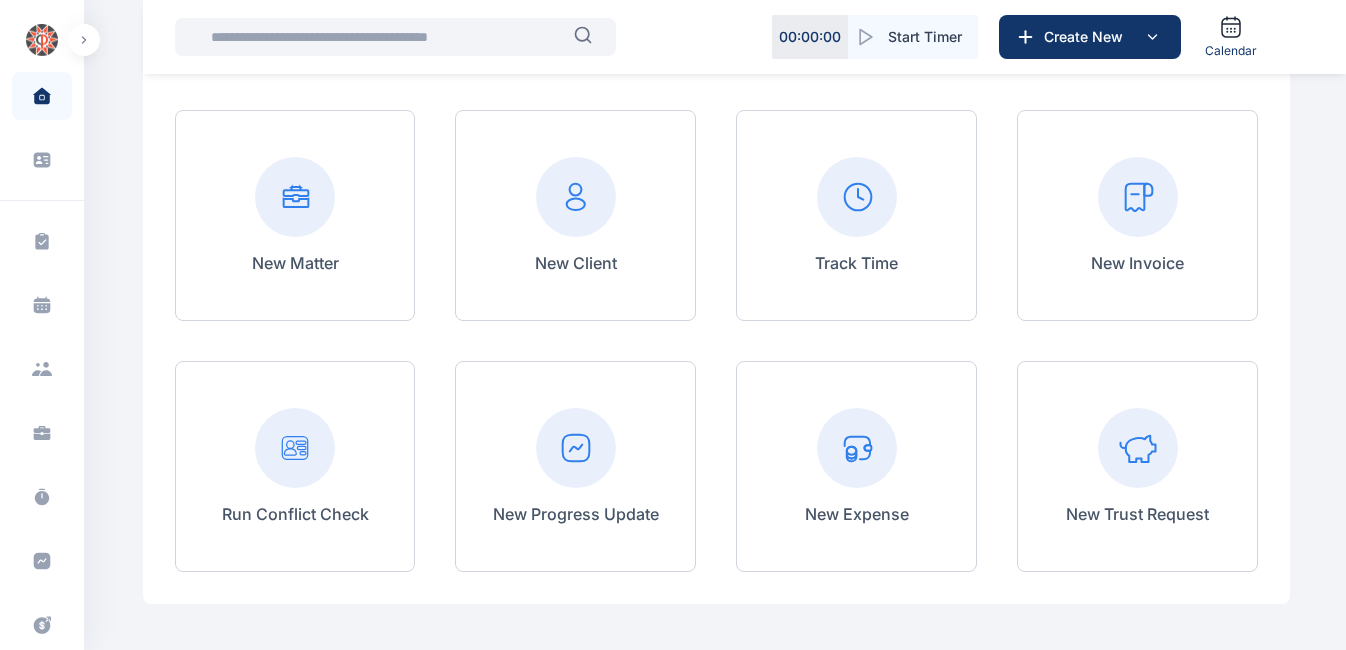 scroll, scrollTop: 177, scrollLeft: 0, axis: vertical 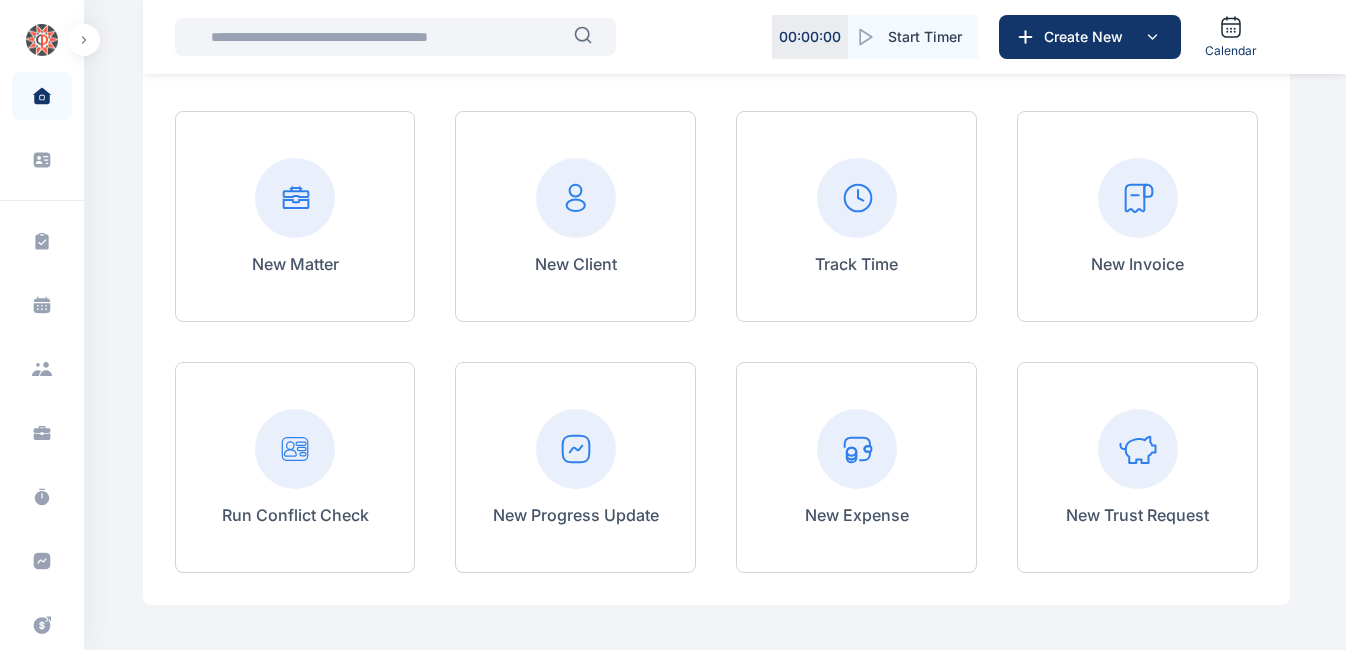 click 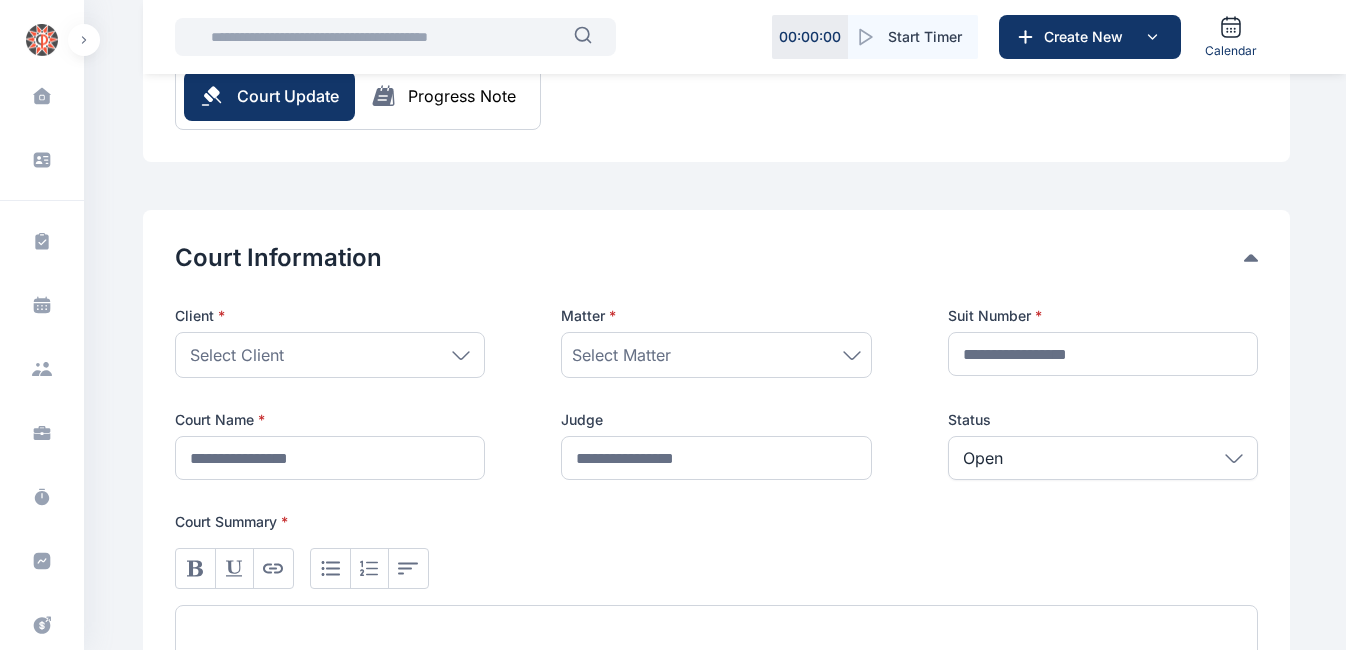 scroll, scrollTop: 208, scrollLeft: 0, axis: vertical 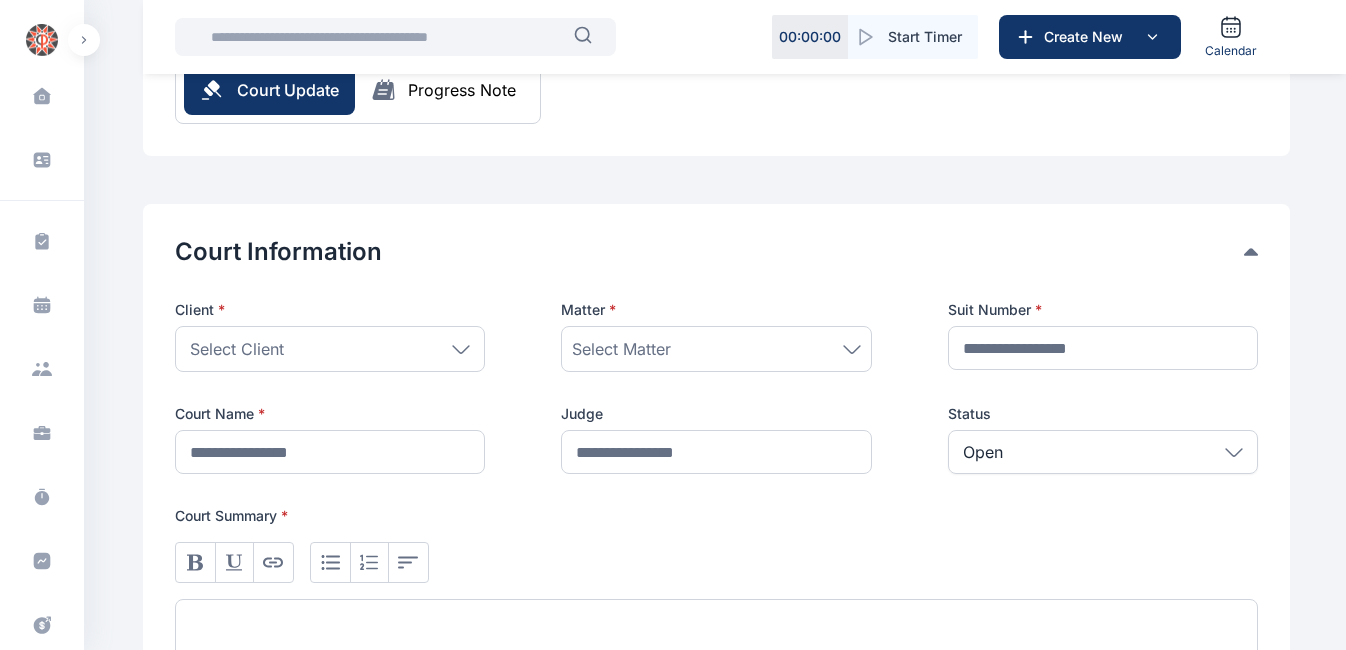click 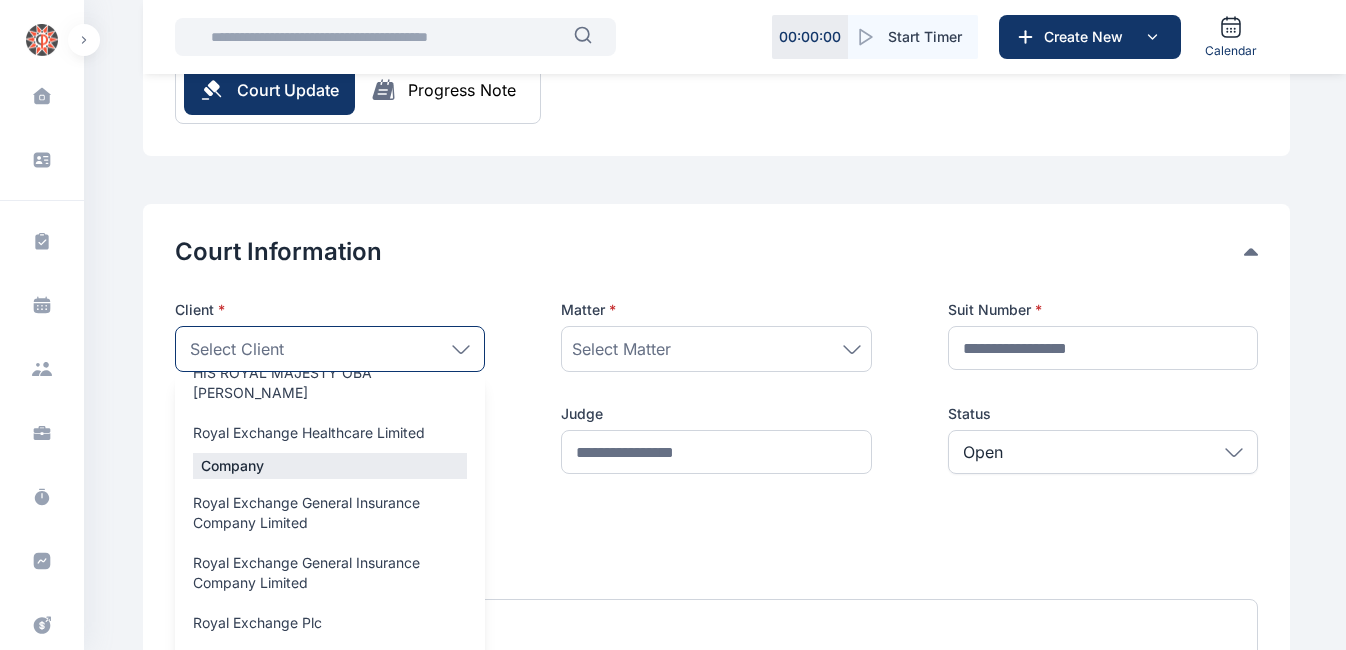 scroll, scrollTop: 115, scrollLeft: 0, axis: vertical 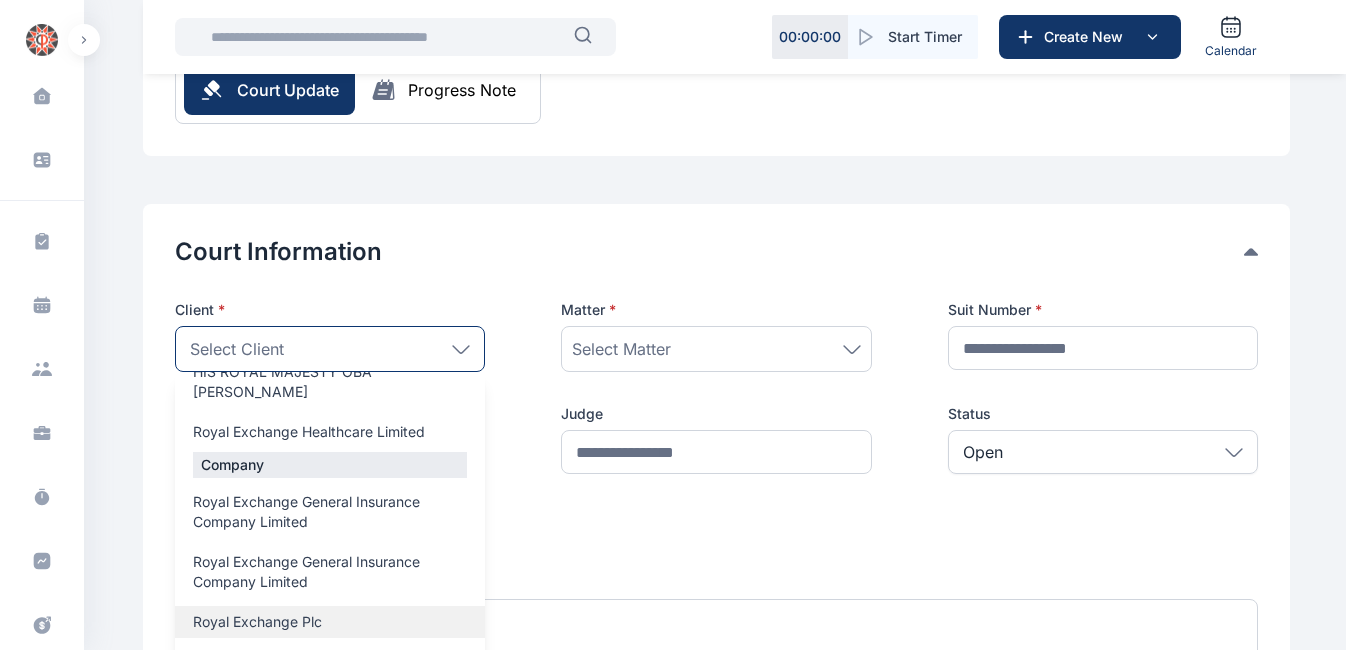 type on "****" 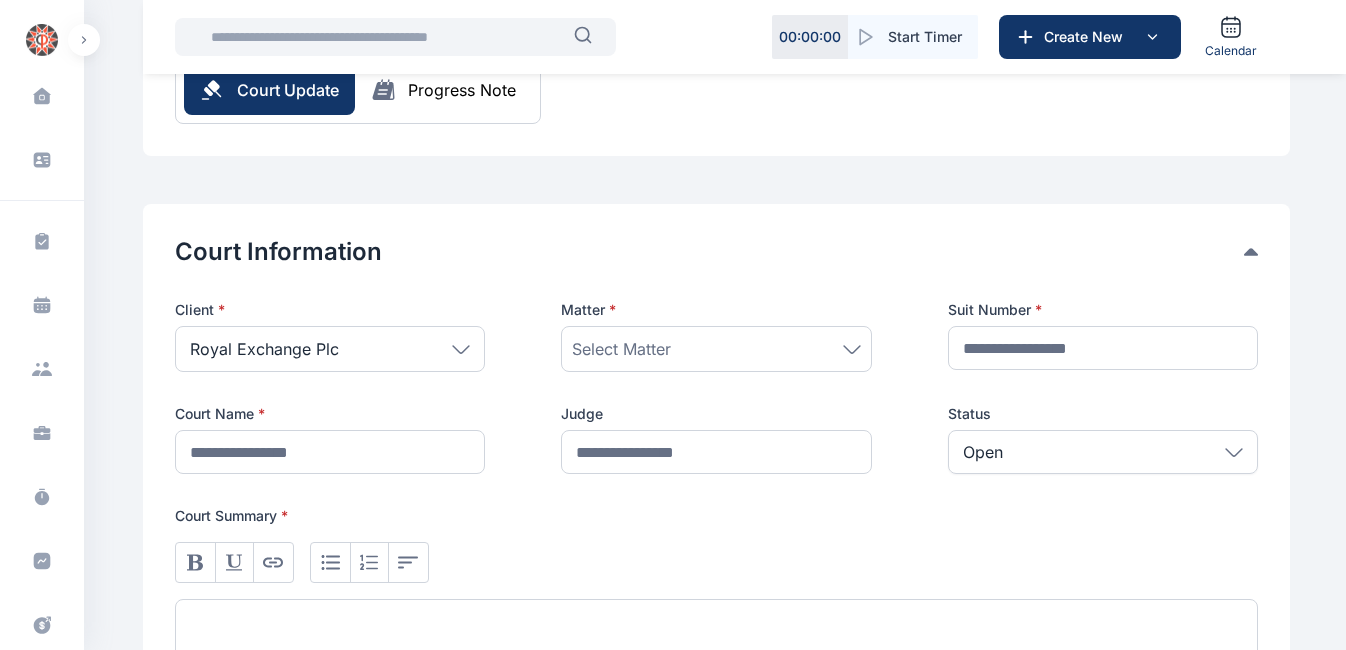 click 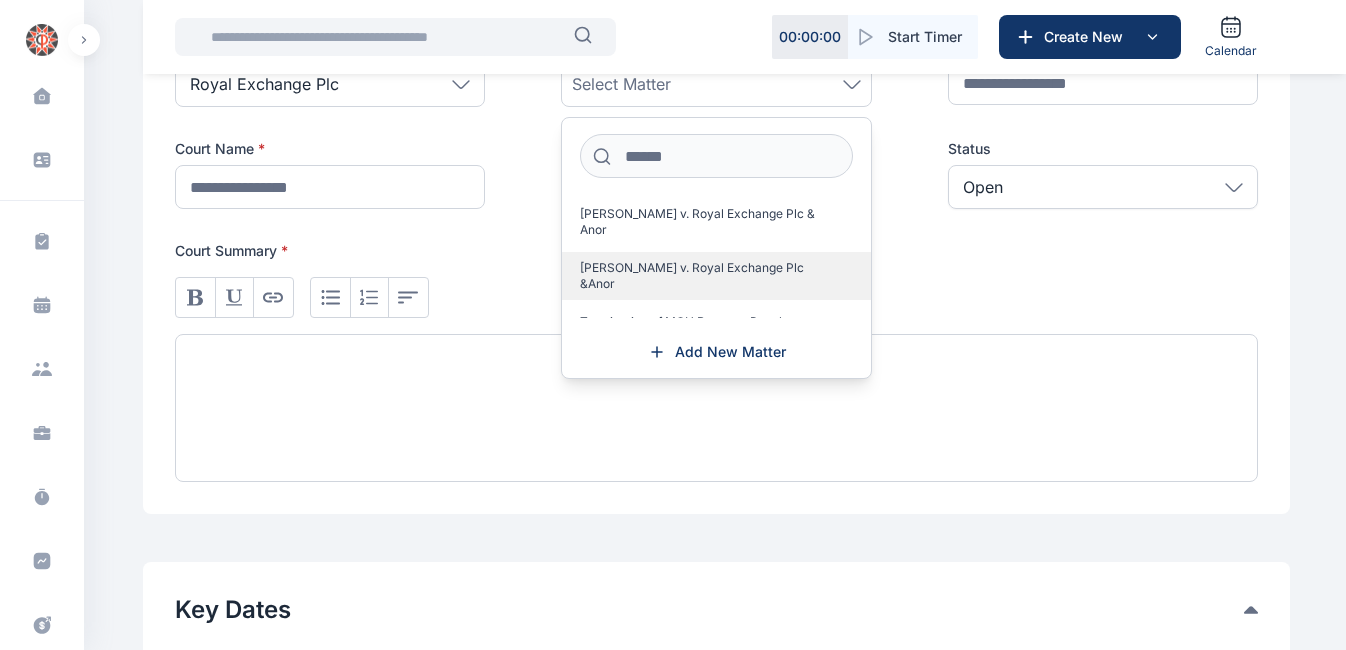scroll, scrollTop: 479, scrollLeft: 0, axis: vertical 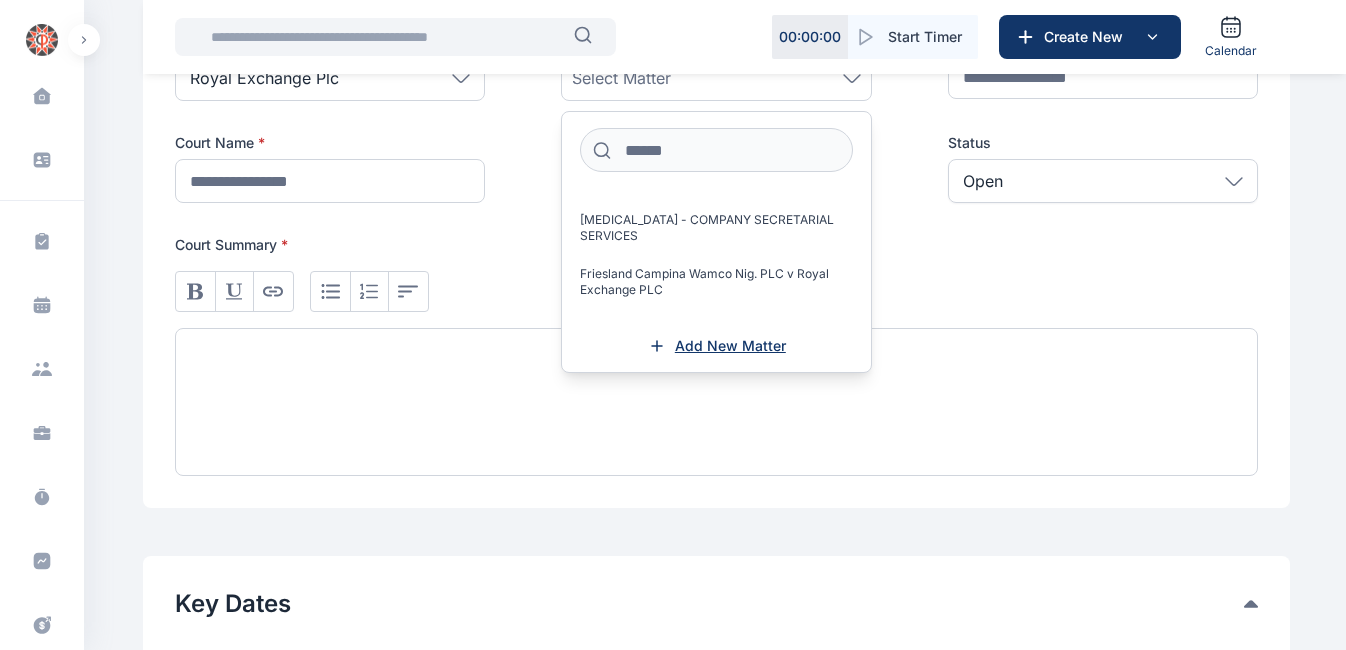 click on "Add New Matter" at bounding box center [730, 346] 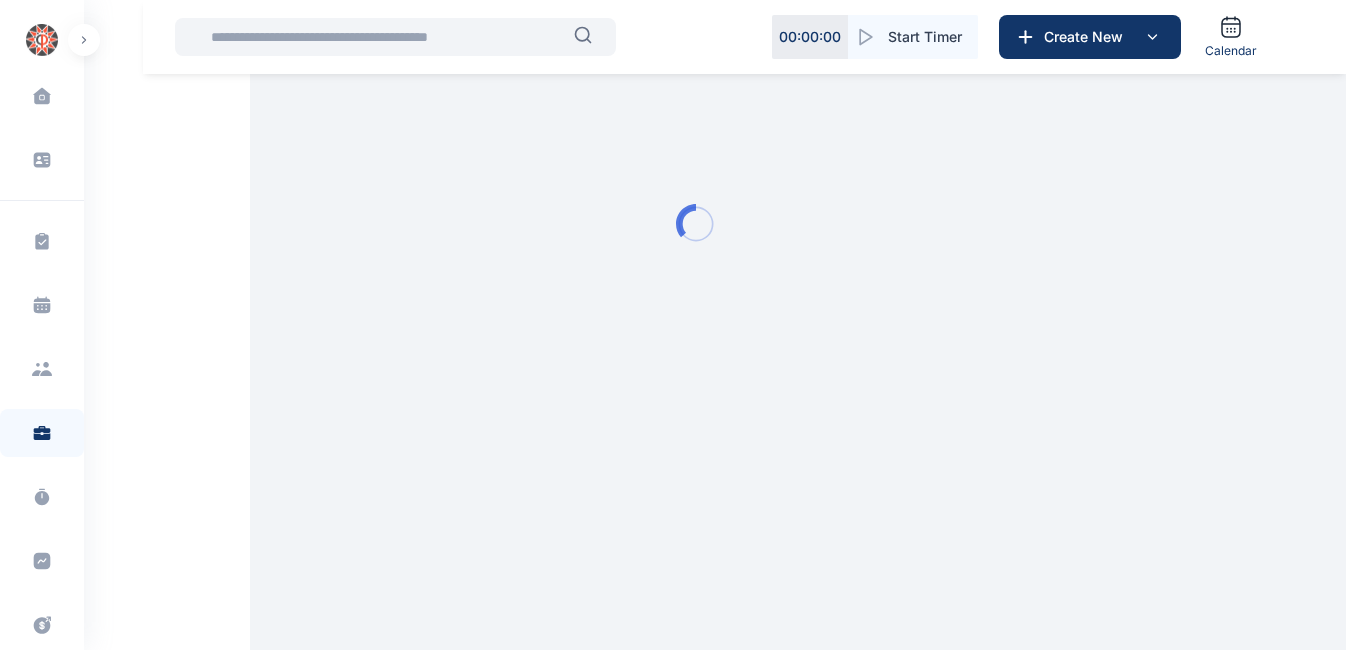 scroll, scrollTop: 0, scrollLeft: 0, axis: both 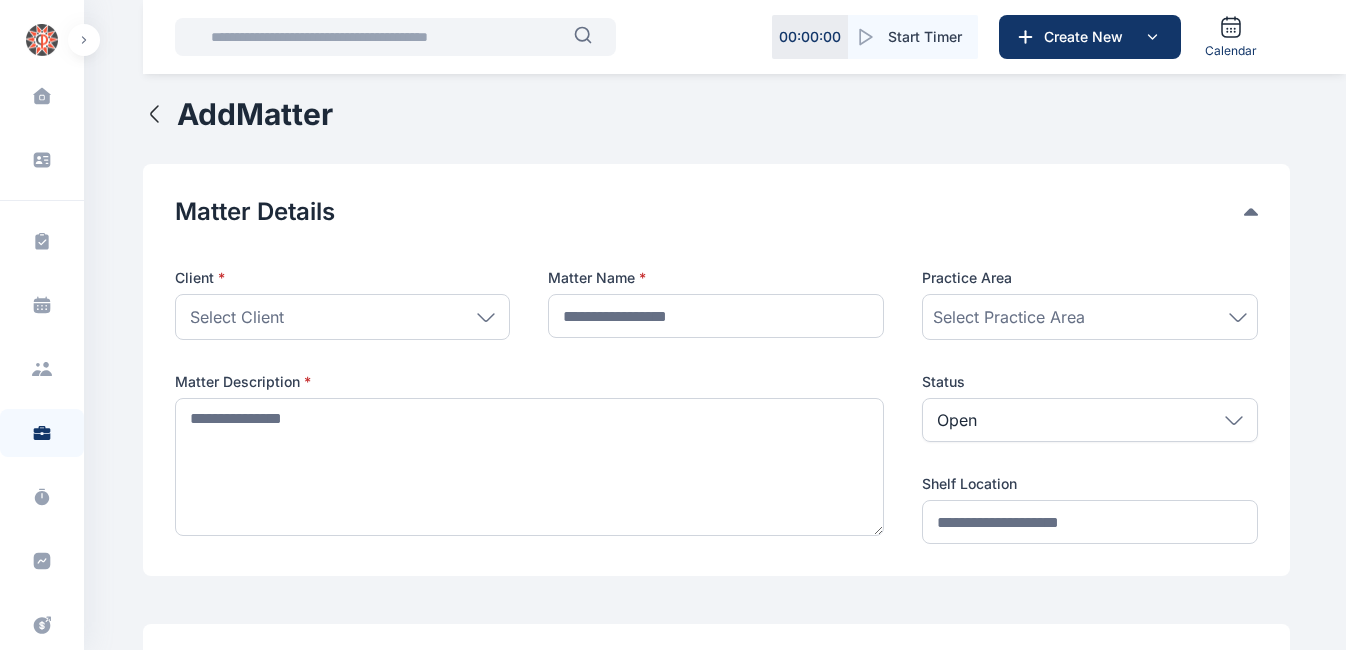 click on "Select Client" at bounding box center [343, 317] 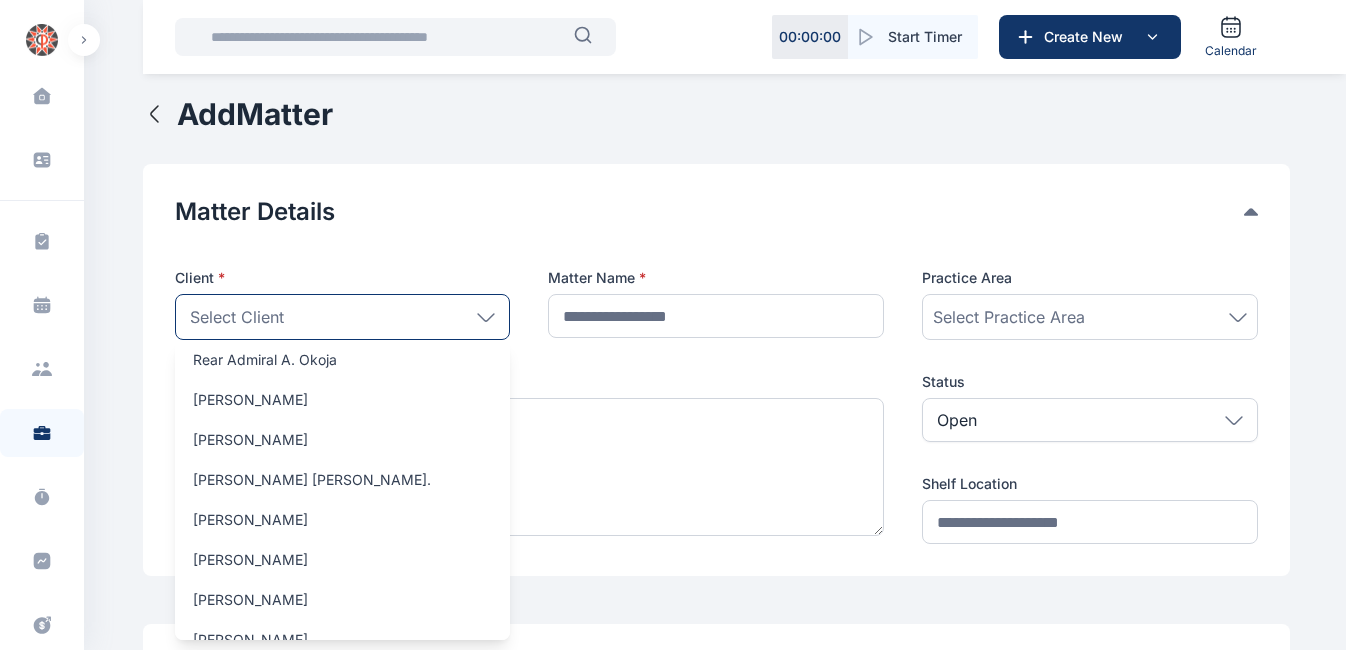 scroll, scrollTop: 0, scrollLeft: 0, axis: both 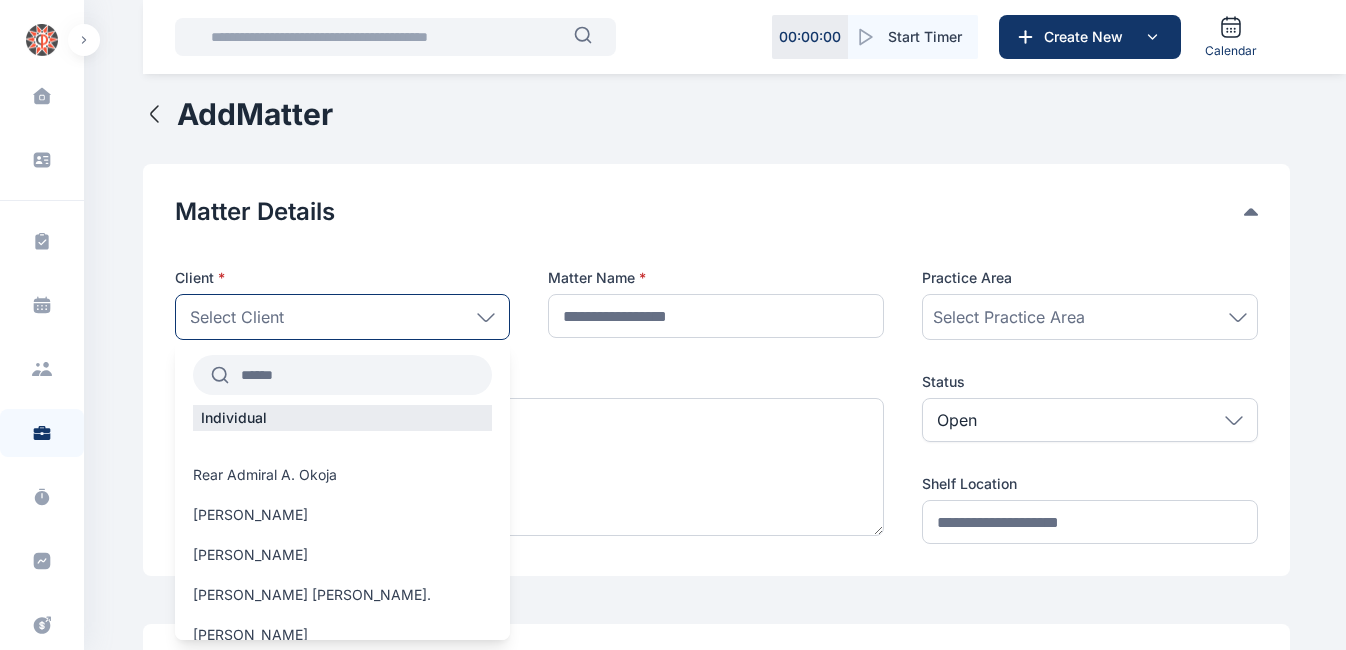 click at bounding box center [361, 375] 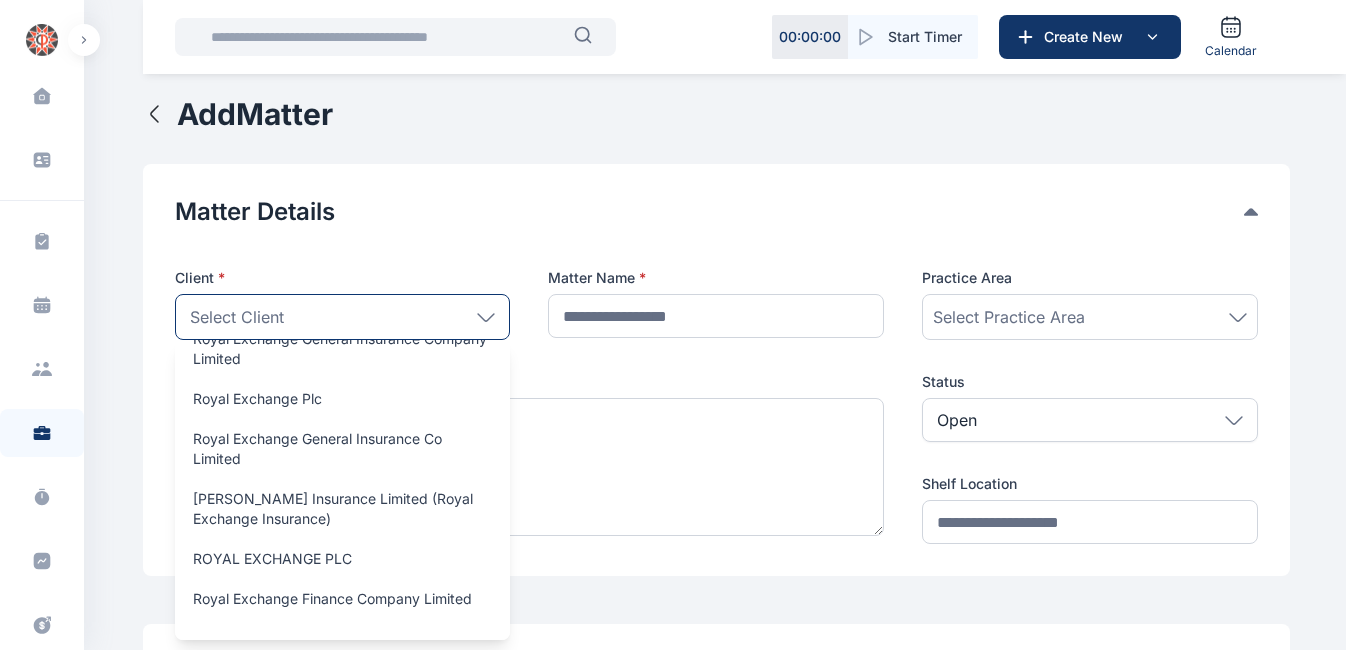 scroll, scrollTop: 247, scrollLeft: 0, axis: vertical 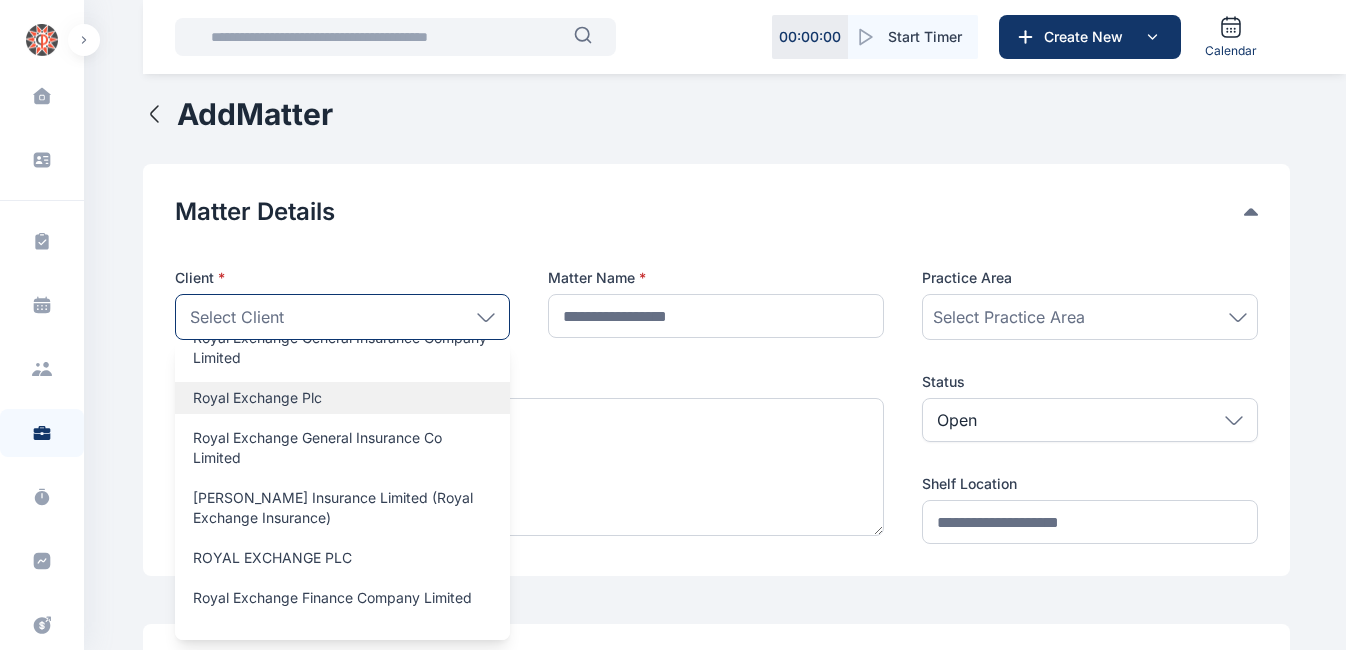 type on "*********" 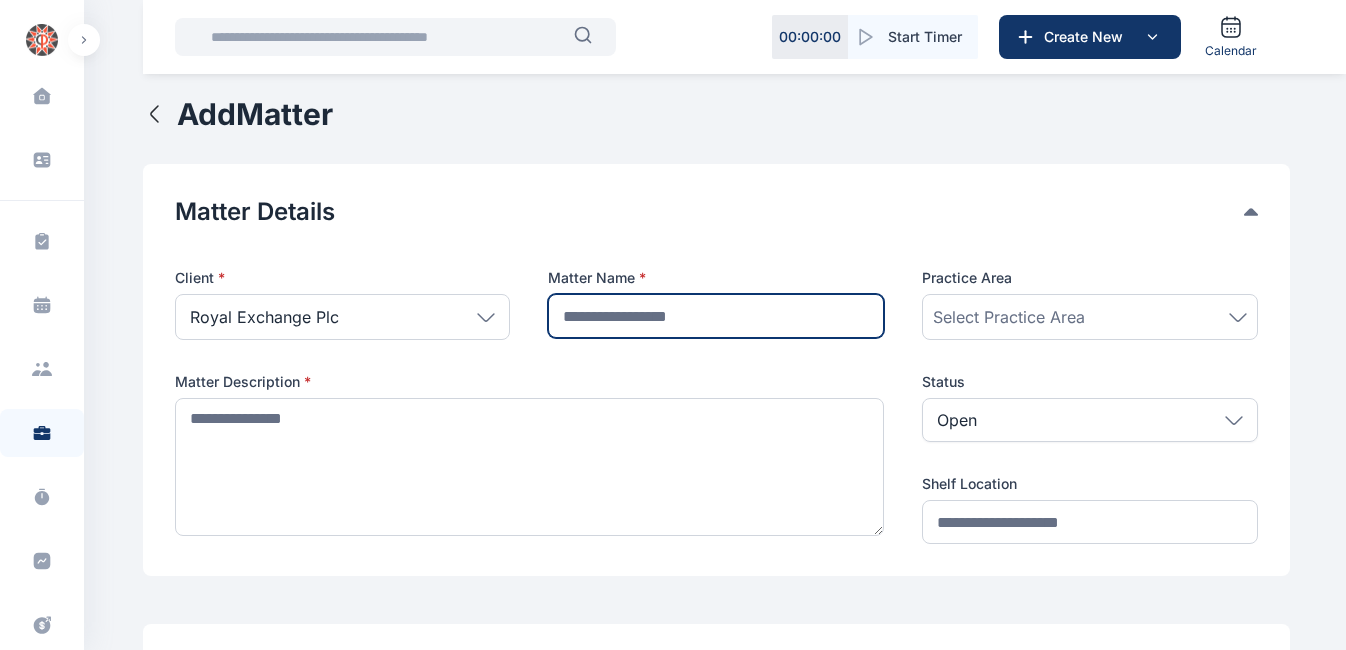 click at bounding box center (716, 316) 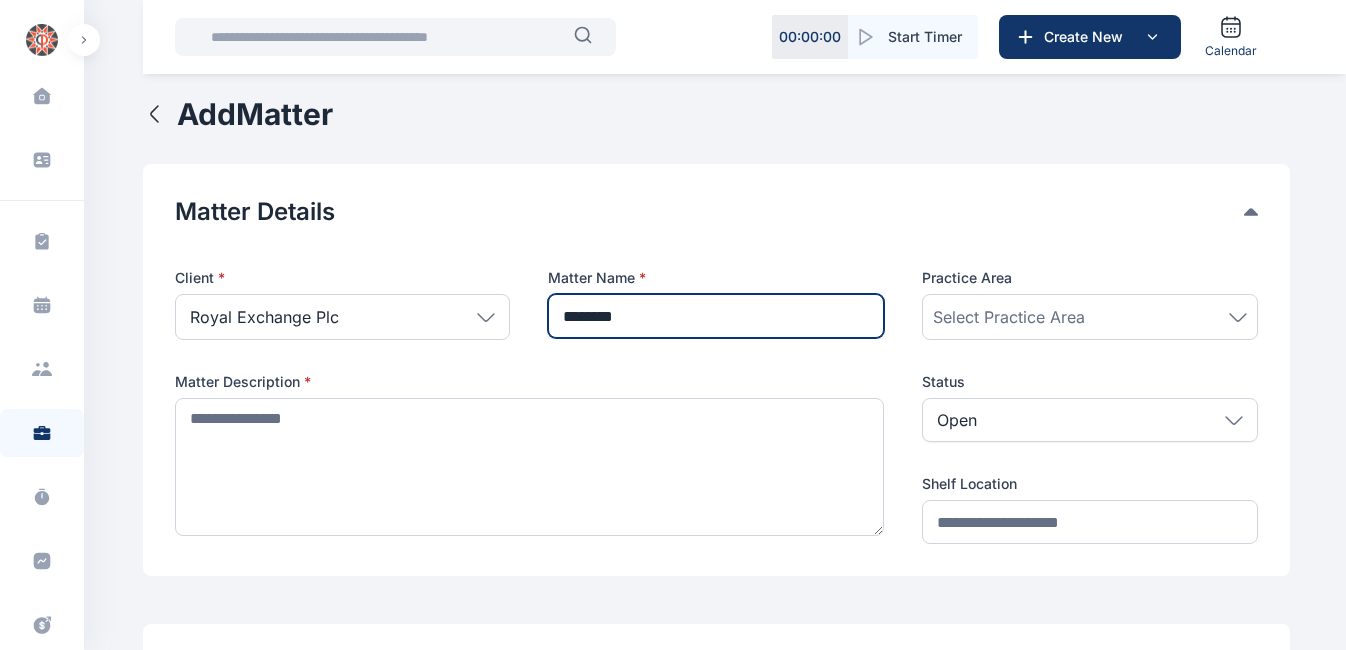 type on "********" 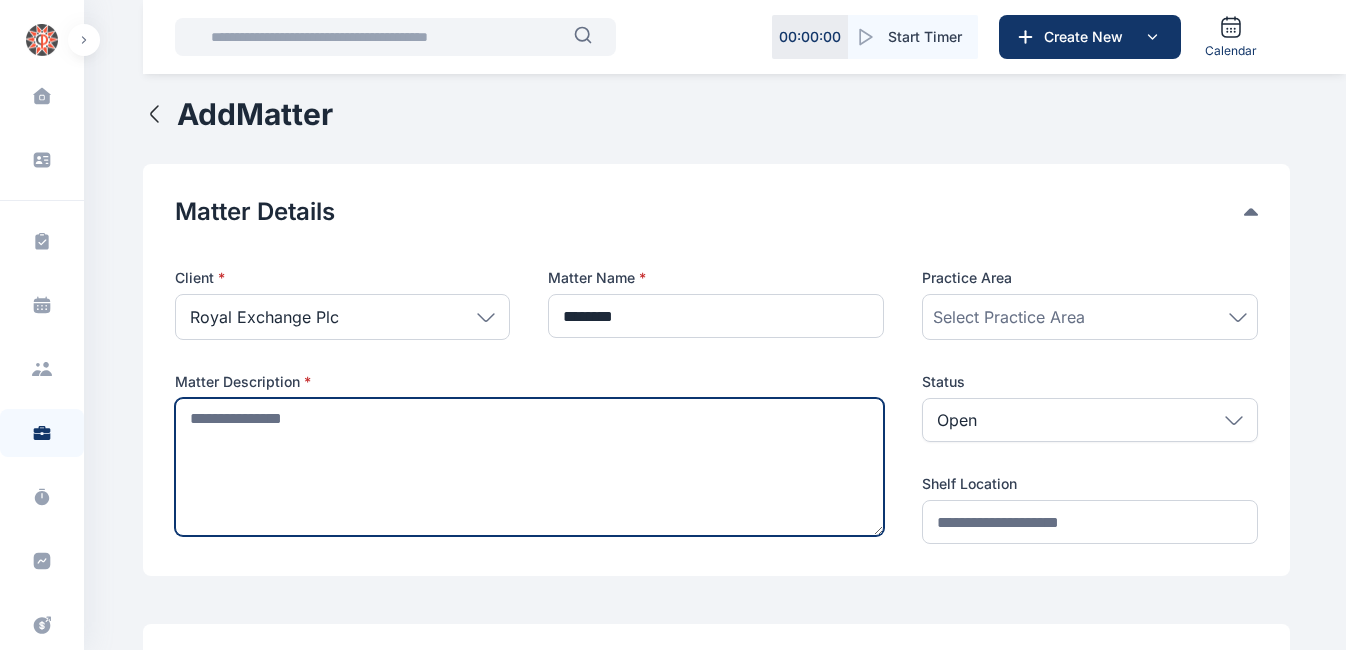 click at bounding box center (530, 467) 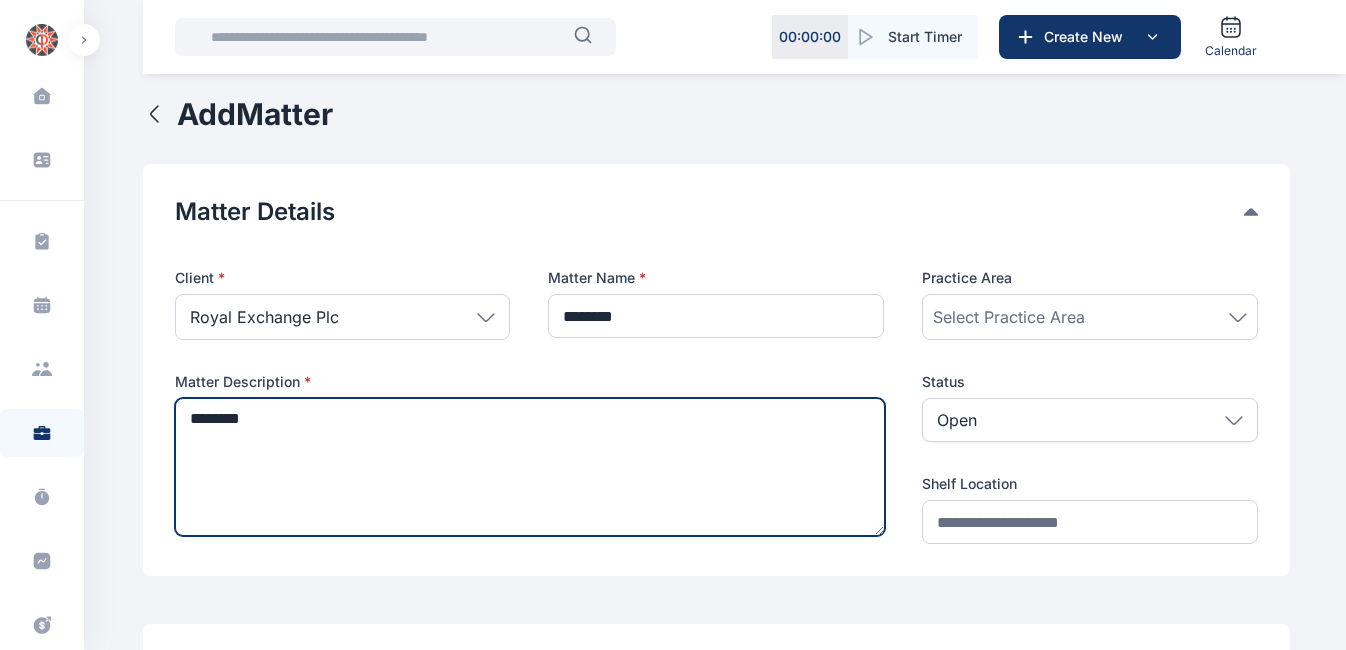 type on "********" 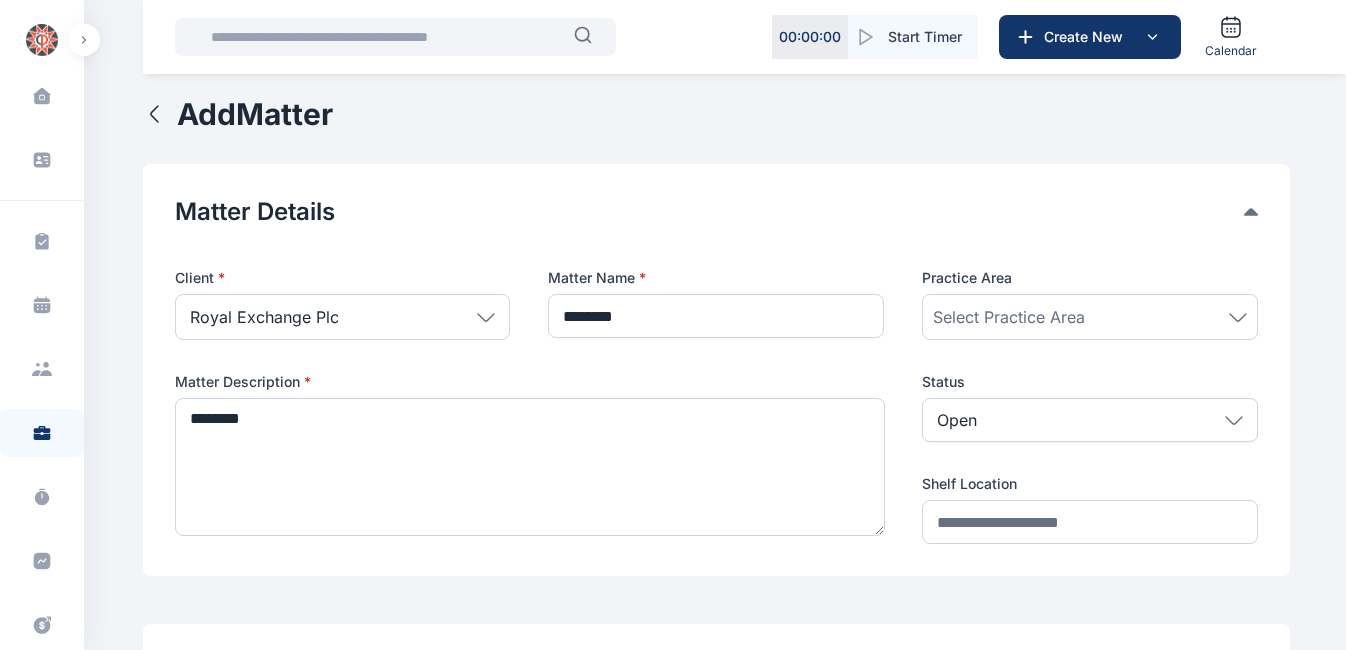 click 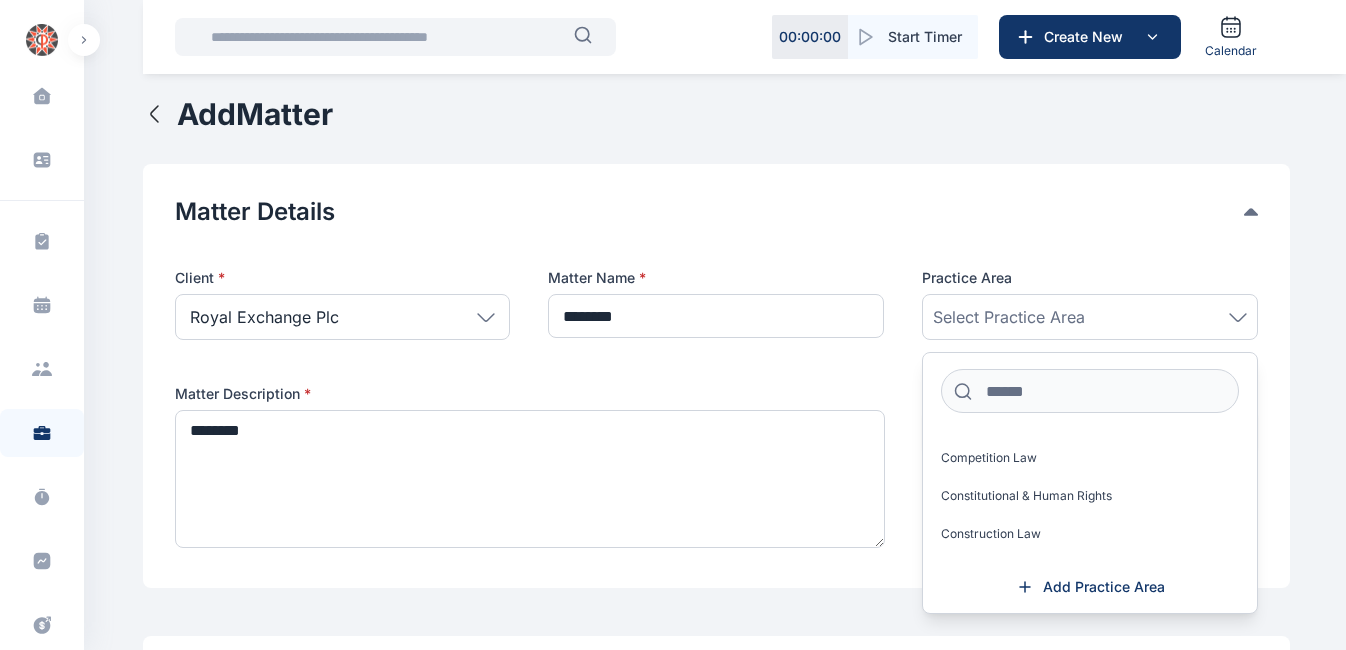 scroll, scrollTop: 431, scrollLeft: 0, axis: vertical 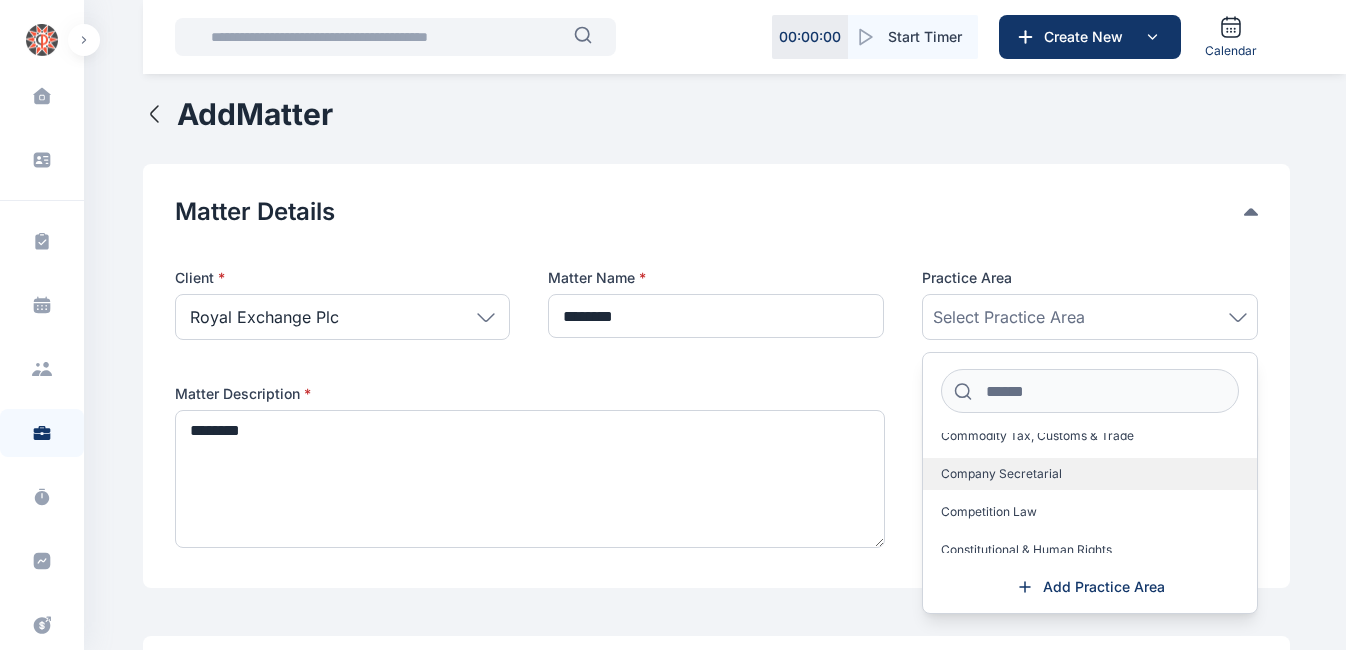 click on "Company Secretarial" at bounding box center [1001, 474] 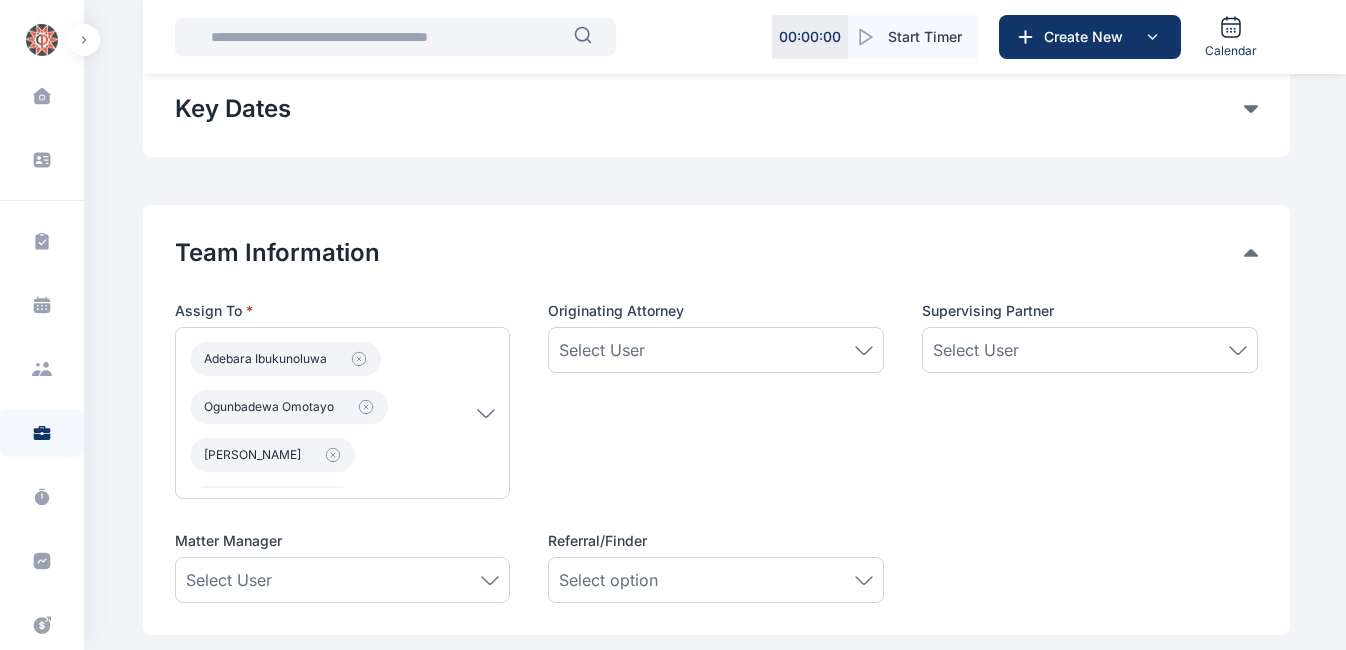 scroll, scrollTop: 693, scrollLeft: 0, axis: vertical 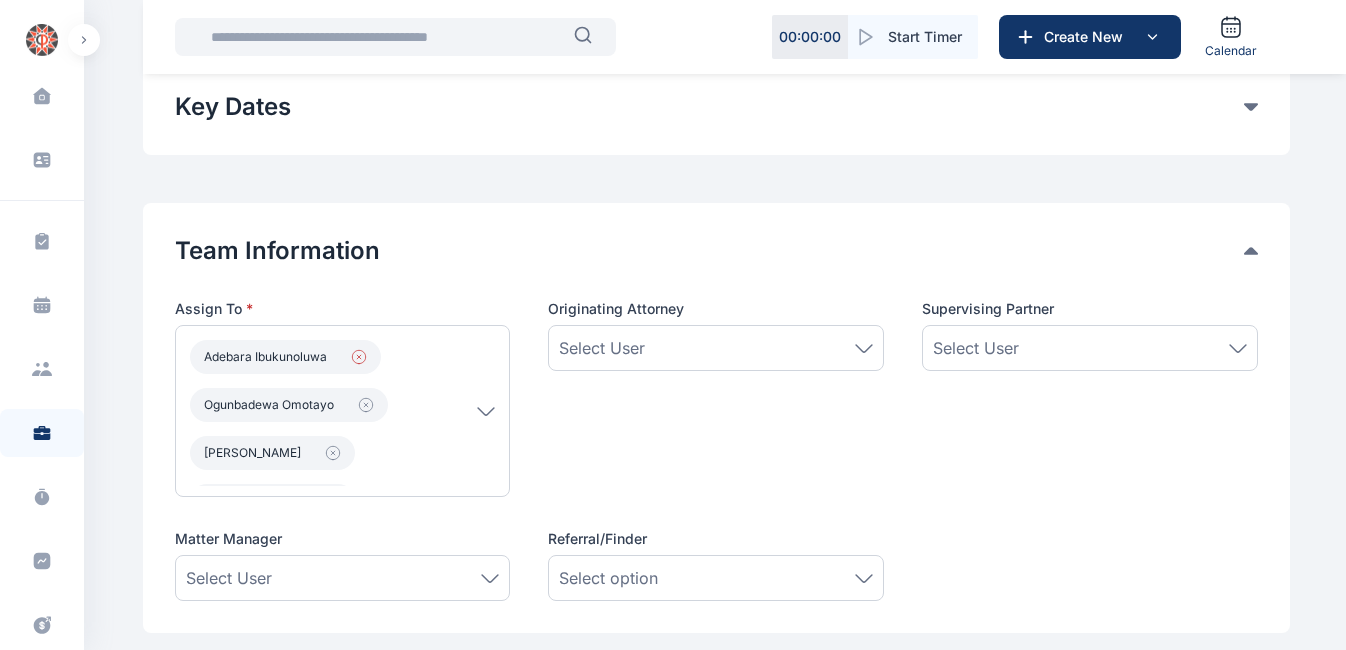 click 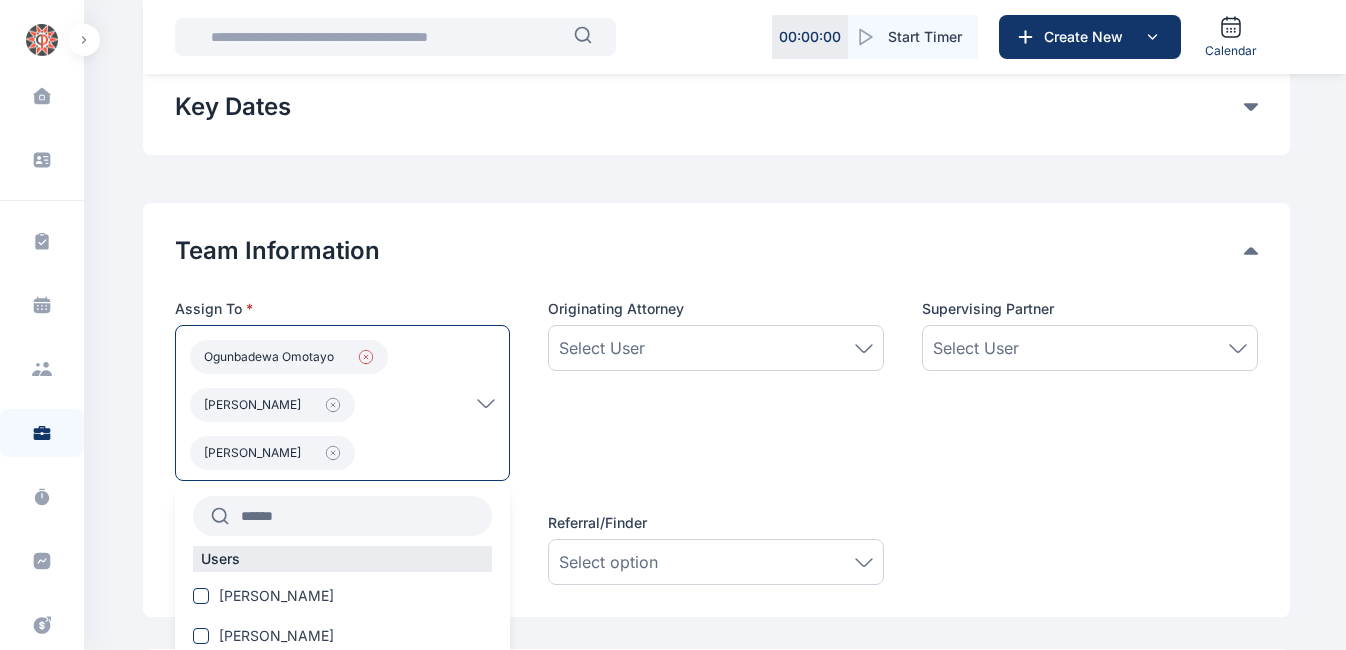 click 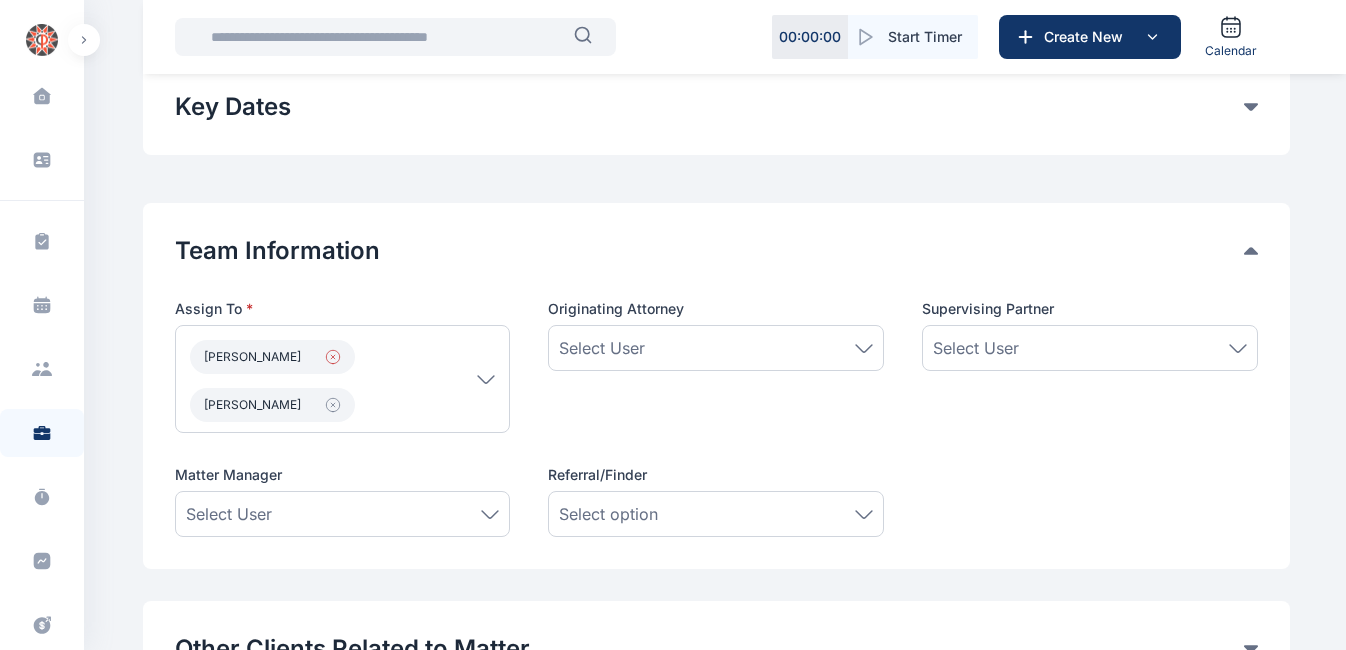 click 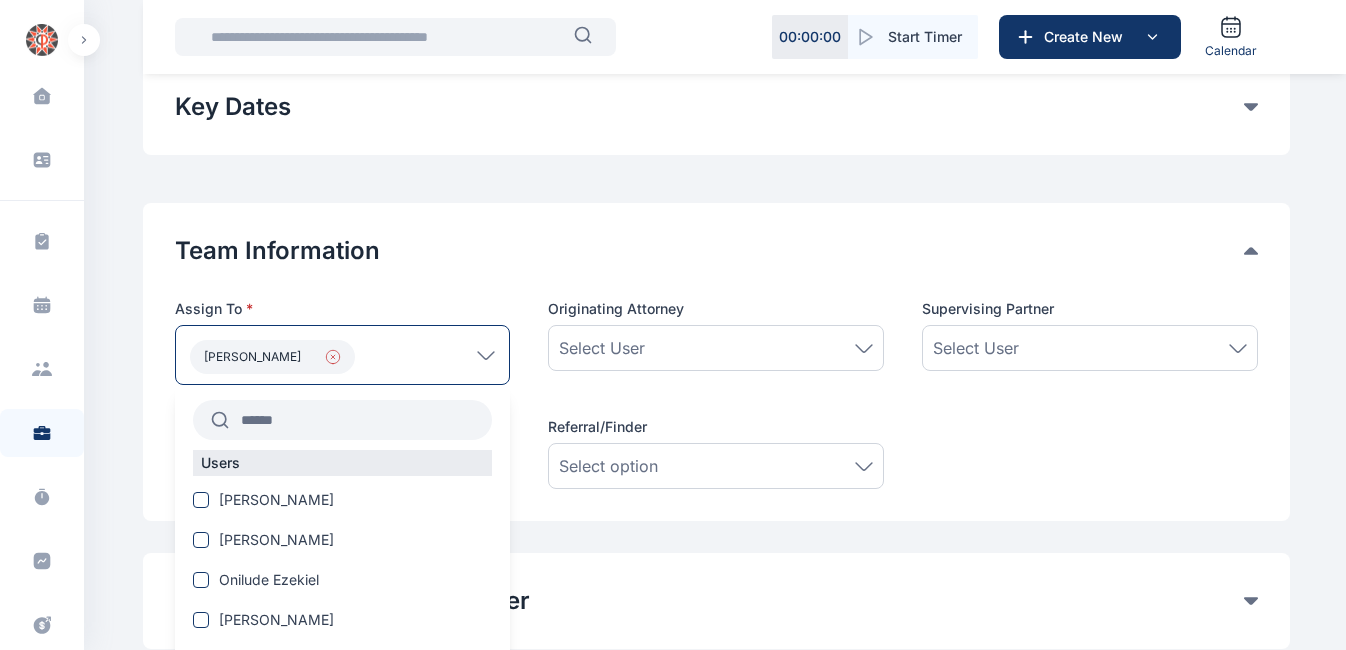 click 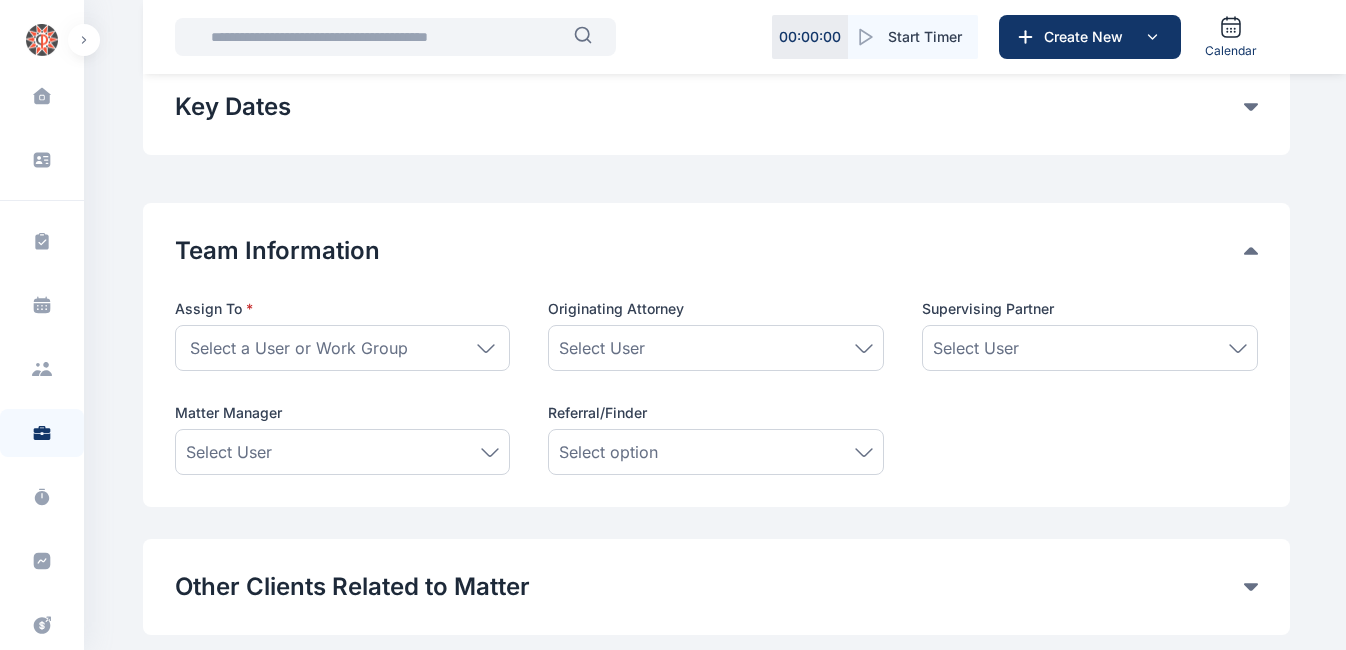 click on "Select a User or Work Group" at bounding box center (299, 348) 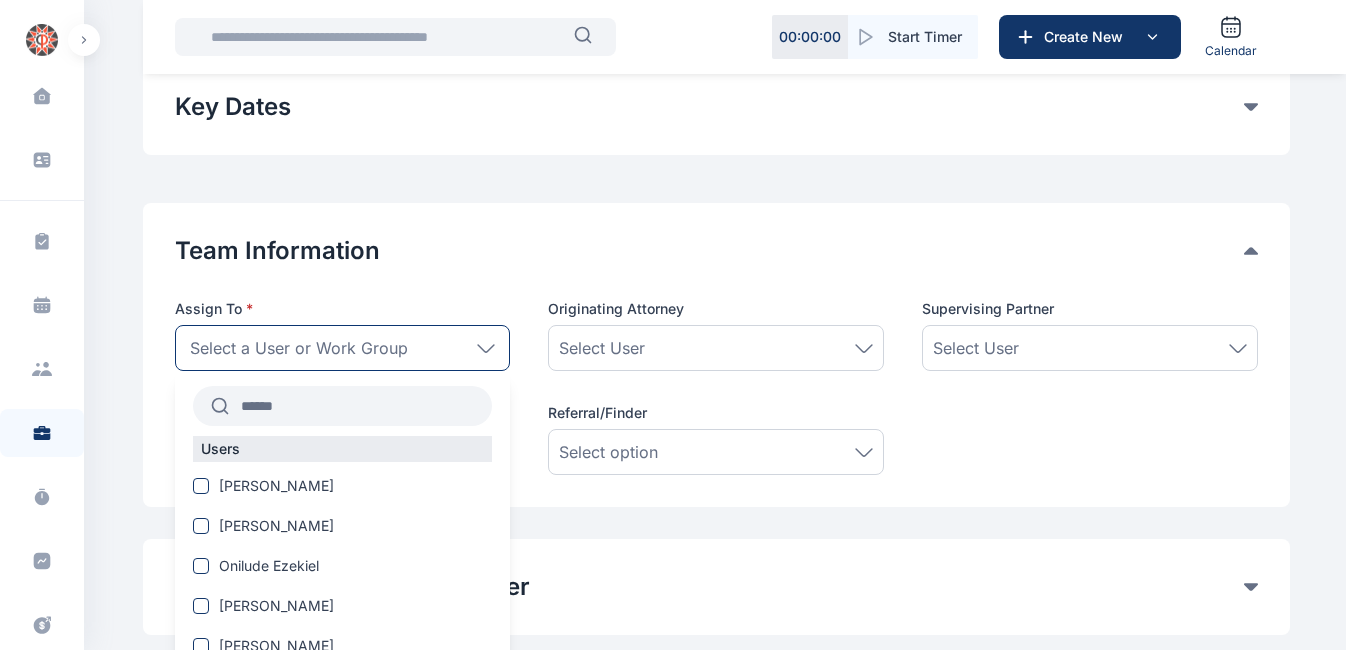 click at bounding box center [361, 406] 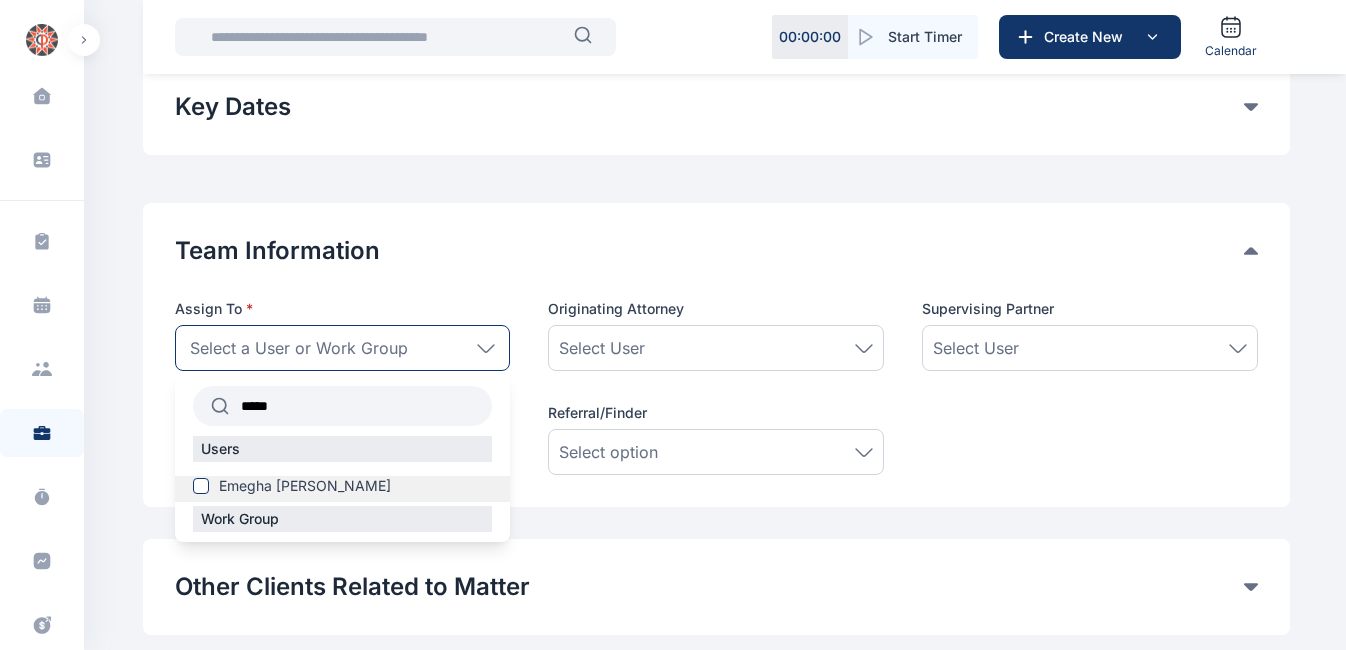 type on "*****" 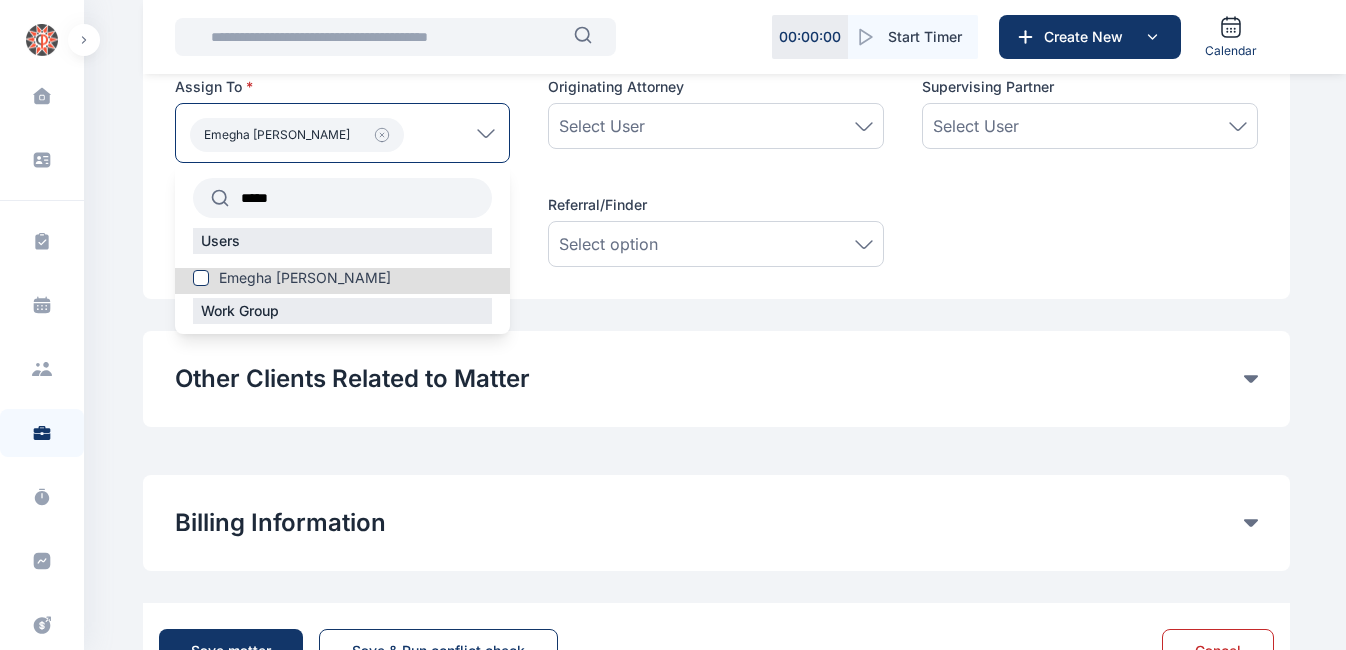 scroll, scrollTop: 996, scrollLeft: 0, axis: vertical 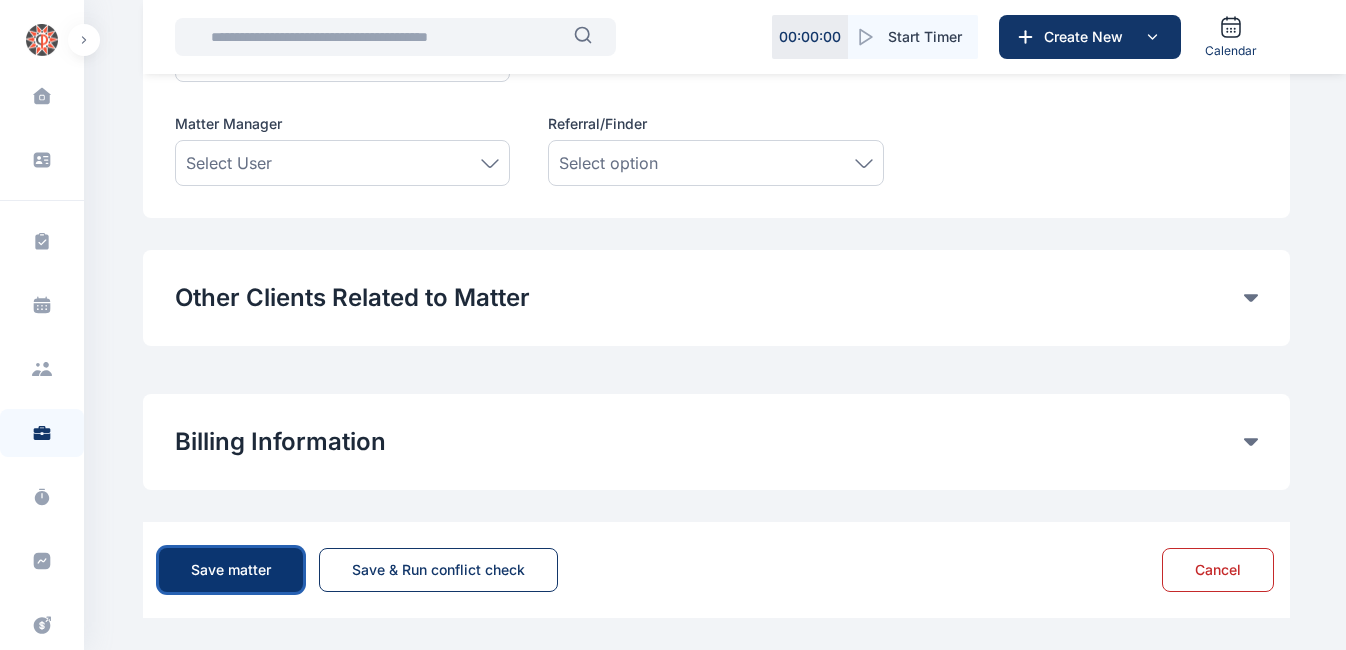 click on "Save matter" at bounding box center (231, 570) 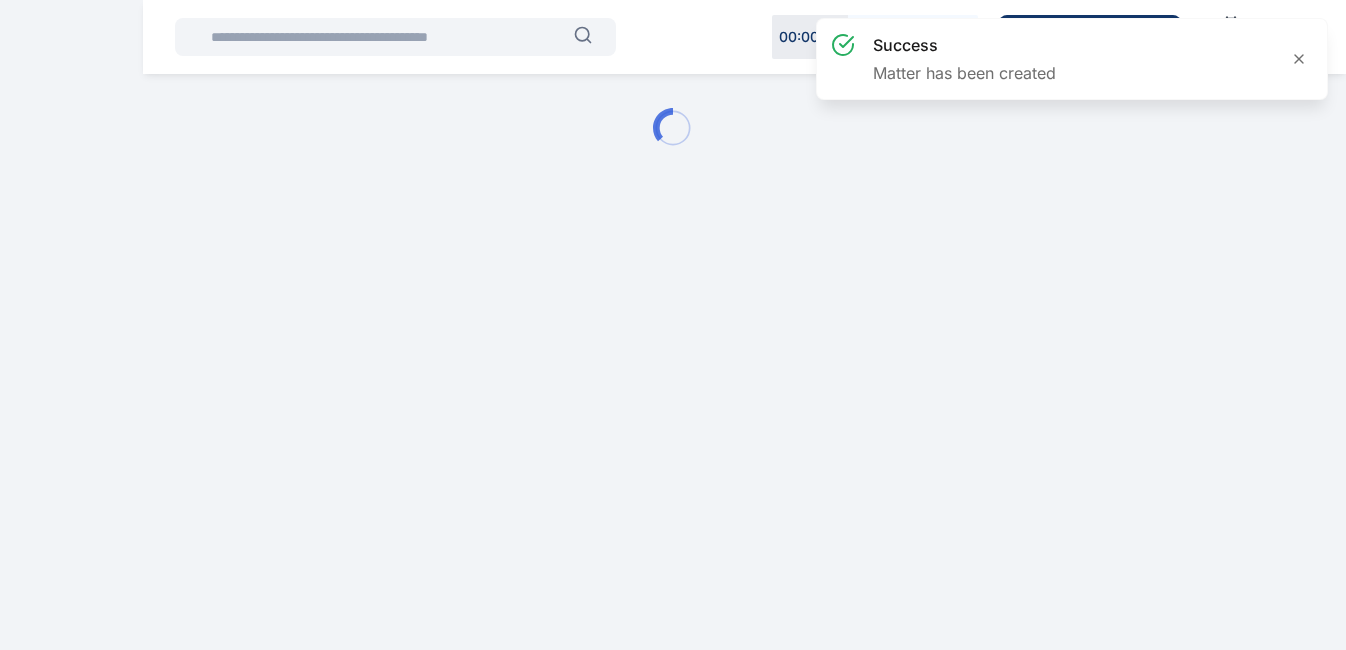 scroll, scrollTop: 0, scrollLeft: 0, axis: both 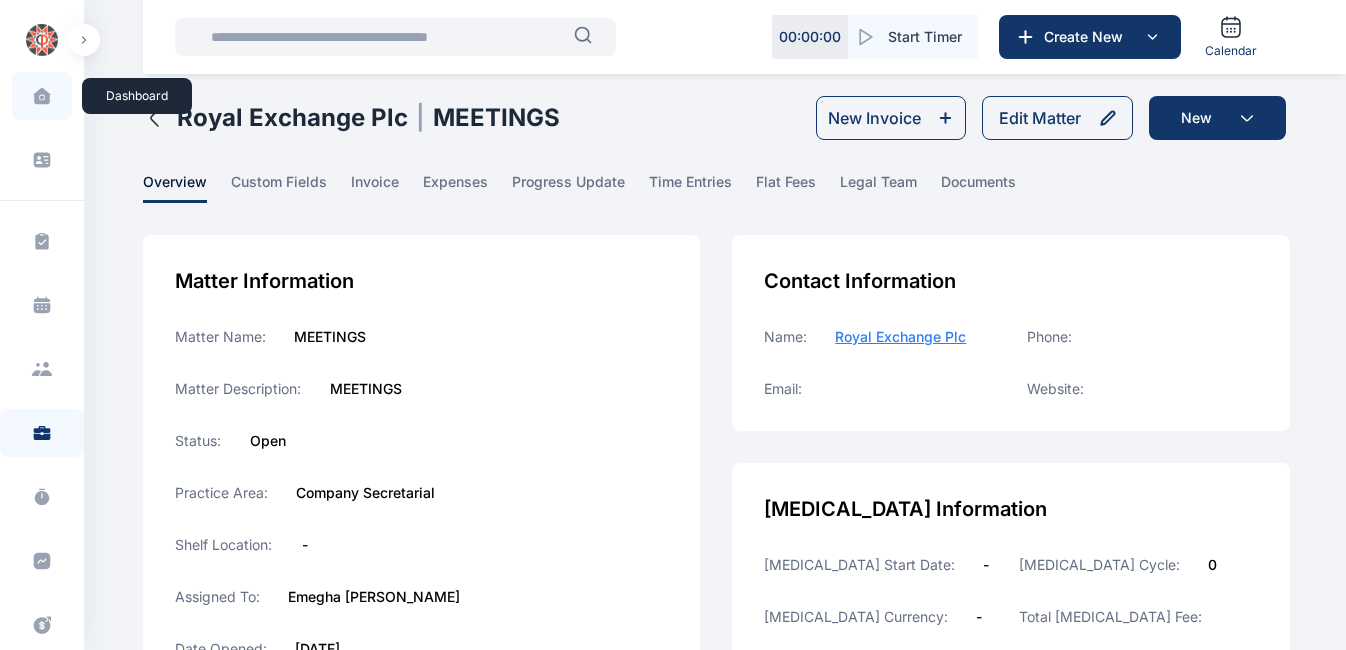 click 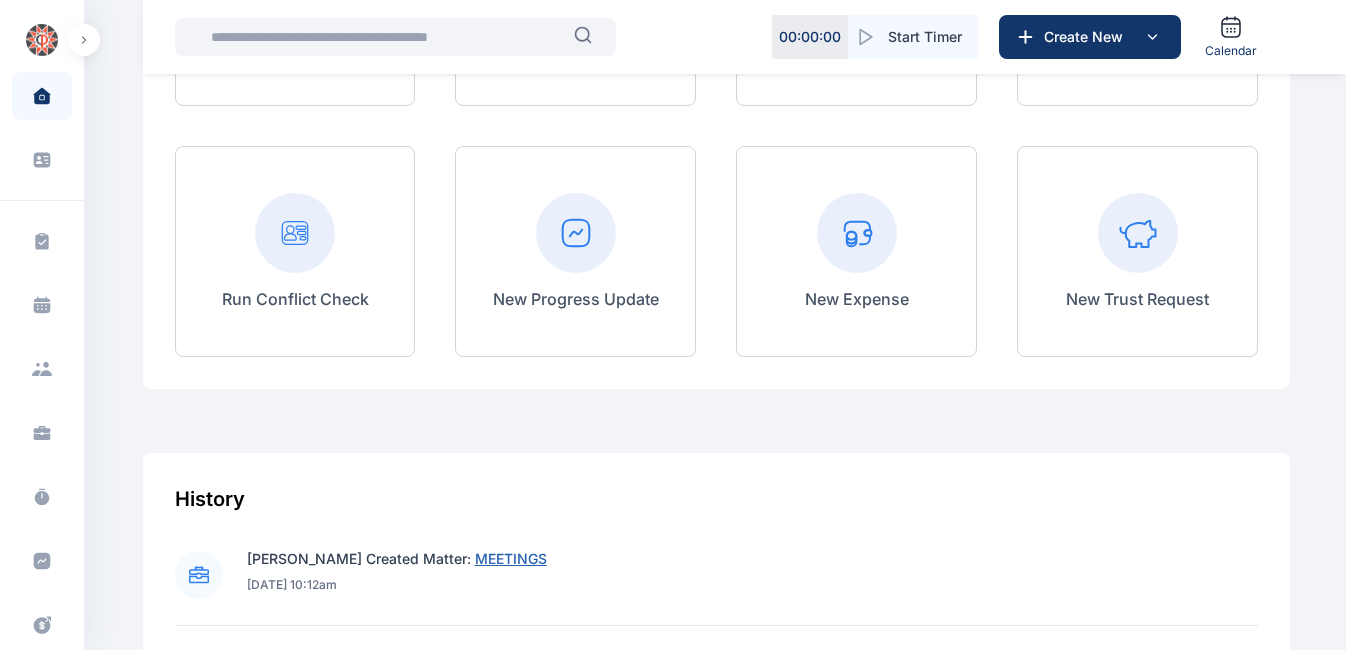 scroll, scrollTop: 396, scrollLeft: 0, axis: vertical 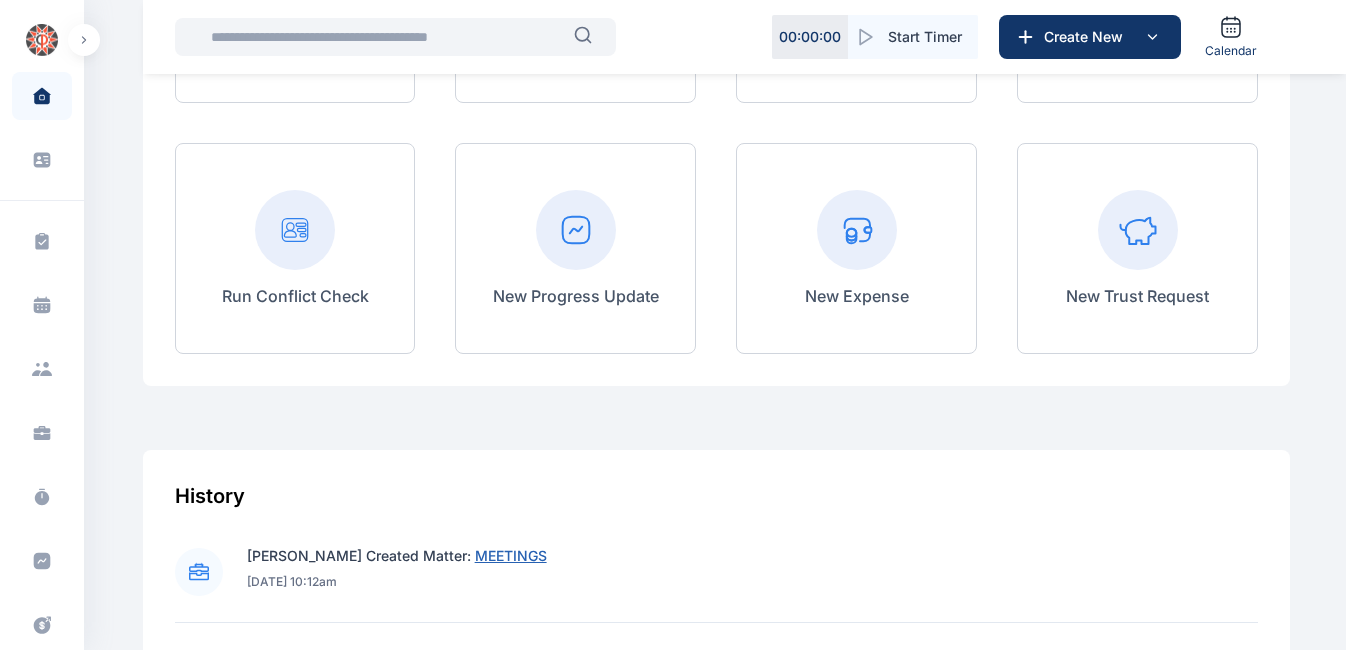click on "New Progress Update" at bounding box center (576, 296) 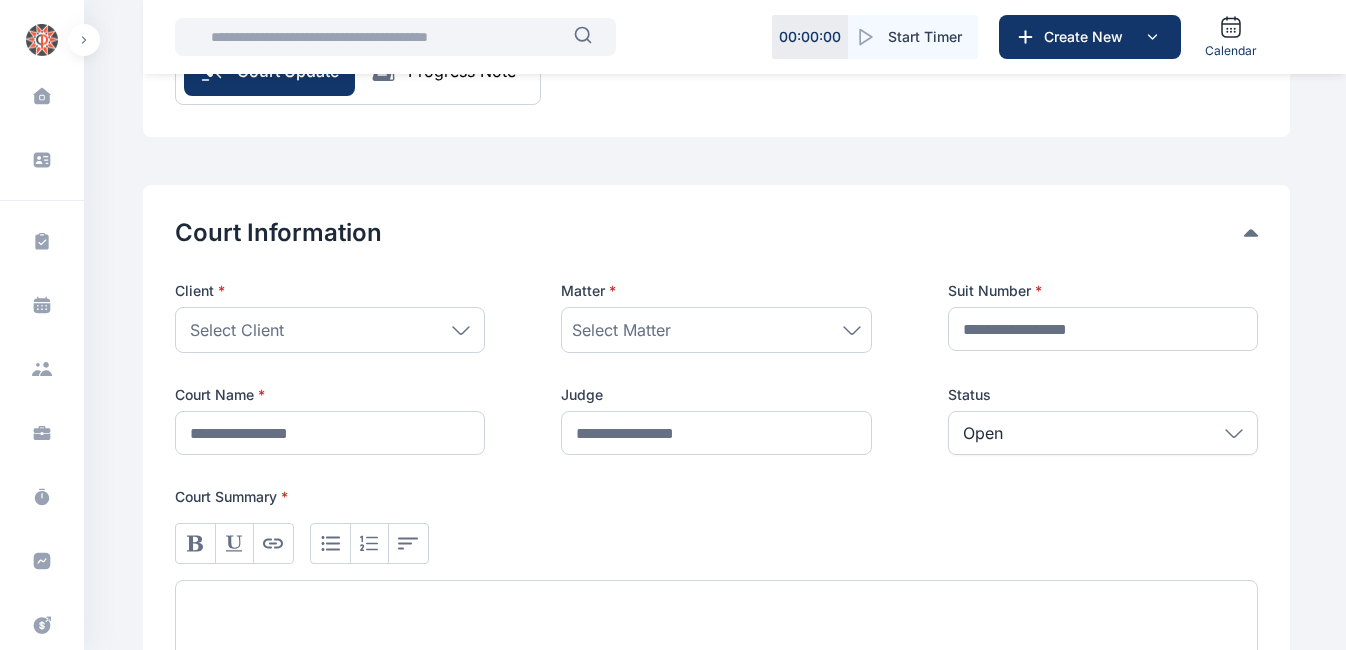 scroll, scrollTop: 249, scrollLeft: 0, axis: vertical 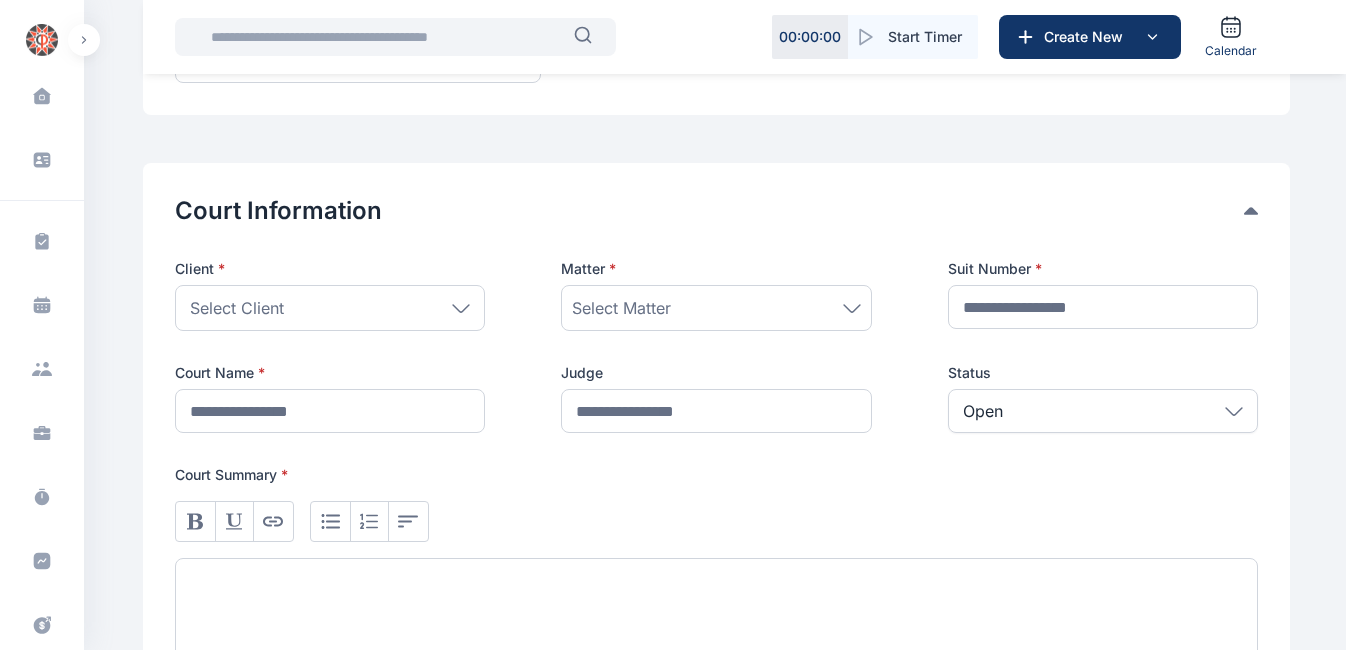 click on "Select Client" at bounding box center (330, 308) 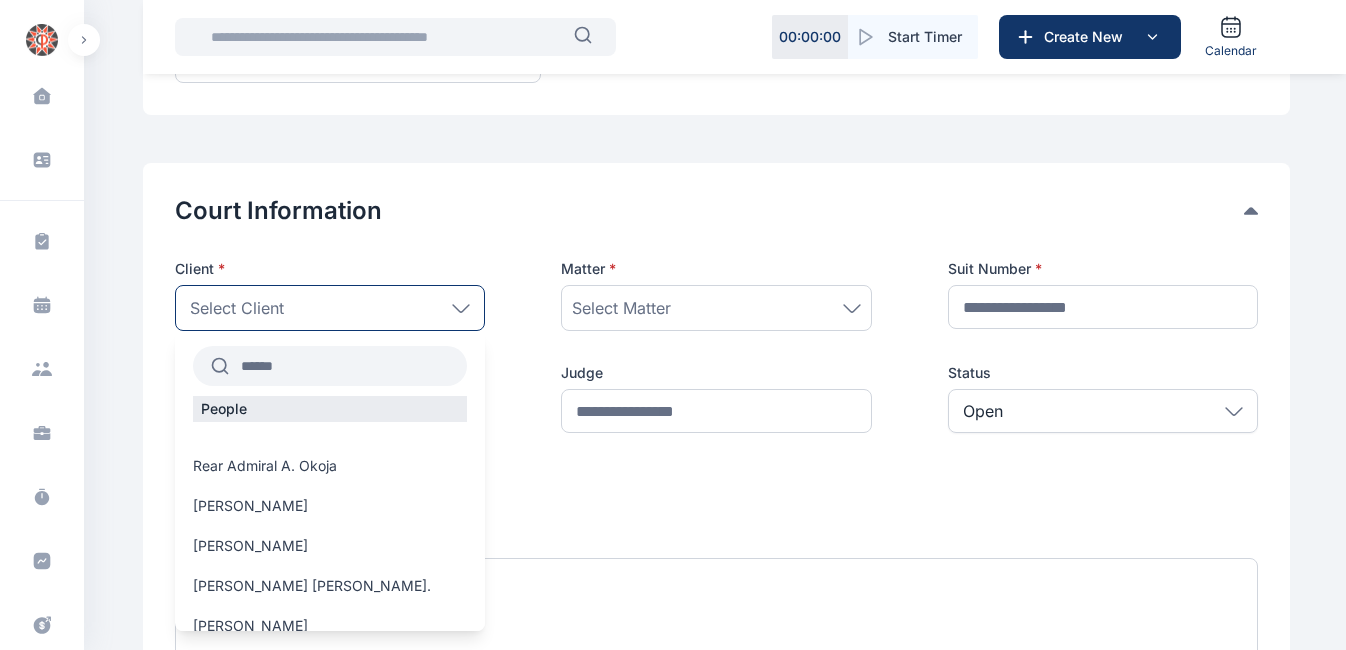 click at bounding box center [348, 366] 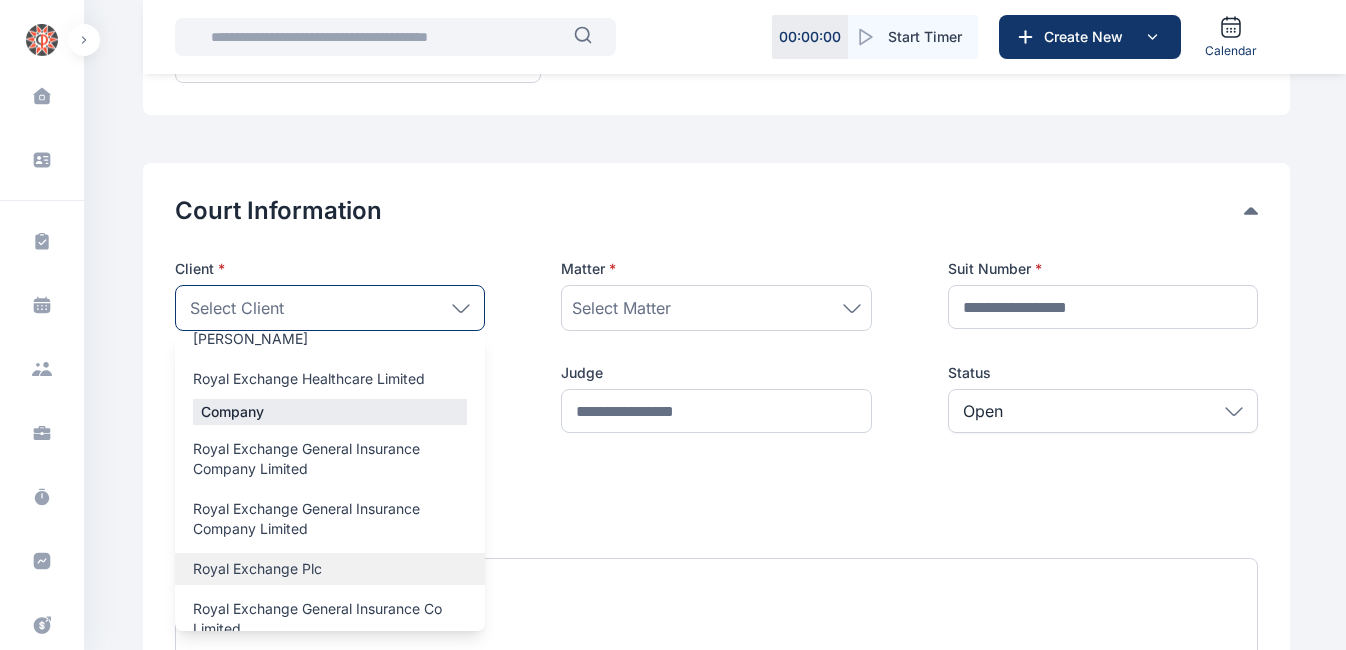 scroll, scrollTop: 128, scrollLeft: 0, axis: vertical 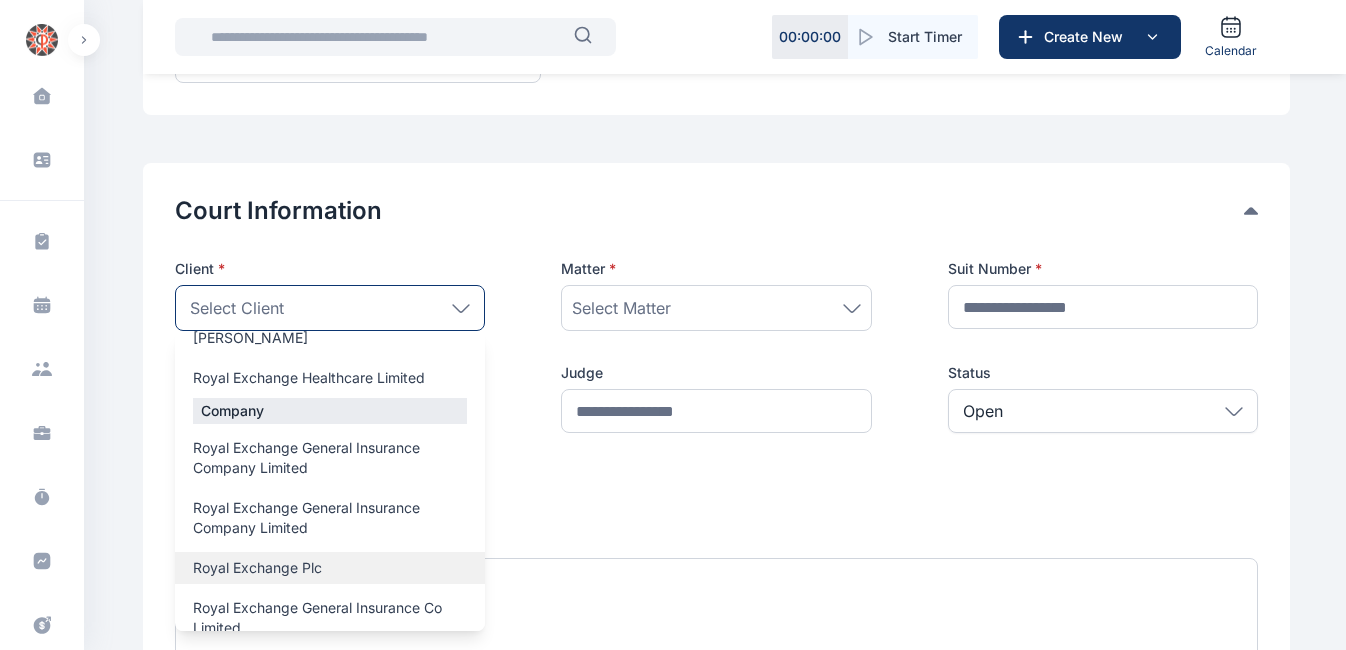 type on "*****" 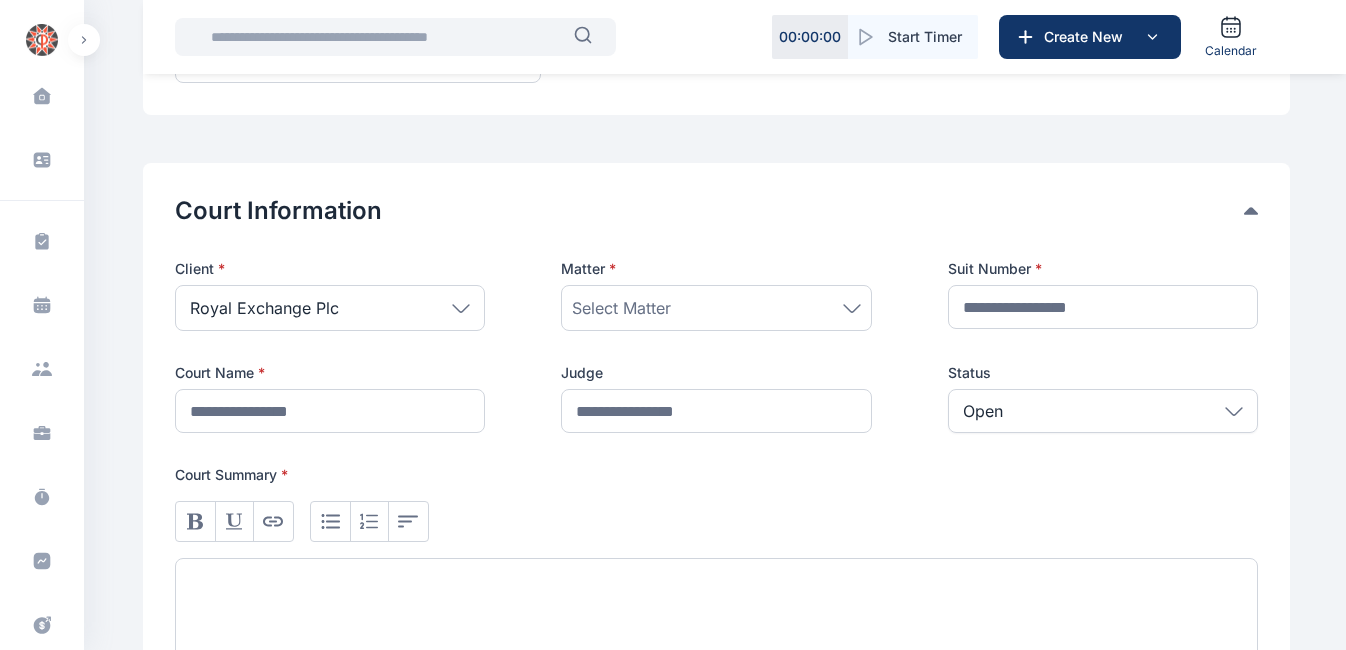click 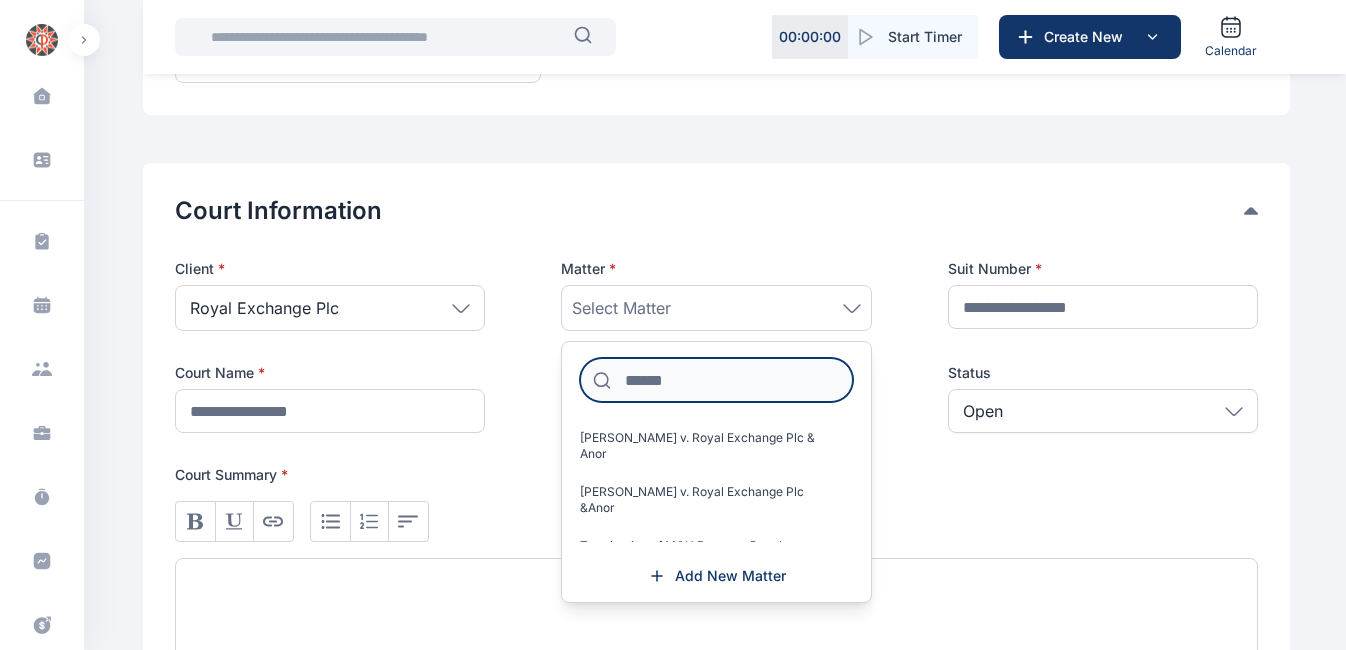 click at bounding box center (716, 380) 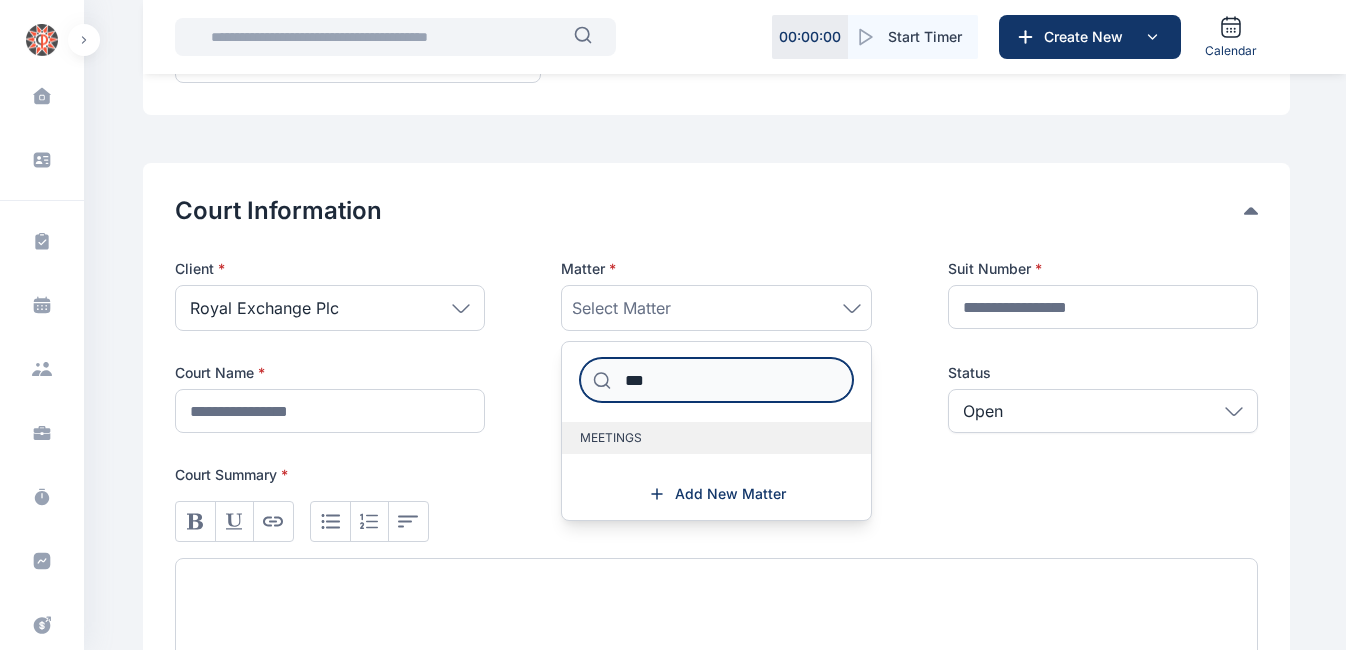 type on "***" 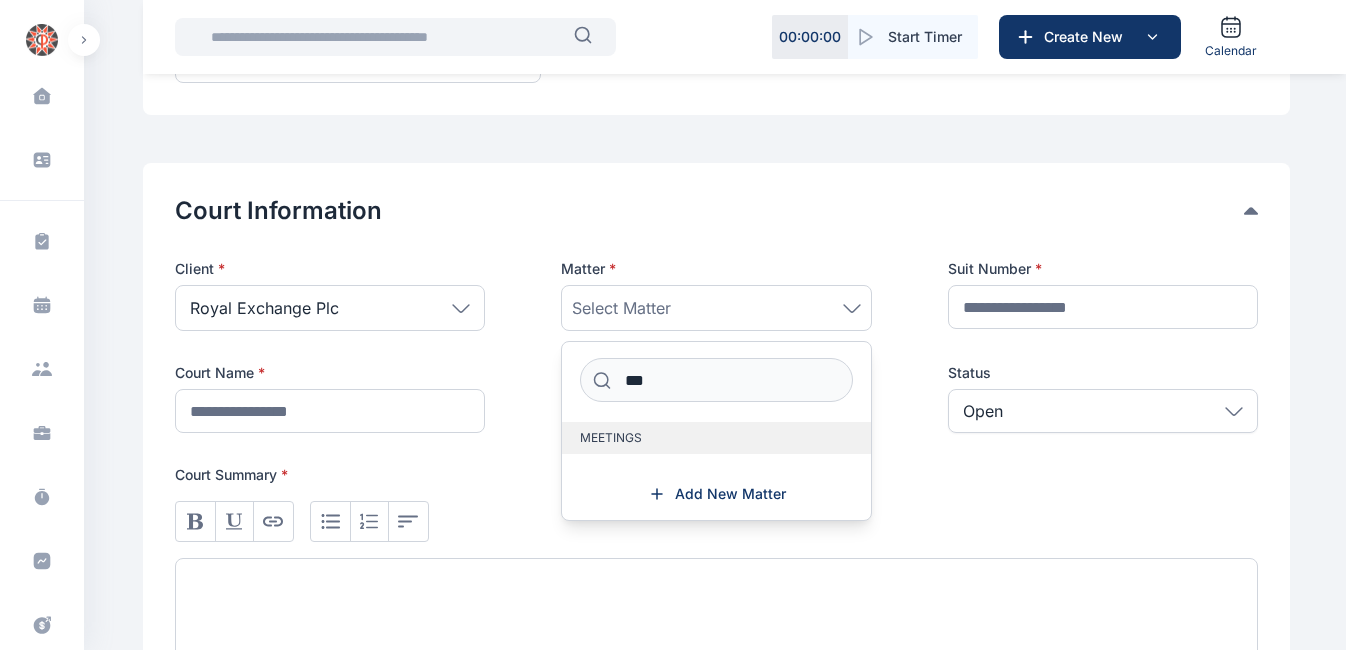 click on "MEETINGS" at bounding box center (611, 438) 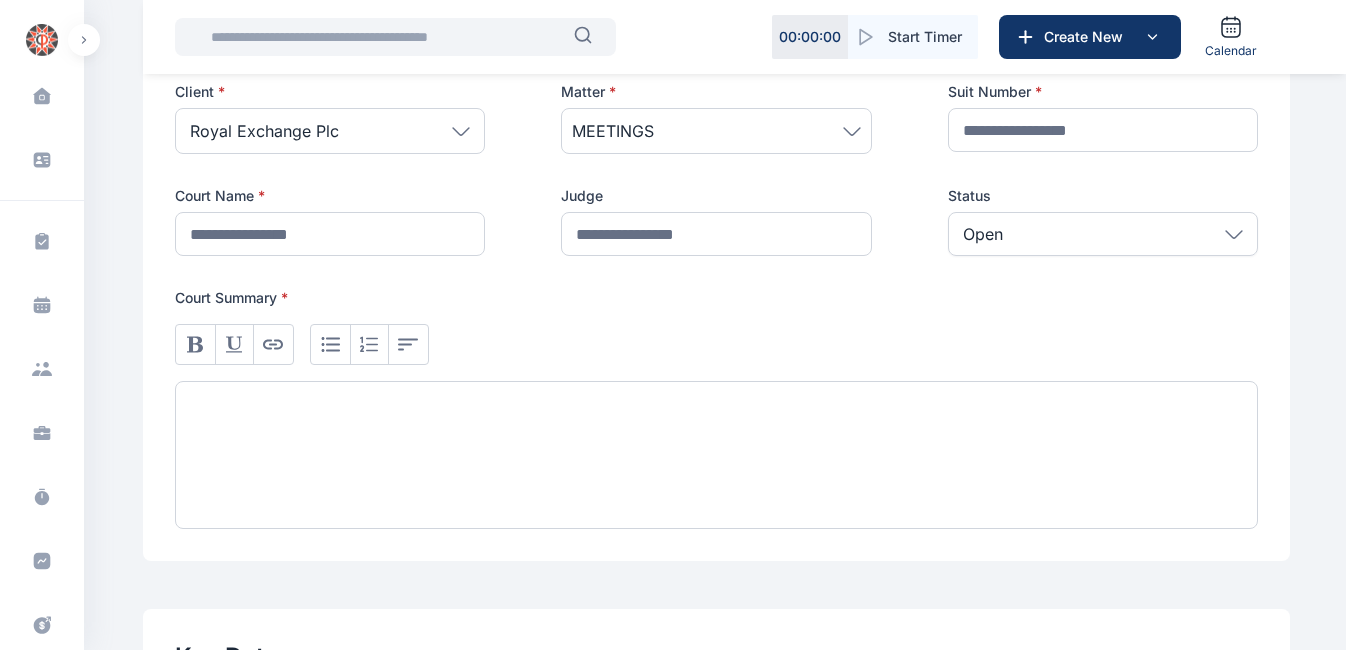 scroll, scrollTop: 427, scrollLeft: 0, axis: vertical 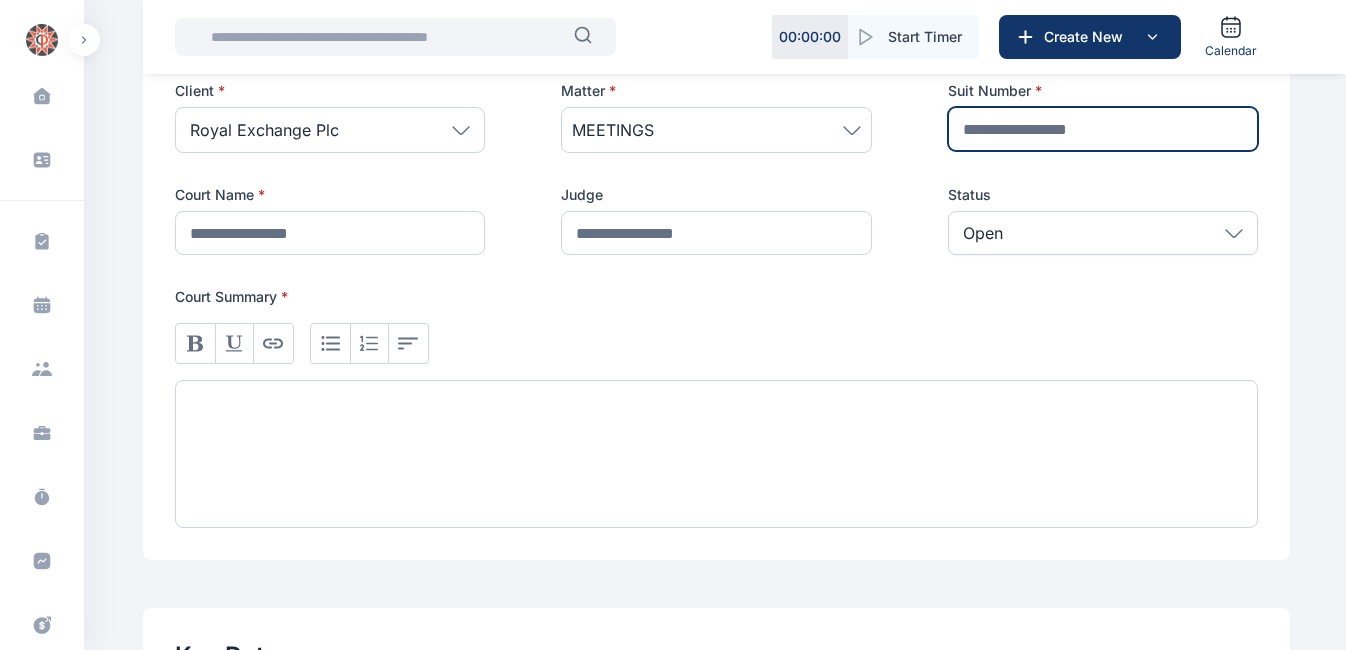 click at bounding box center (1103, 129) 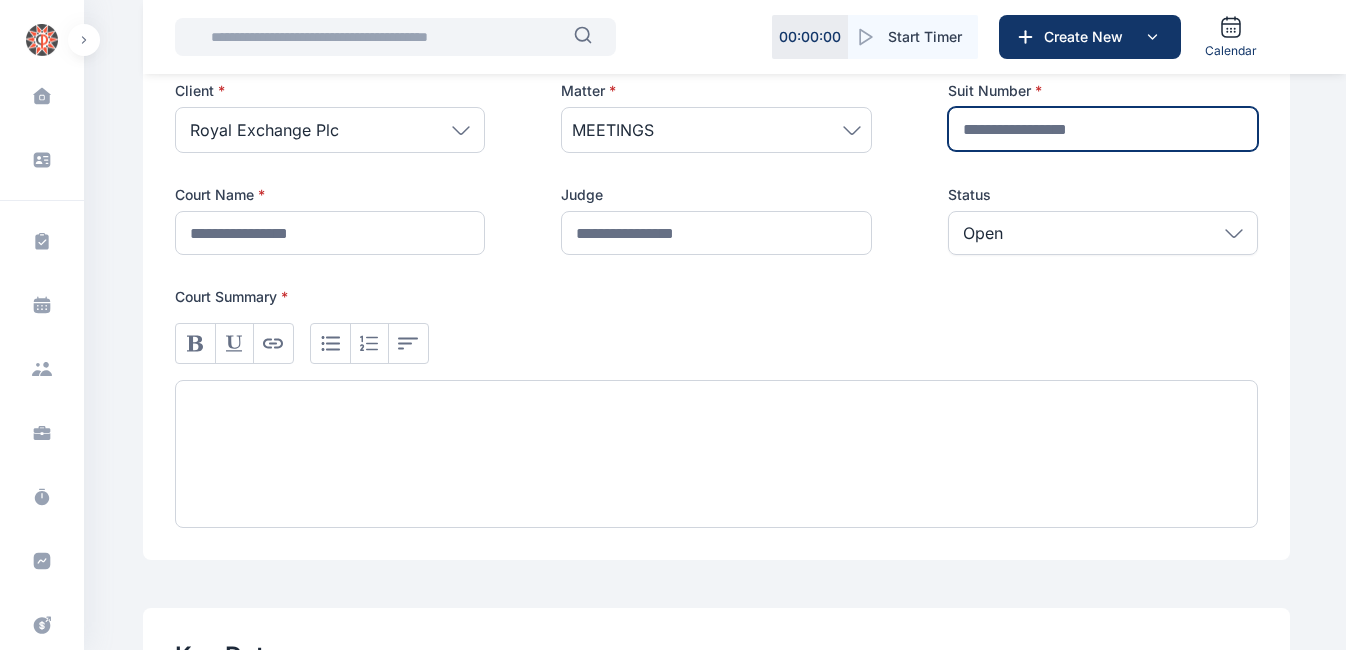 type on "**********" 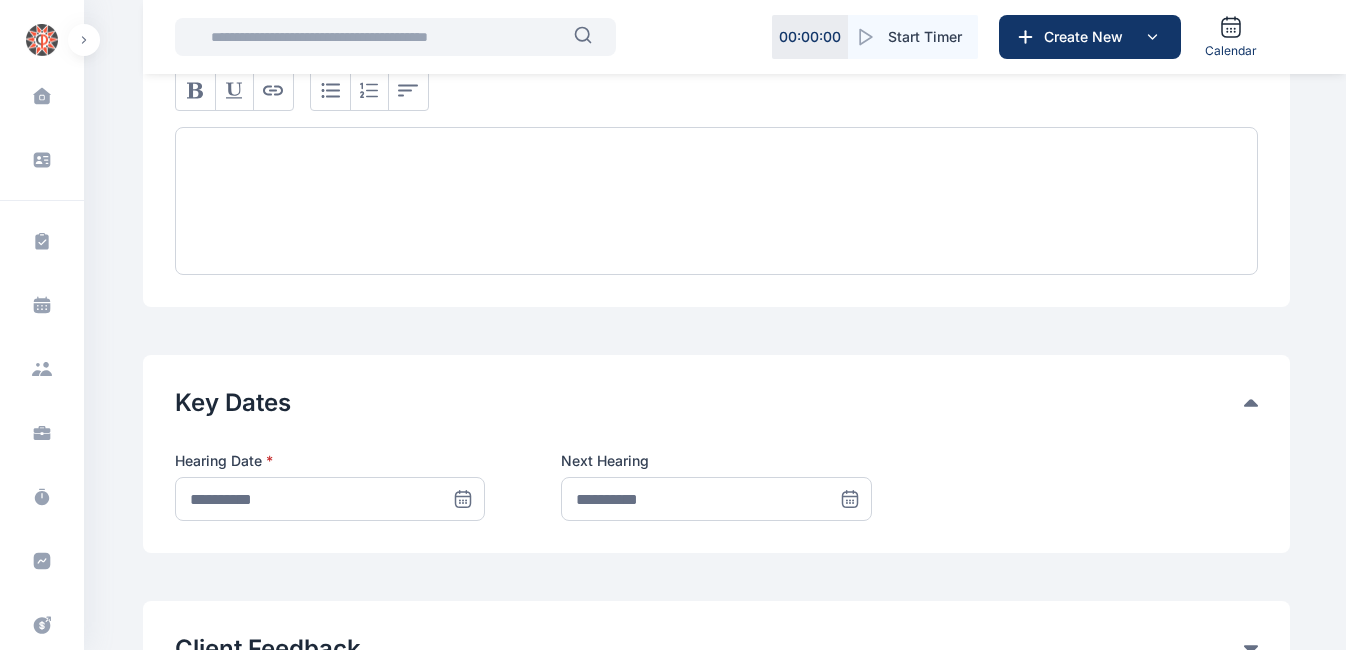 scroll, scrollTop: 684, scrollLeft: 0, axis: vertical 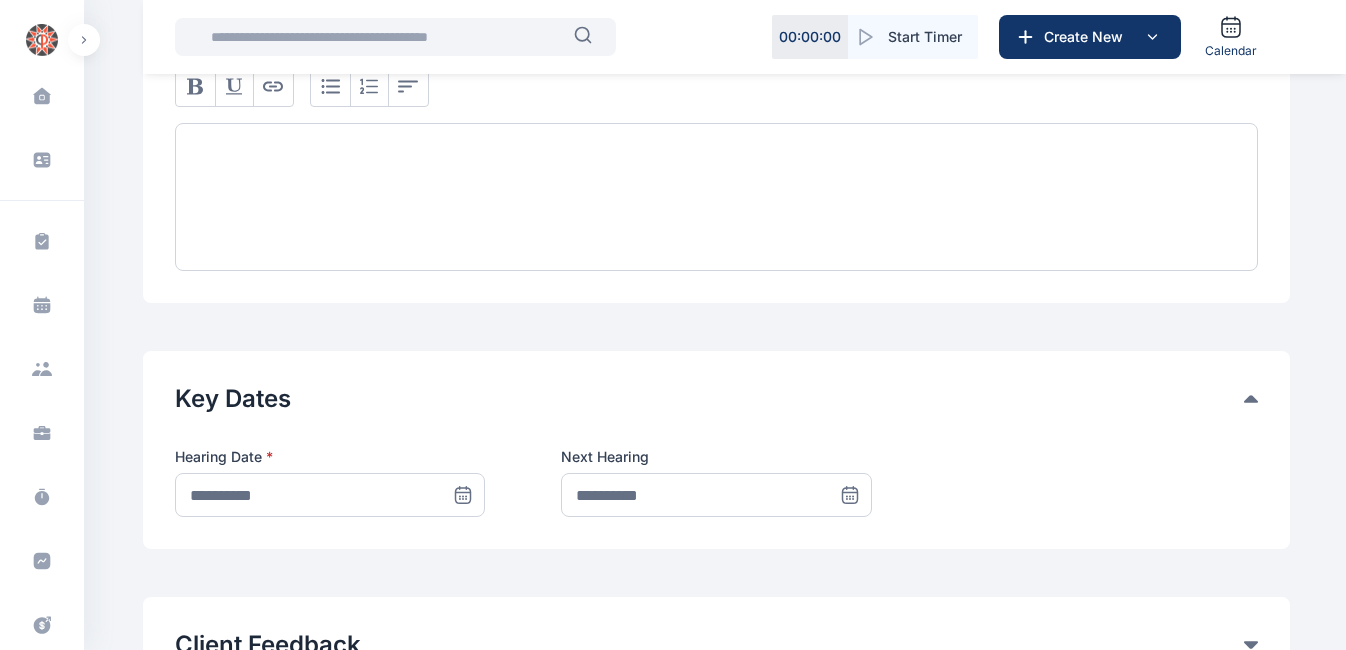 click 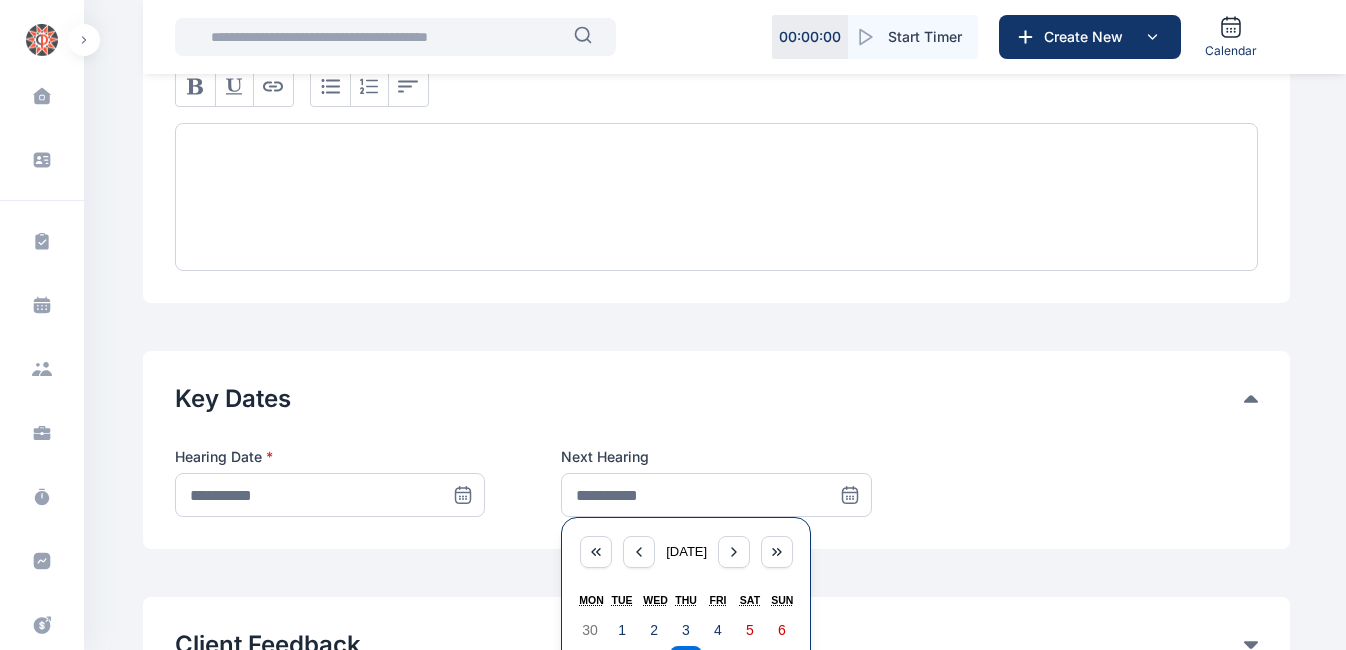 scroll, scrollTop: 794, scrollLeft: 0, axis: vertical 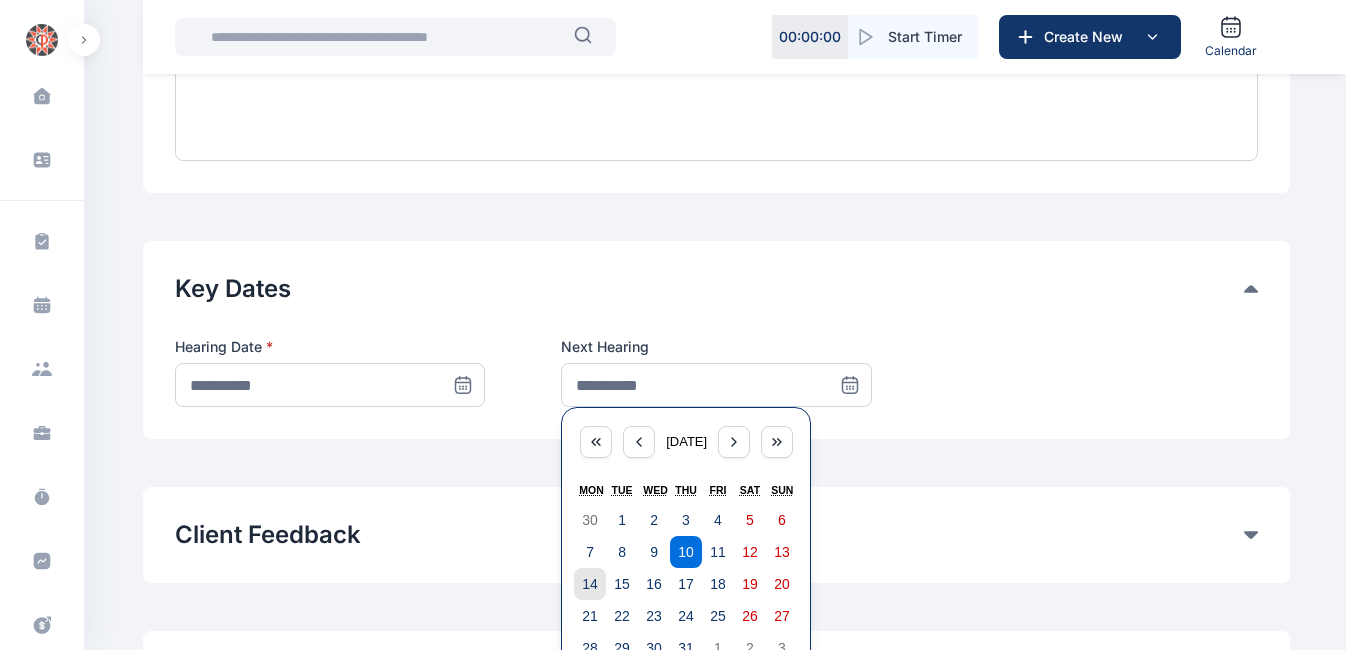 click on "14" at bounding box center (590, 584) 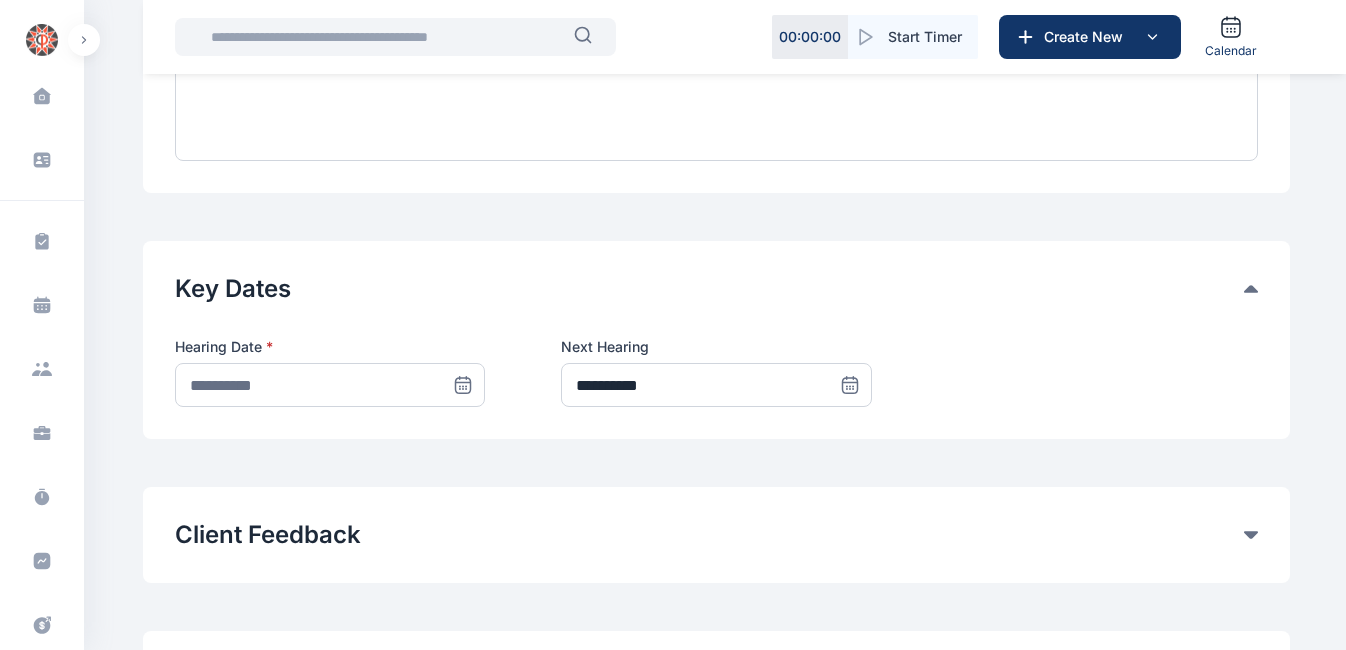 click 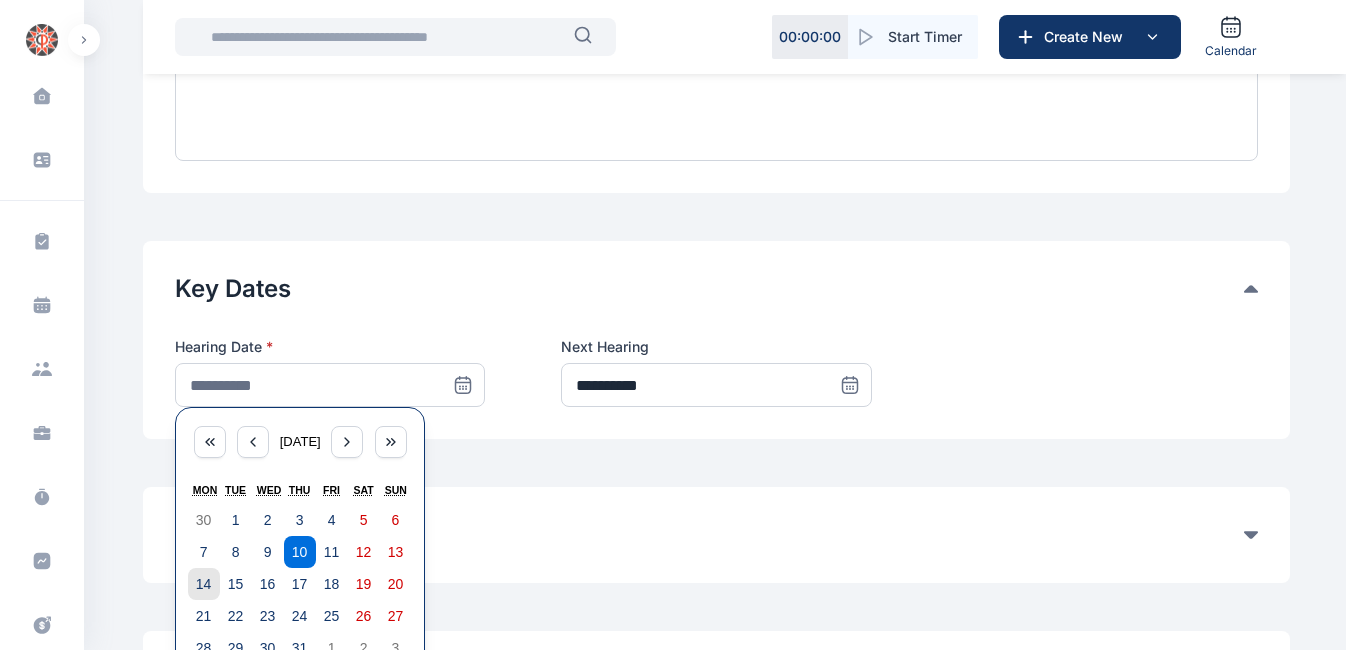 click on "14" at bounding box center [204, 584] 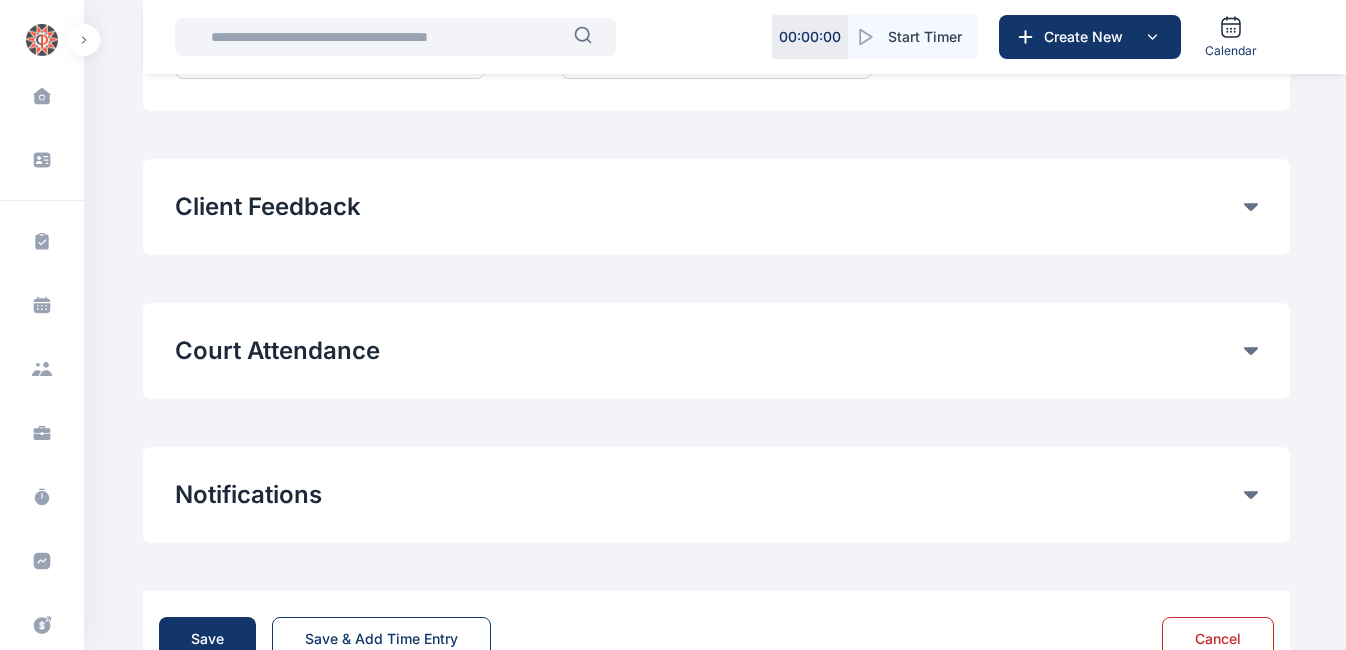 scroll, scrollTop: 1191, scrollLeft: 0, axis: vertical 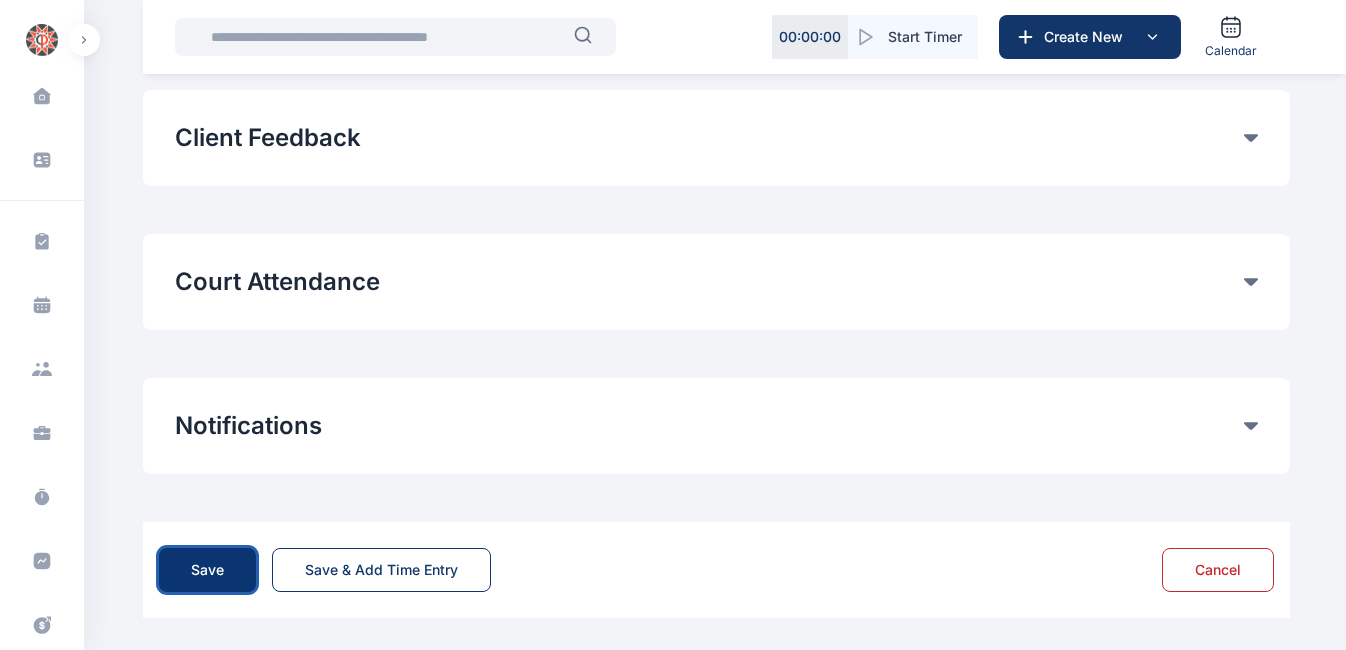 click on "Save" at bounding box center [207, 570] 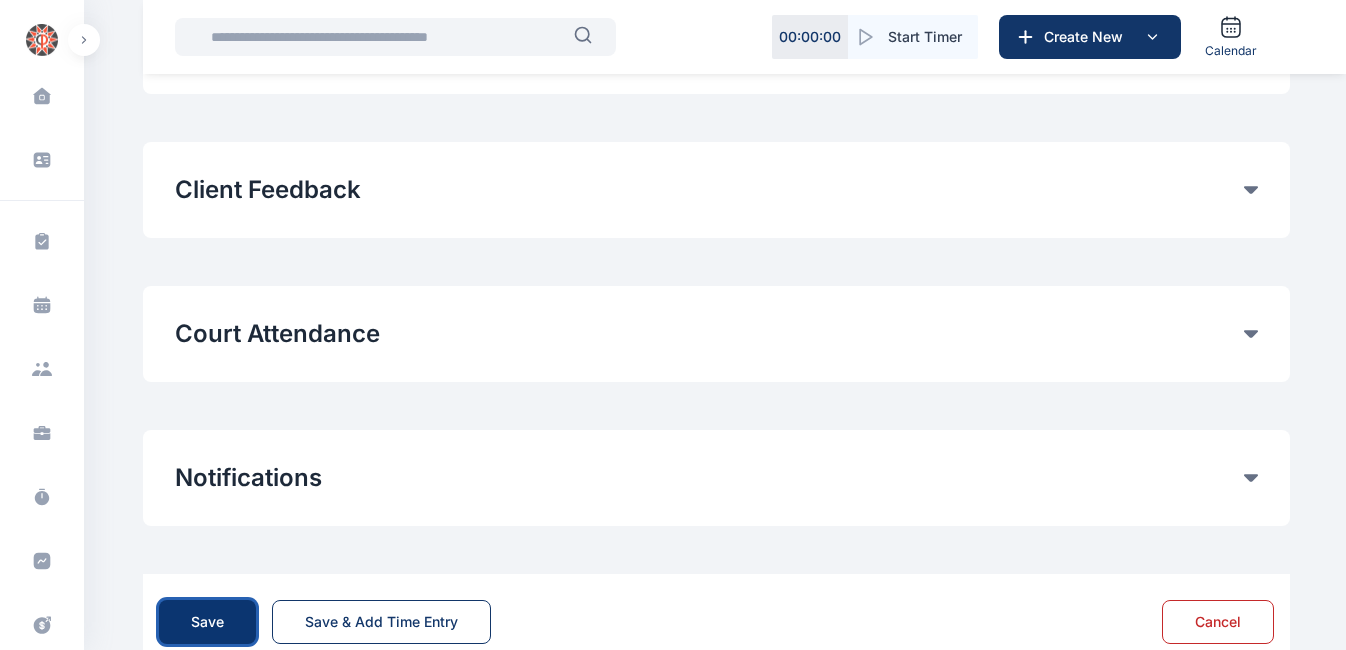 click on "Save" at bounding box center [207, 622] 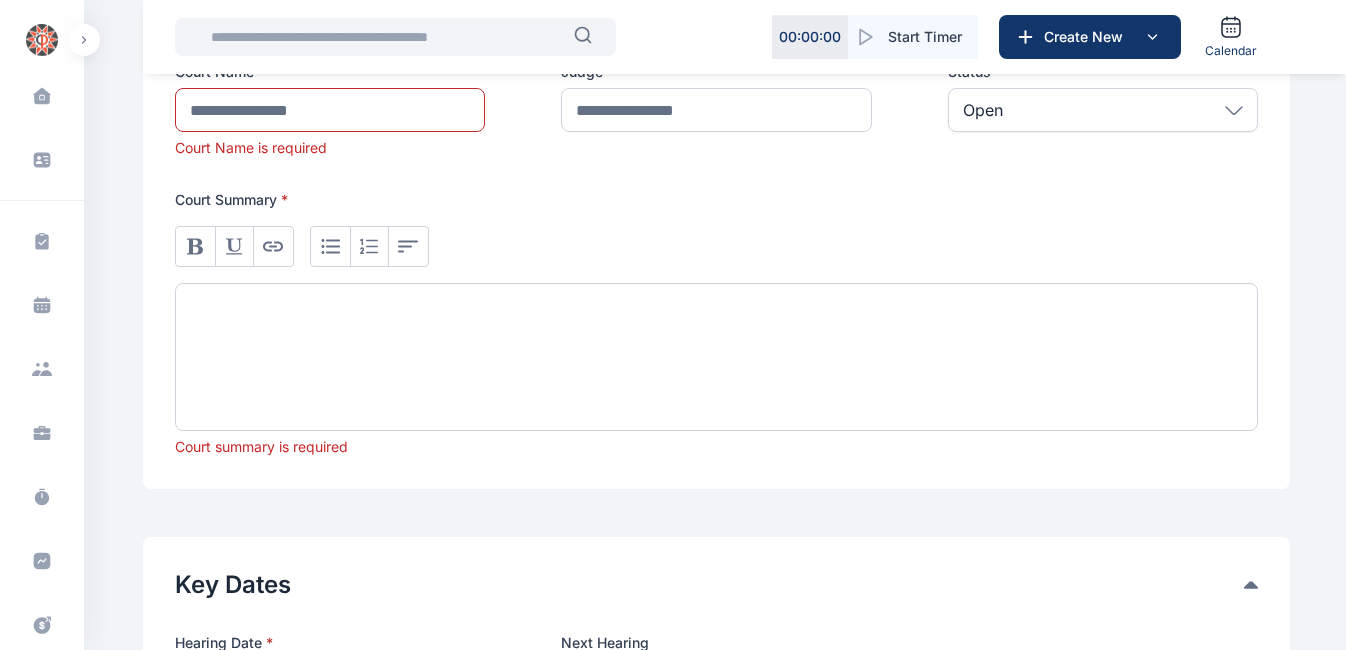 scroll, scrollTop: 546, scrollLeft: 0, axis: vertical 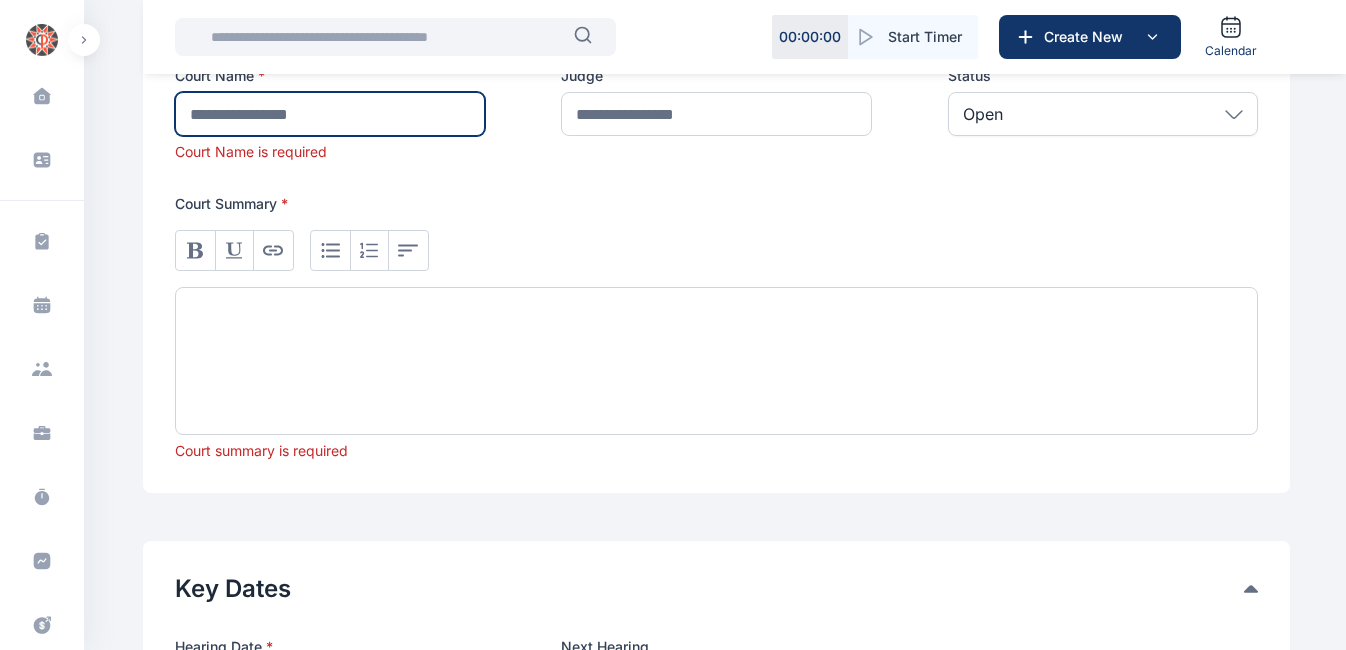 click at bounding box center (330, 114) 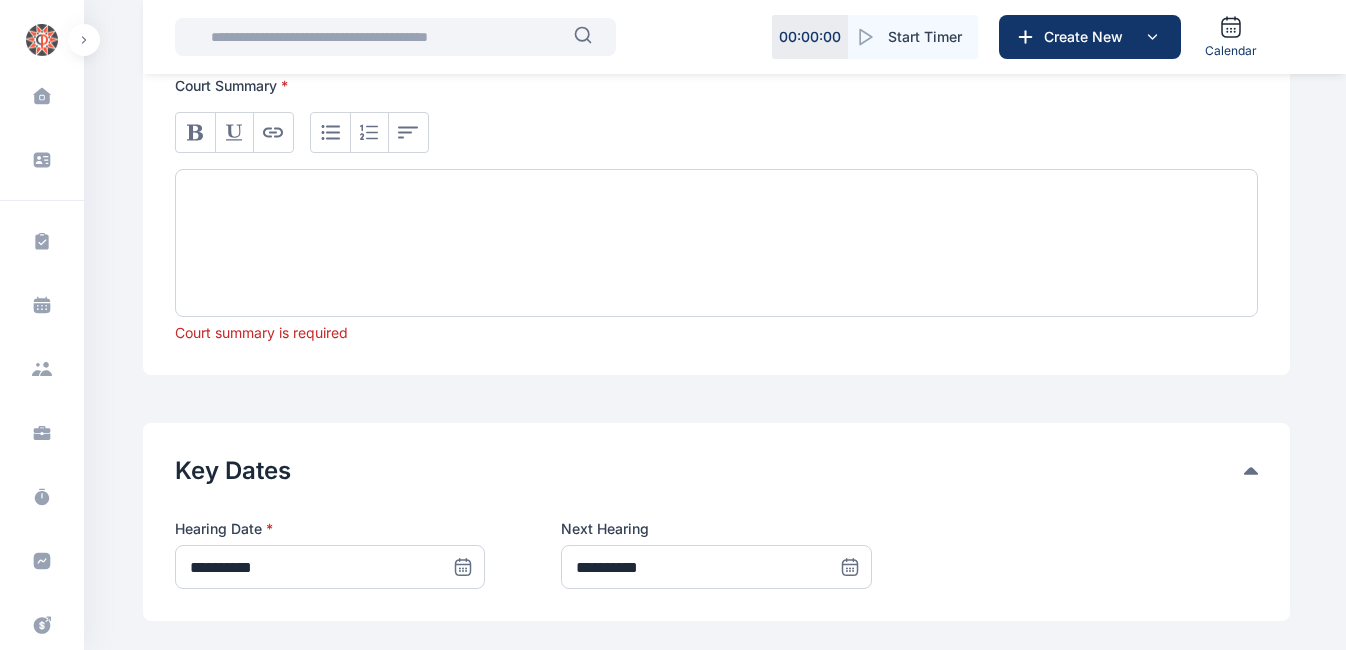 scroll, scrollTop: 639, scrollLeft: 0, axis: vertical 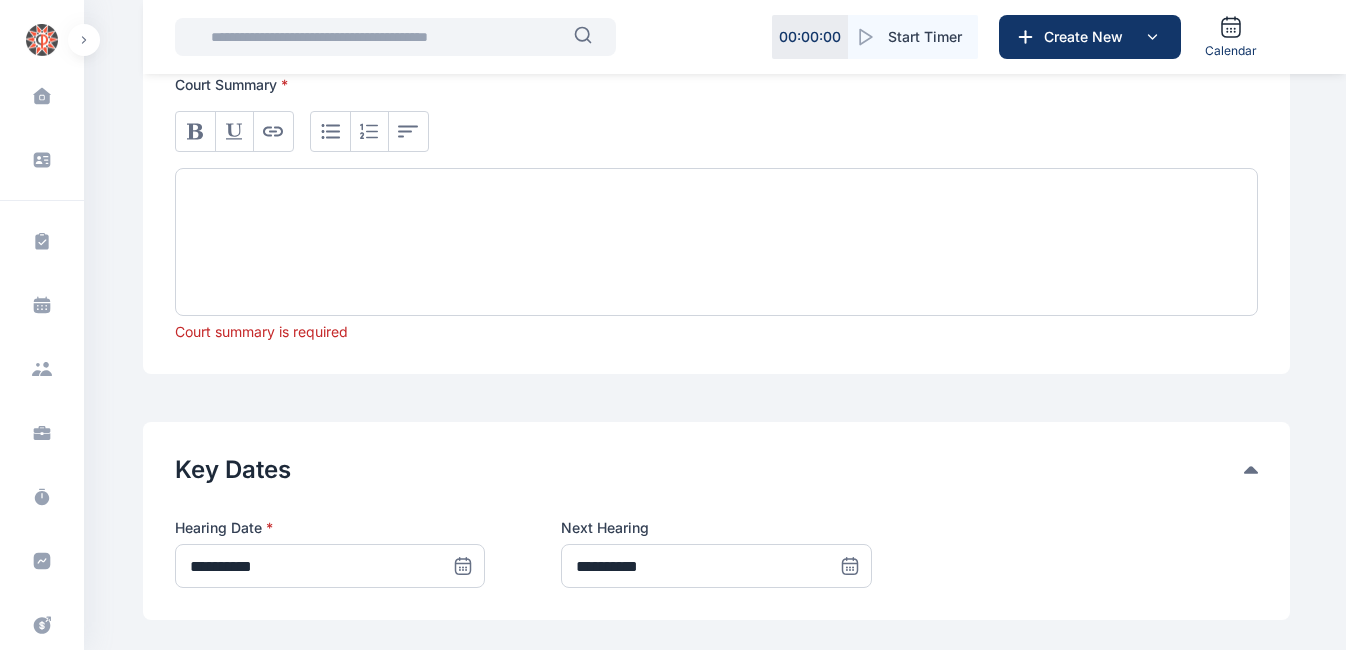 click at bounding box center (716, 242) 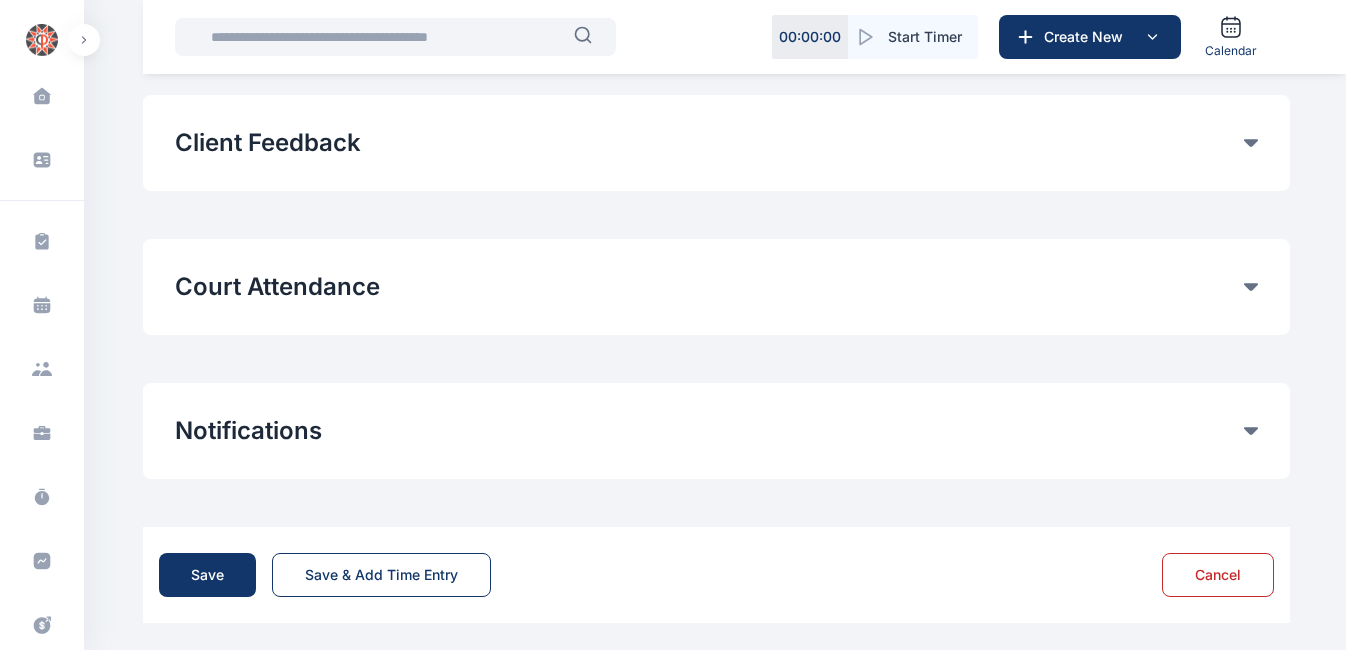 scroll, scrollTop: 1191, scrollLeft: 0, axis: vertical 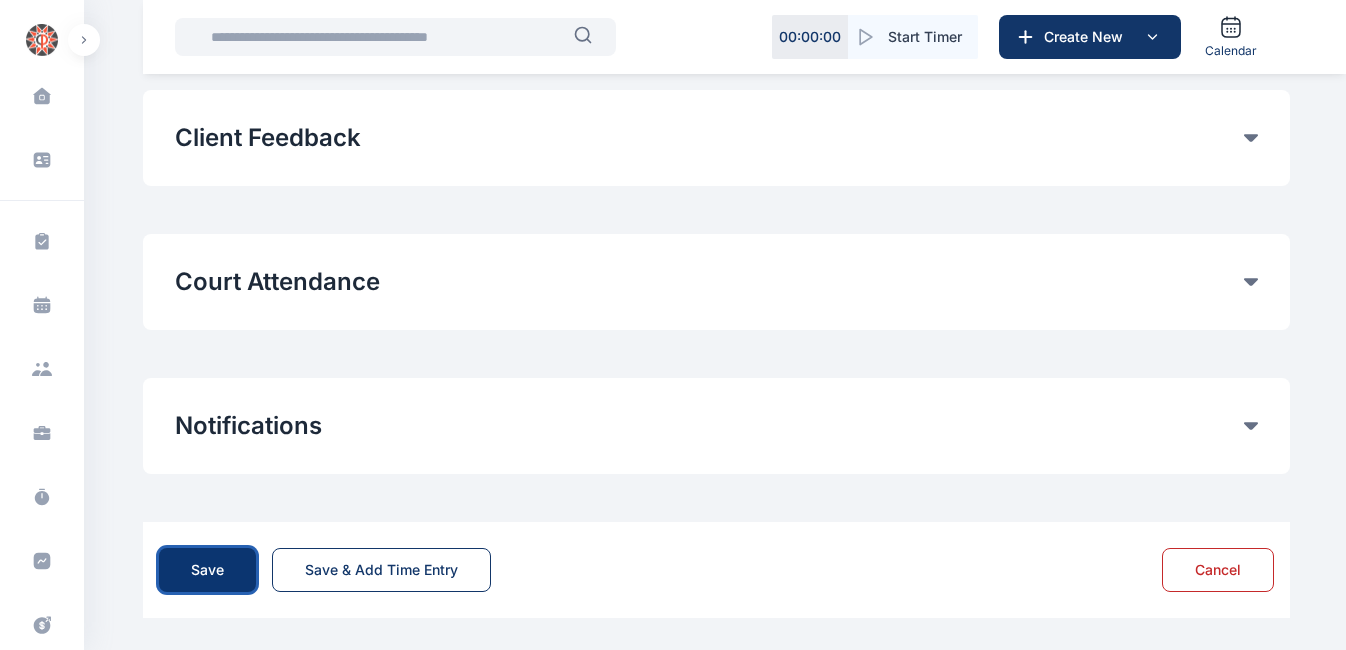 click on "Save" at bounding box center (207, 570) 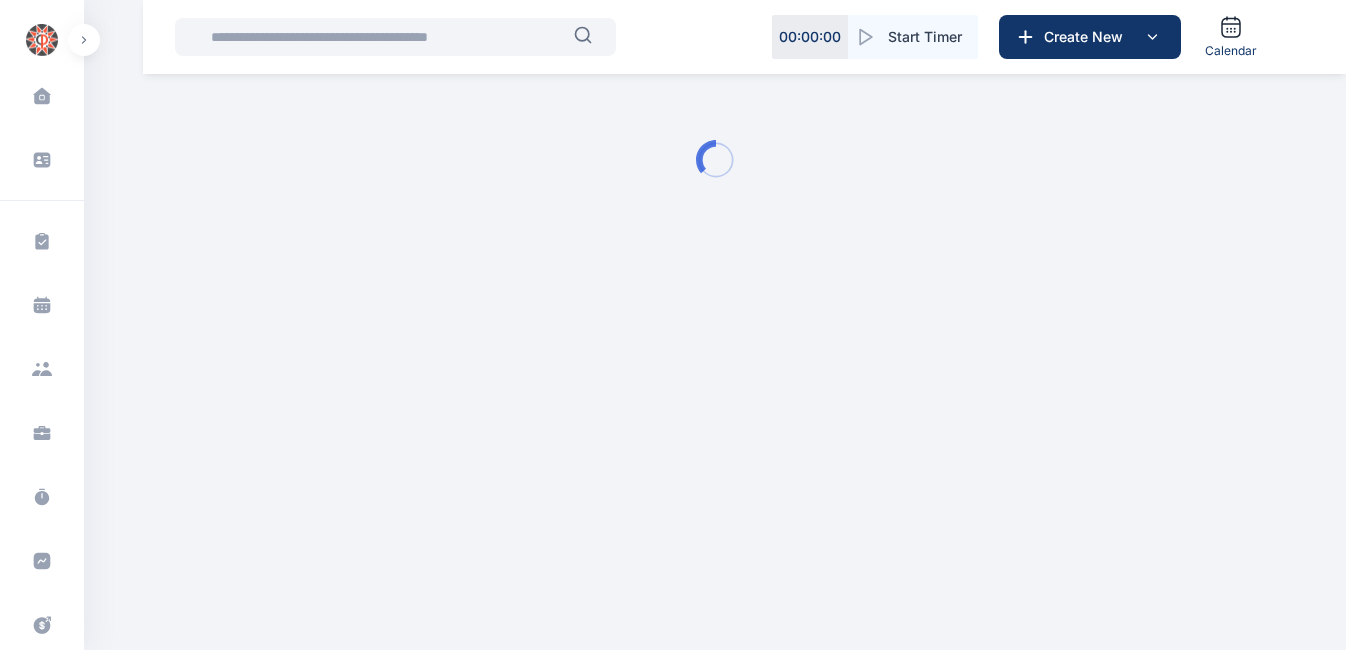 scroll, scrollTop: 0, scrollLeft: 0, axis: both 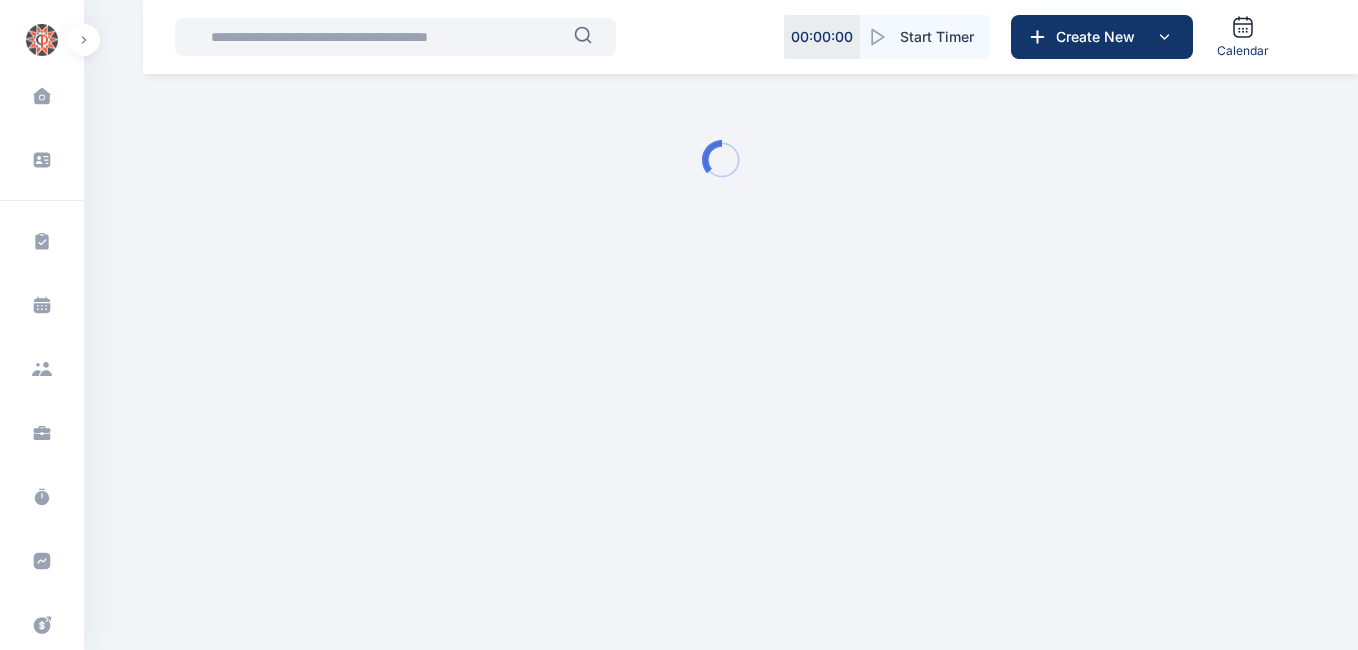 type 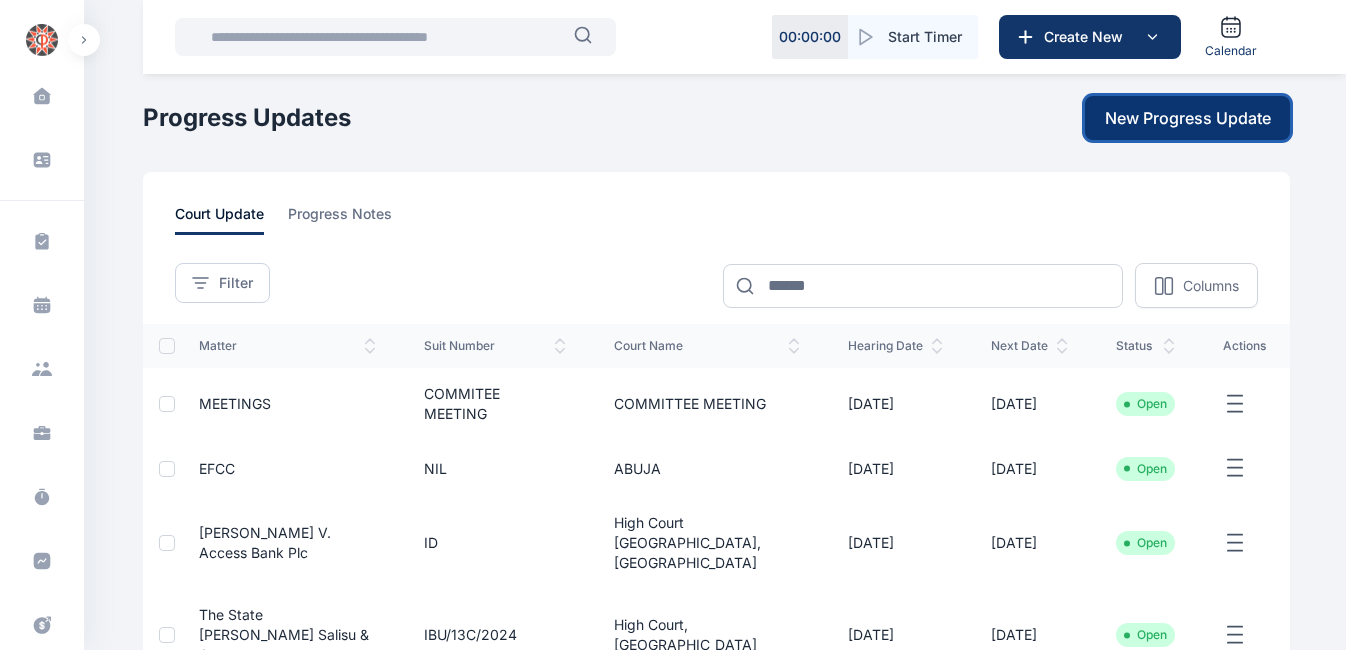 click on "New Progress Update" at bounding box center (1188, 118) 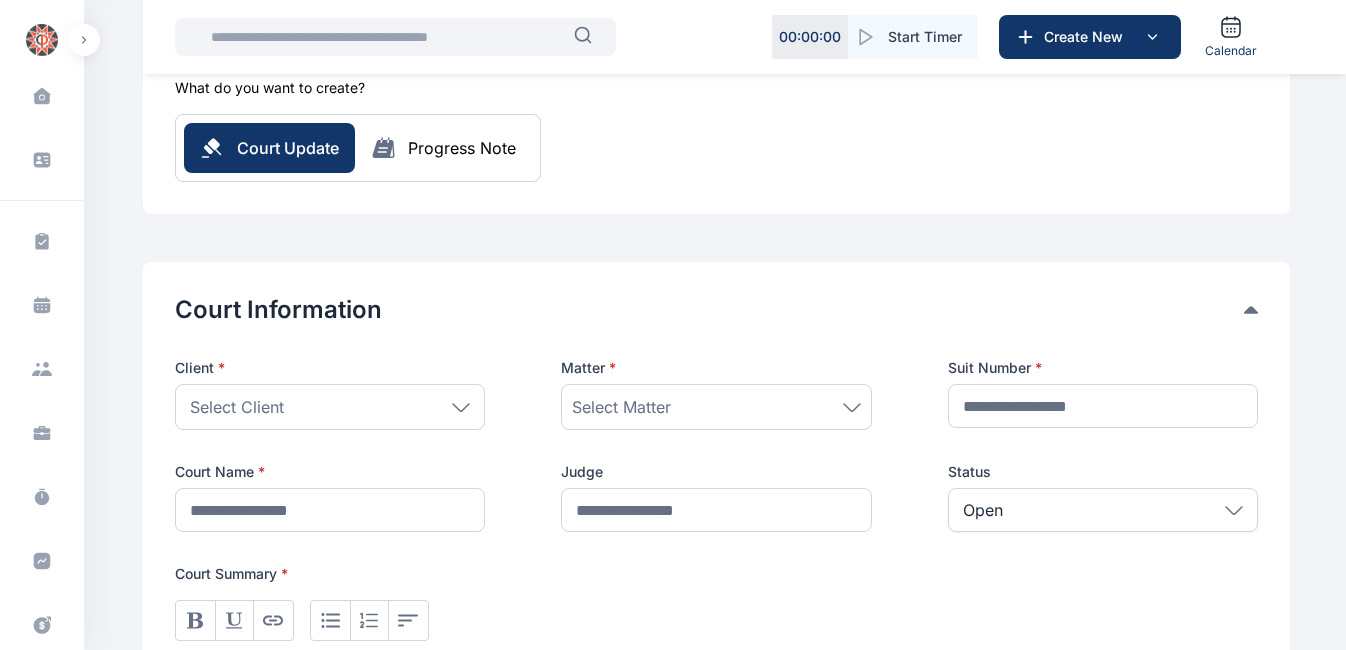 scroll, scrollTop: 151, scrollLeft: 0, axis: vertical 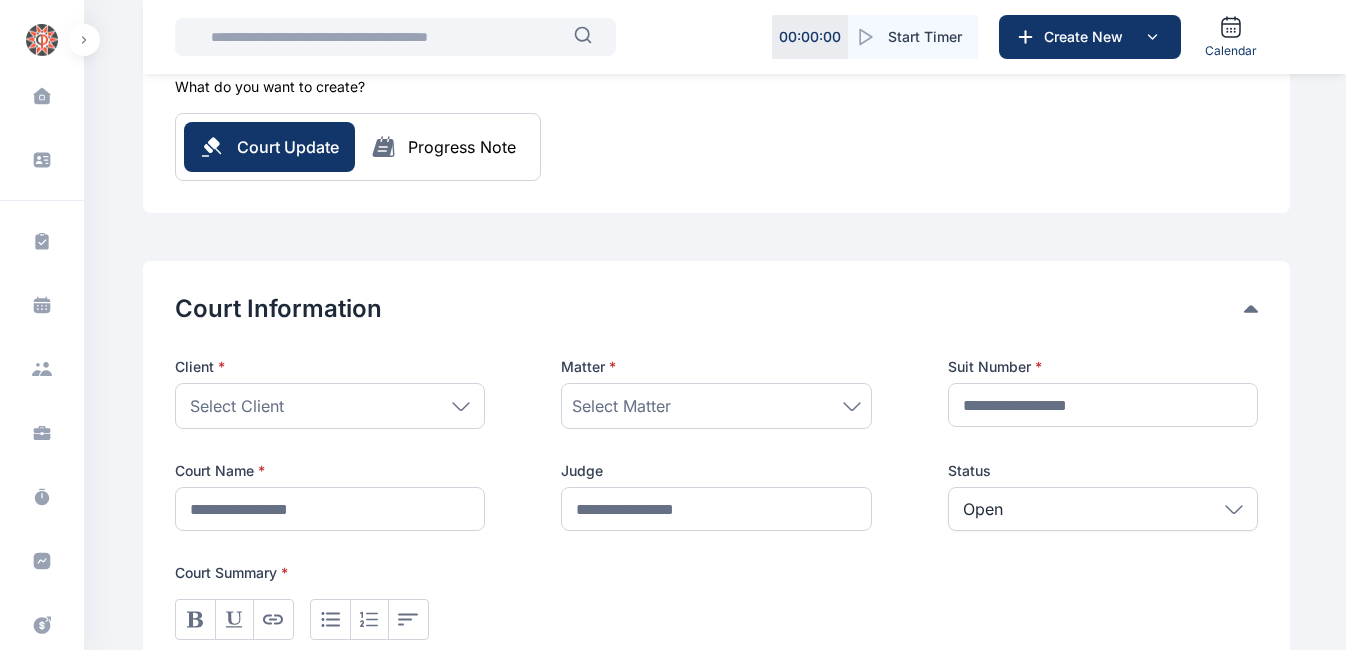 click on "Select Client" at bounding box center (330, 406) 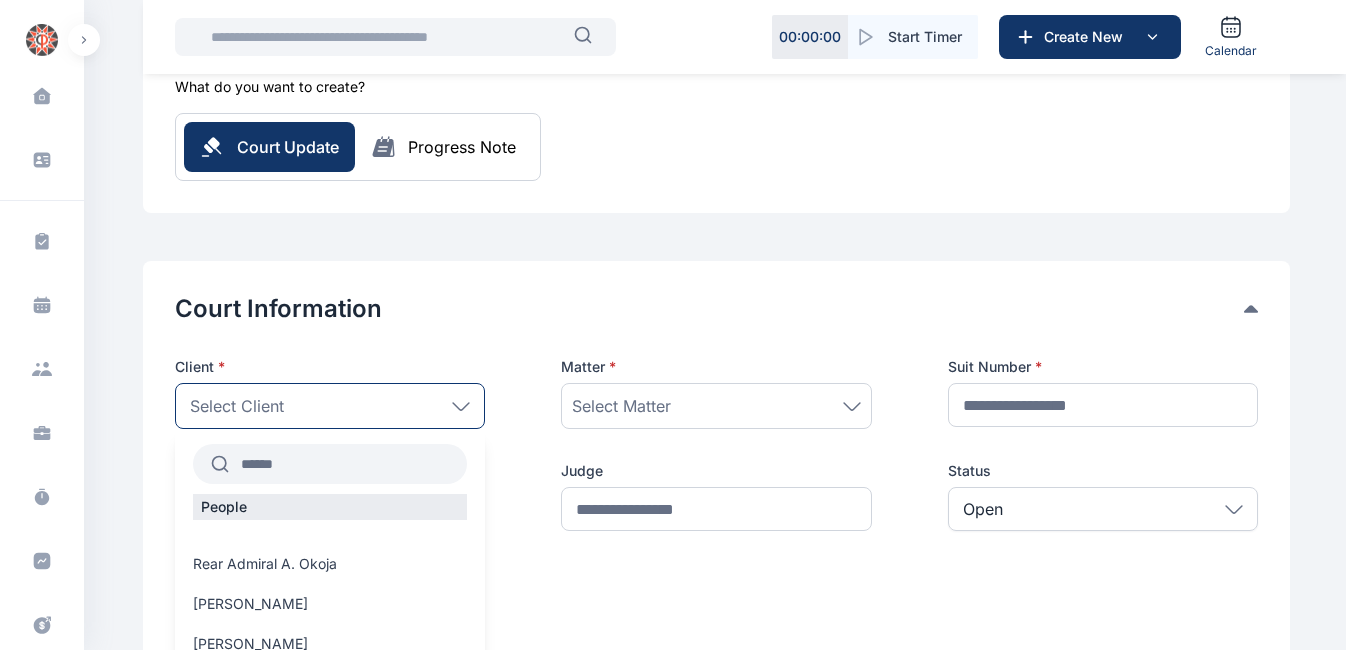 click at bounding box center [348, 464] 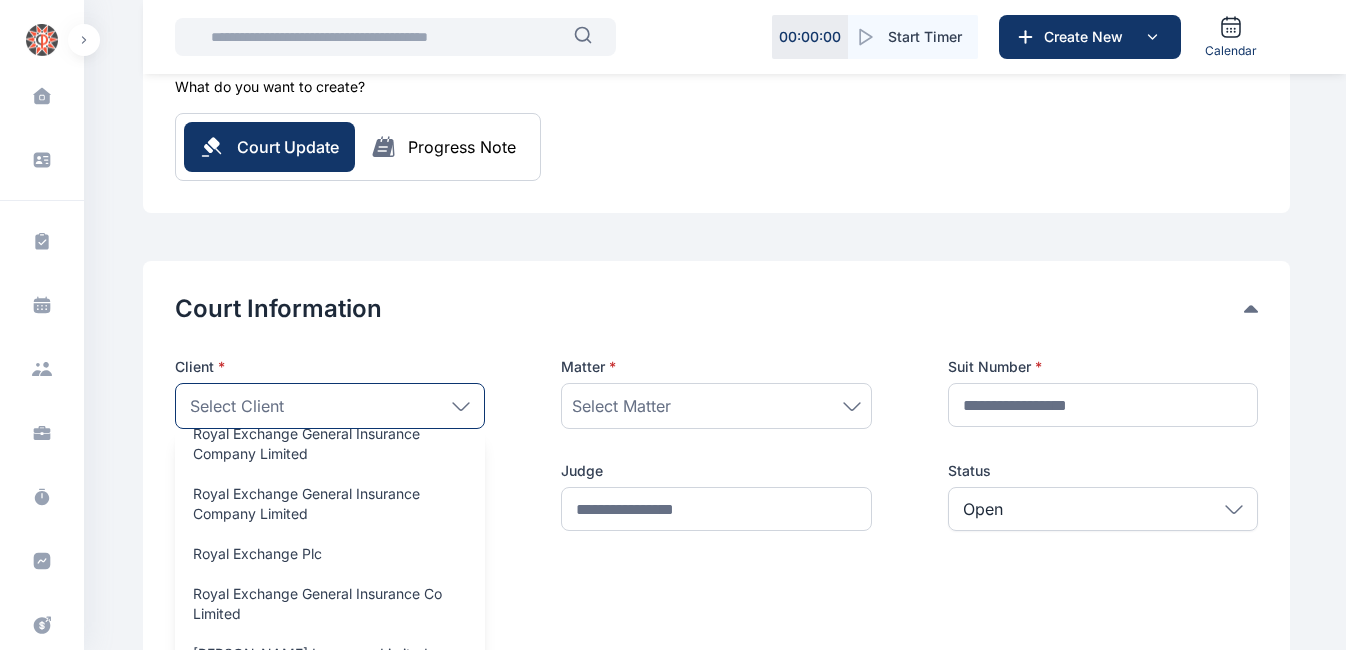 scroll, scrollTop: 288, scrollLeft: 0, axis: vertical 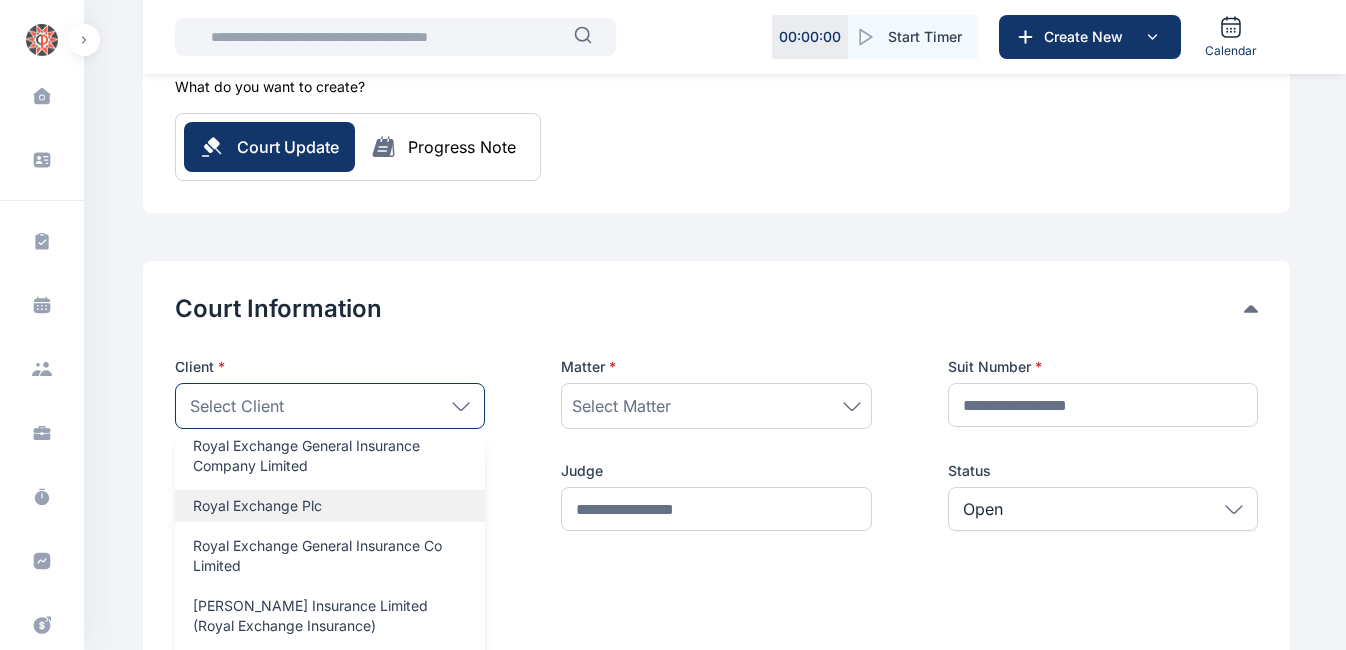 type on "****" 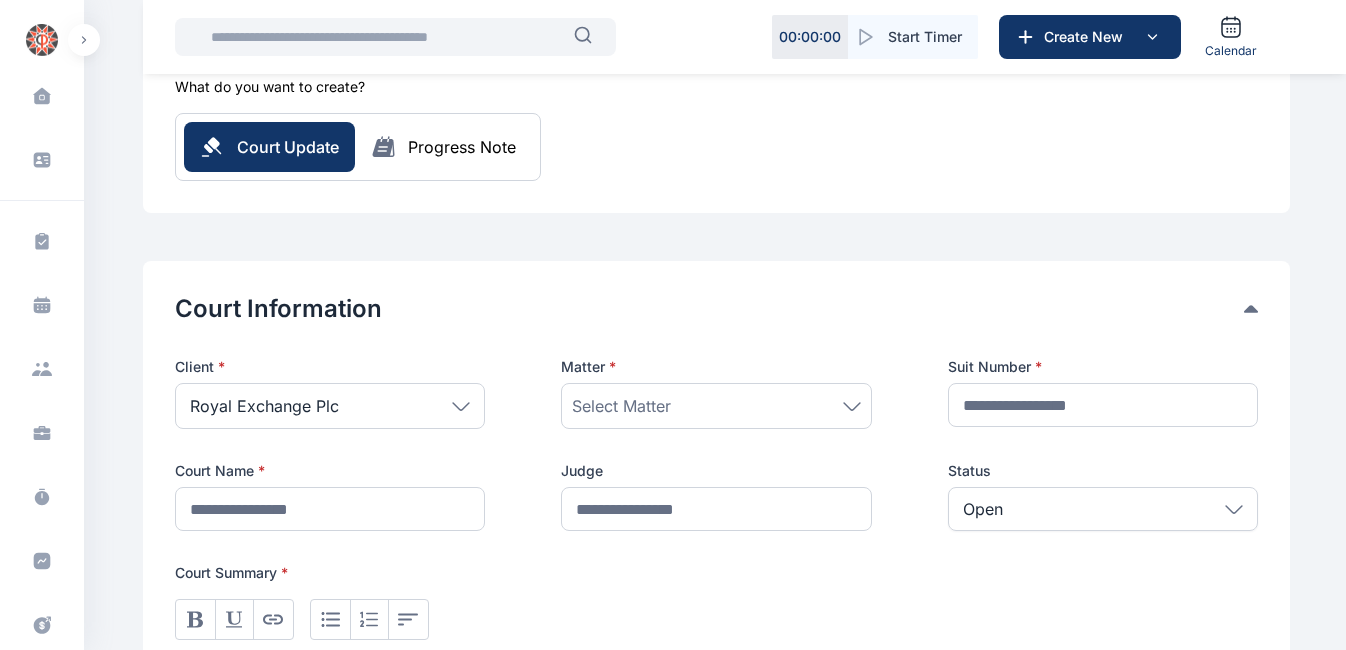 click 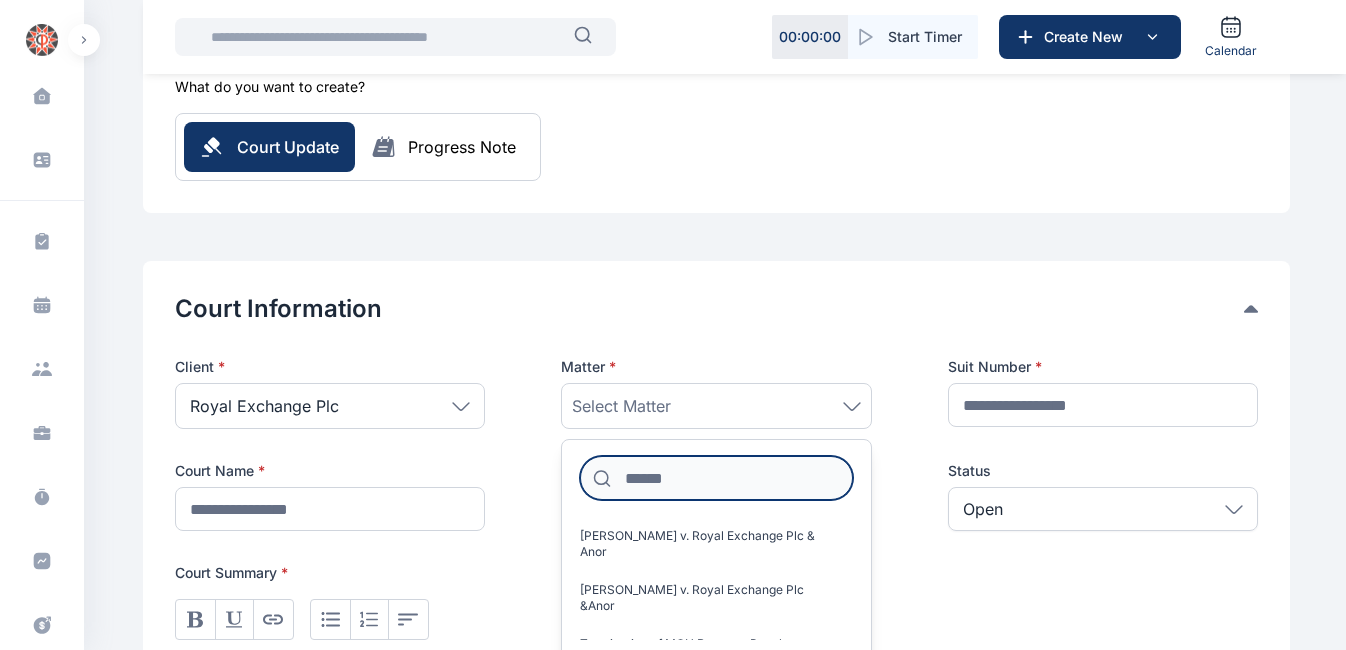 click at bounding box center [716, 478] 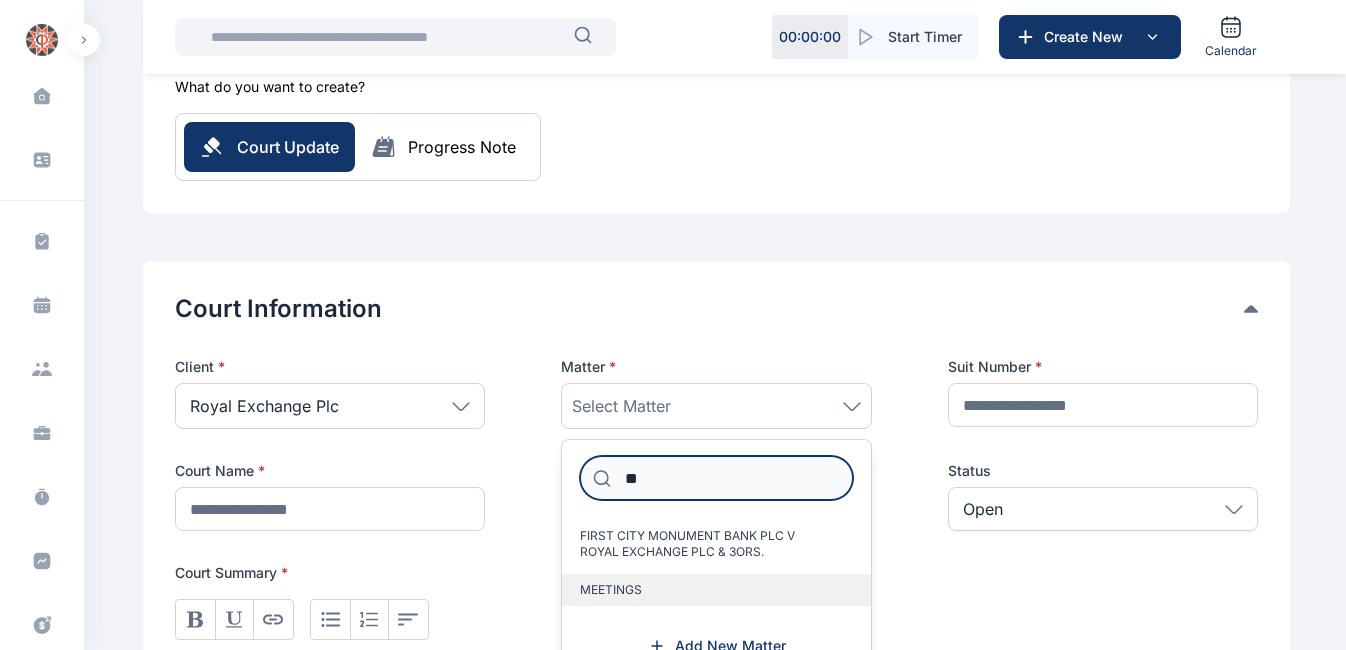 type on "**" 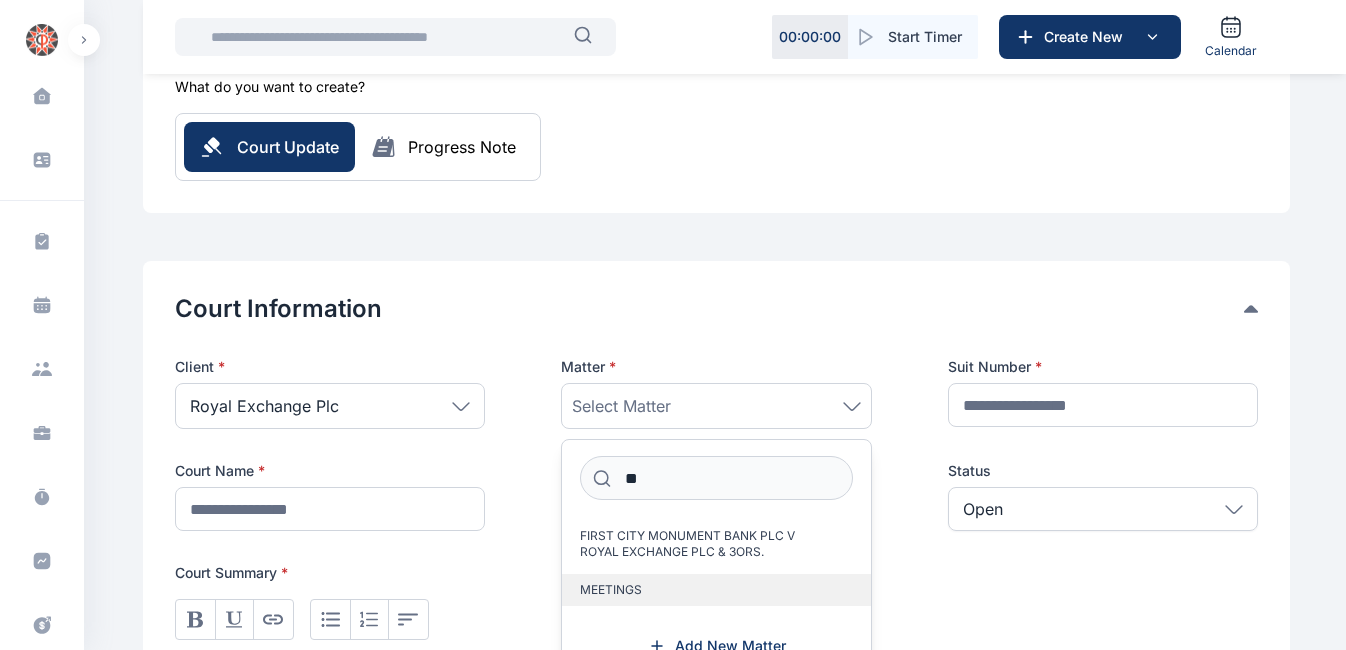 click on "MEETINGS" at bounding box center [611, 590] 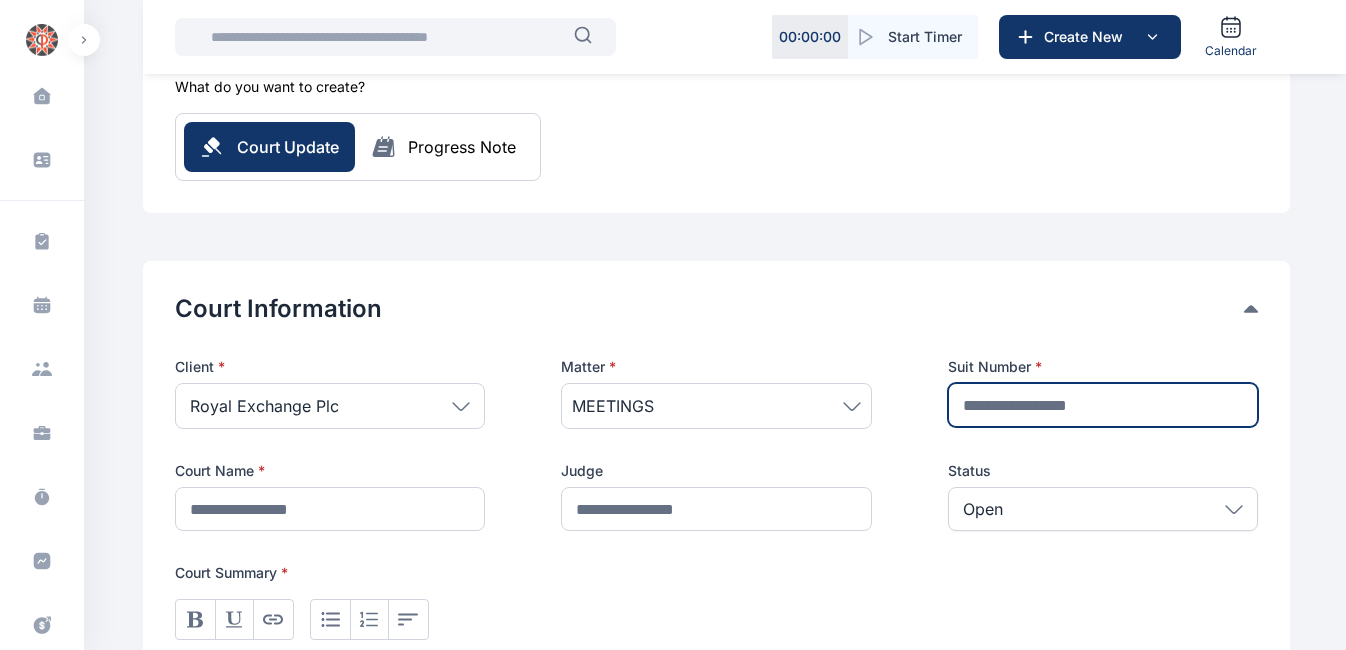 click at bounding box center (1103, 405) 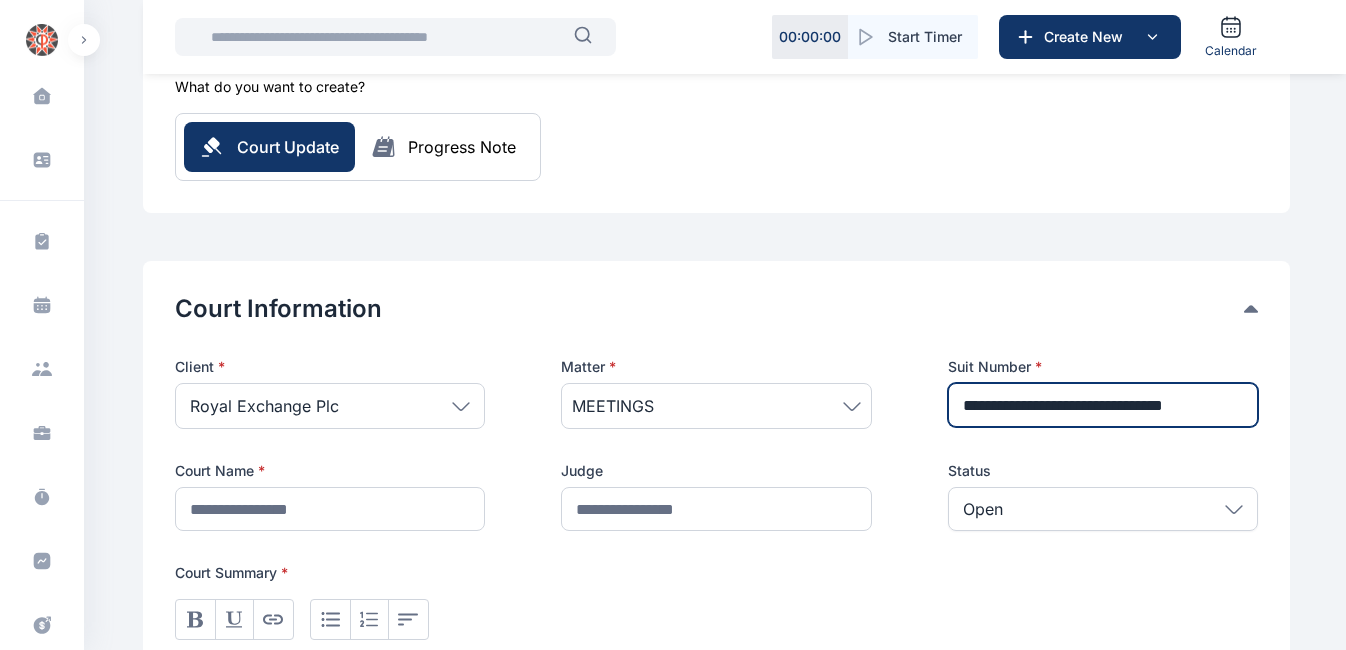scroll, scrollTop: 0, scrollLeft: 52, axis: horizontal 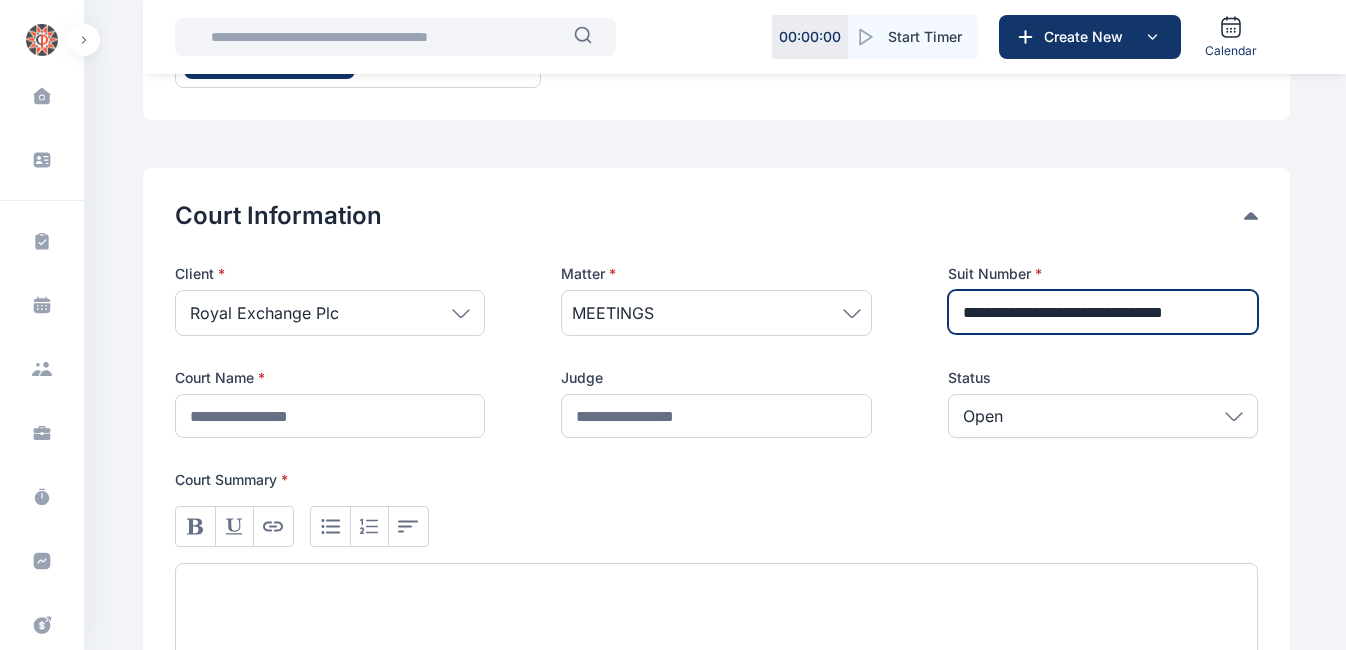 type on "**********" 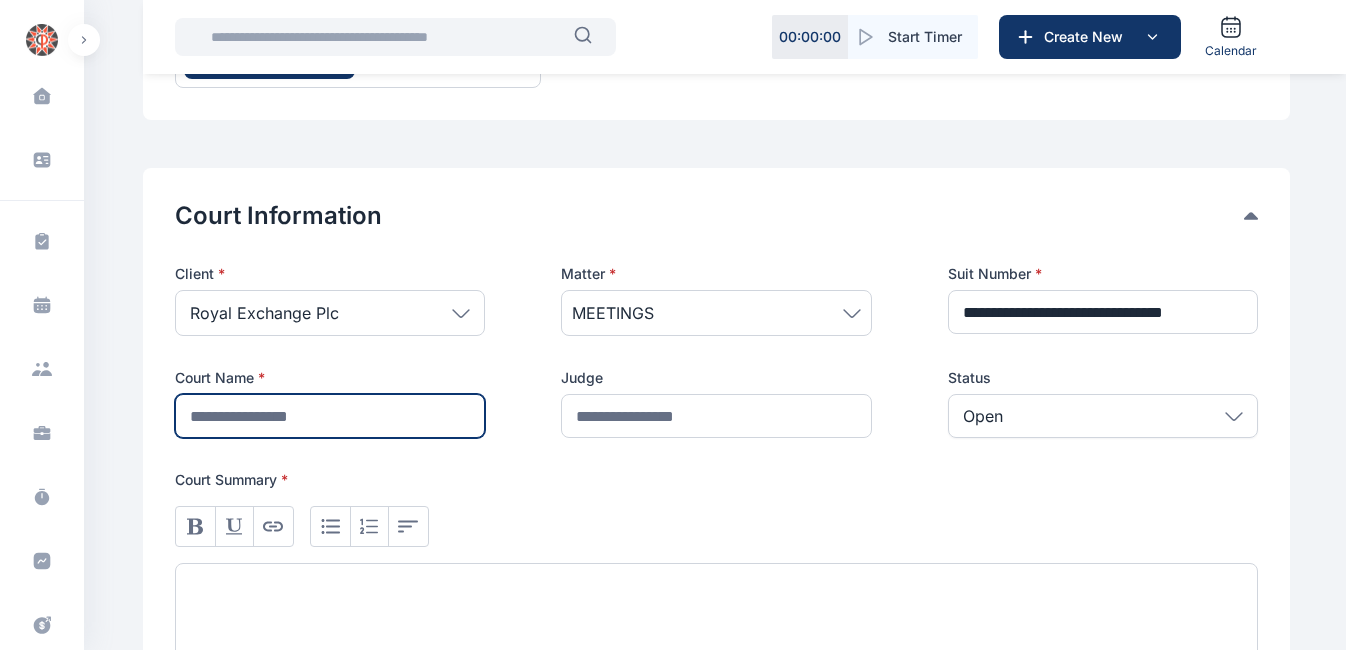 scroll, scrollTop: 0, scrollLeft: 0, axis: both 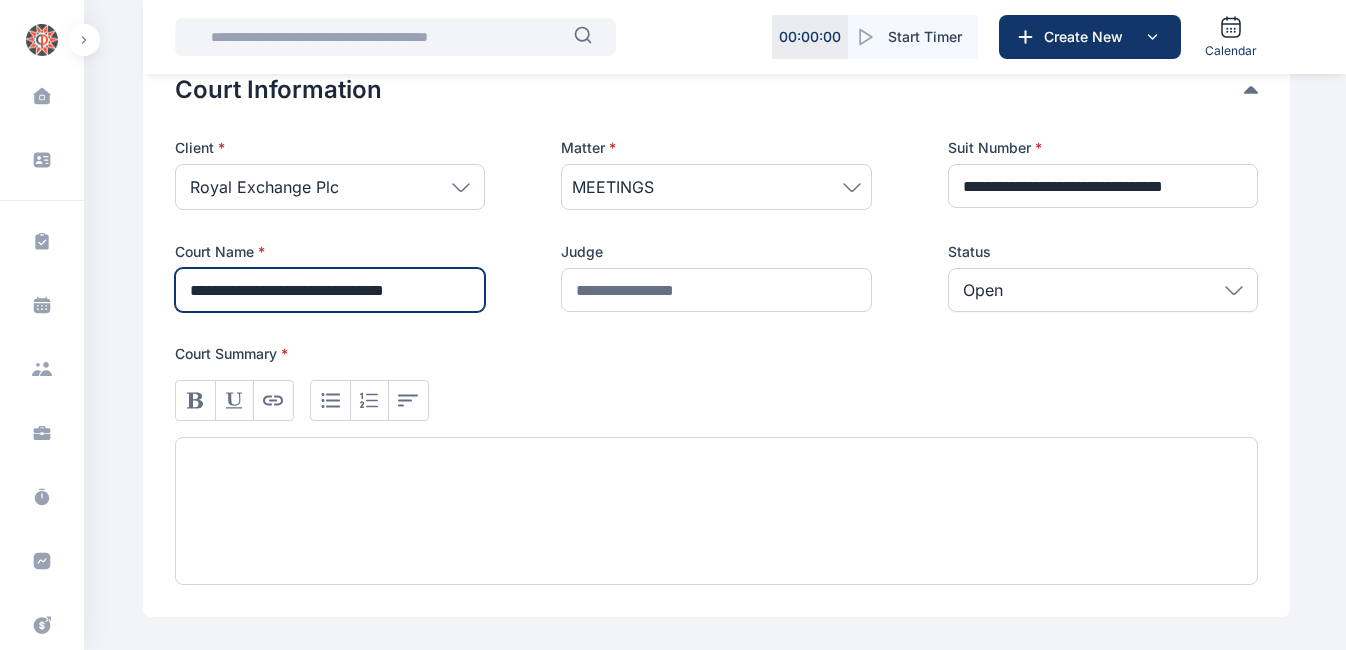 type on "**********" 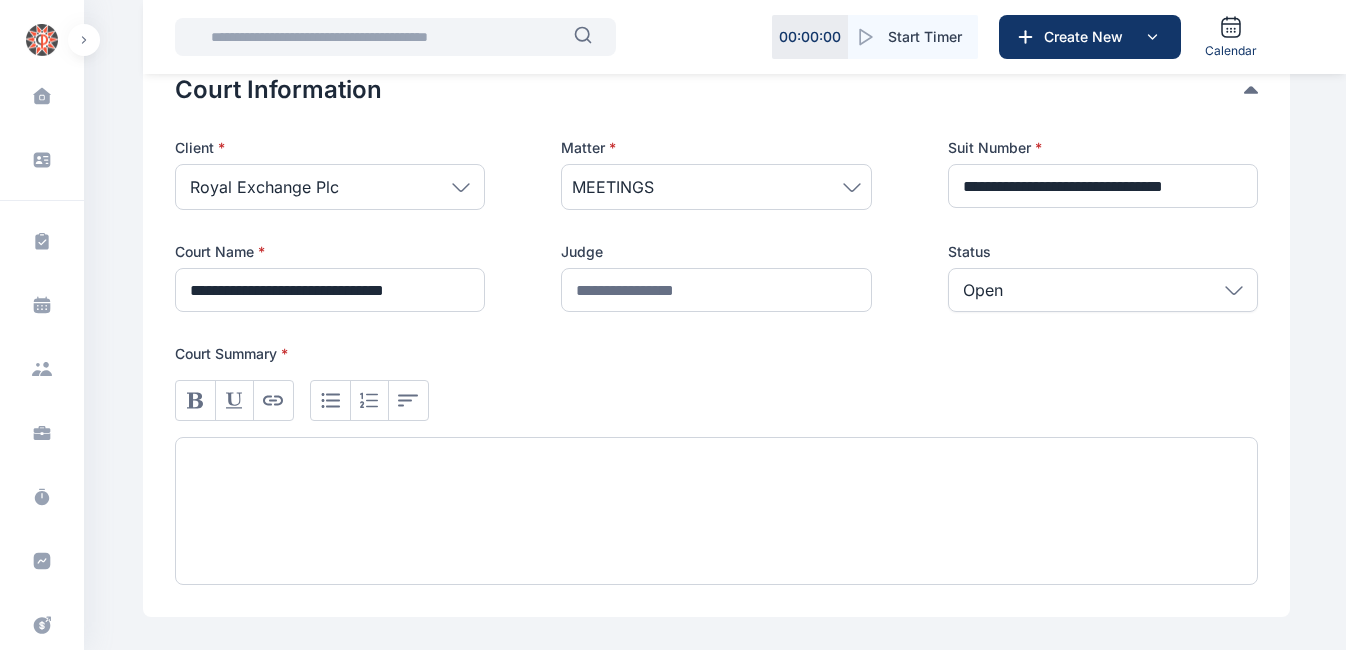 scroll, scrollTop: 0, scrollLeft: 0, axis: both 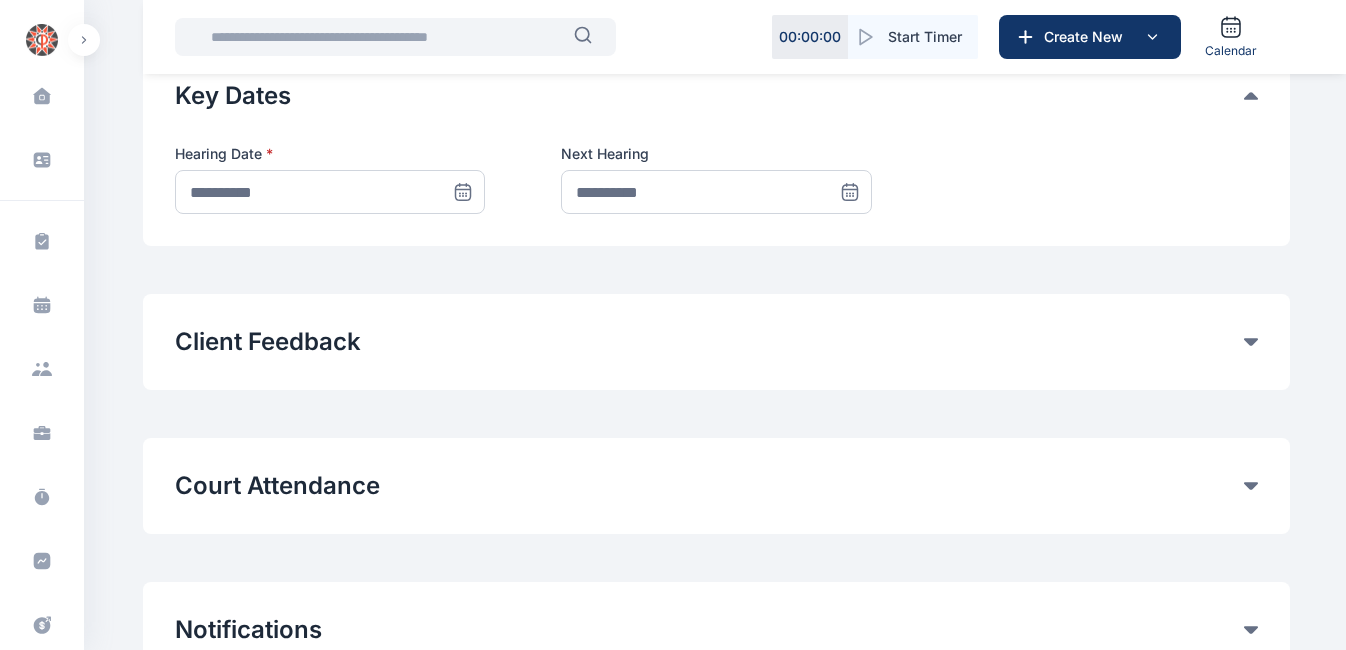 click 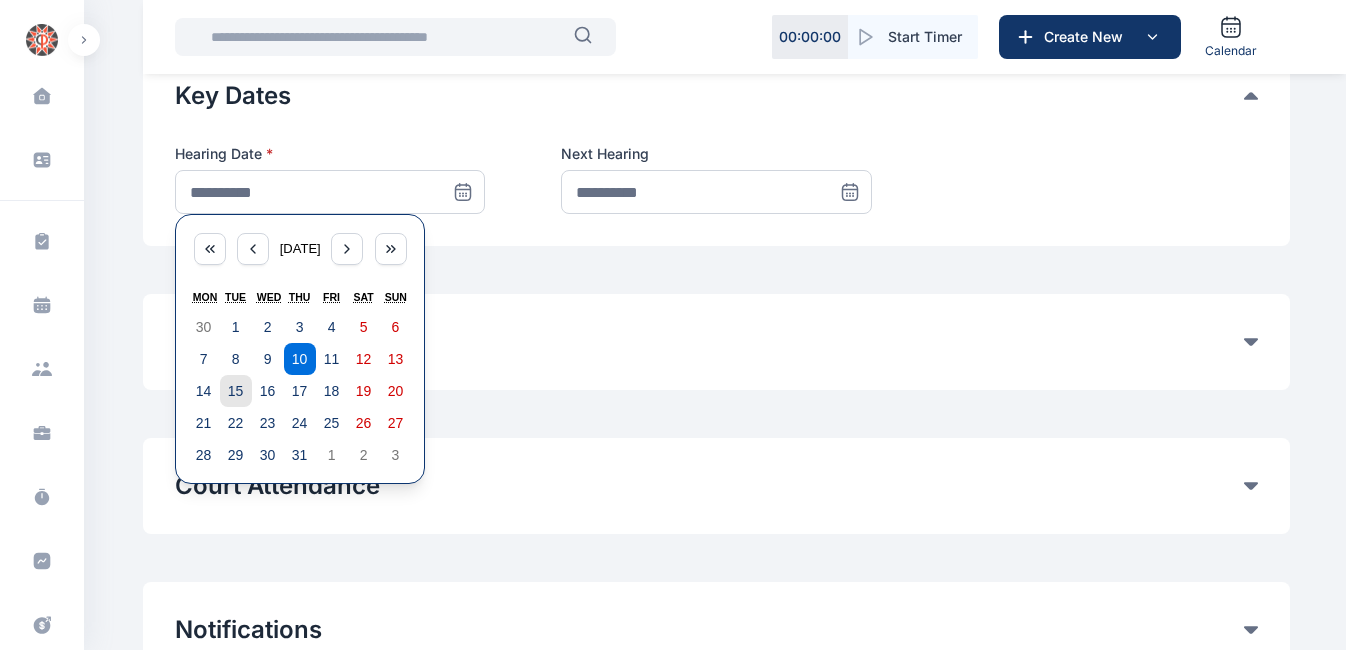 click on "15" at bounding box center [236, 391] 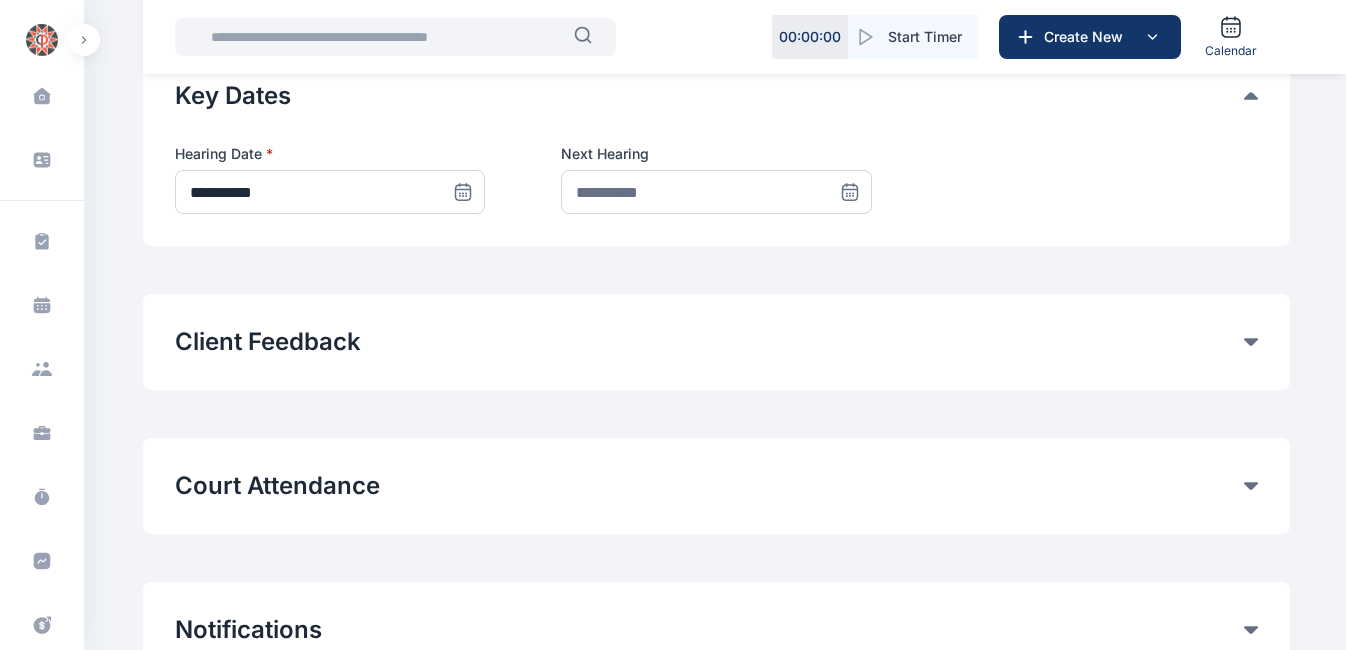 click 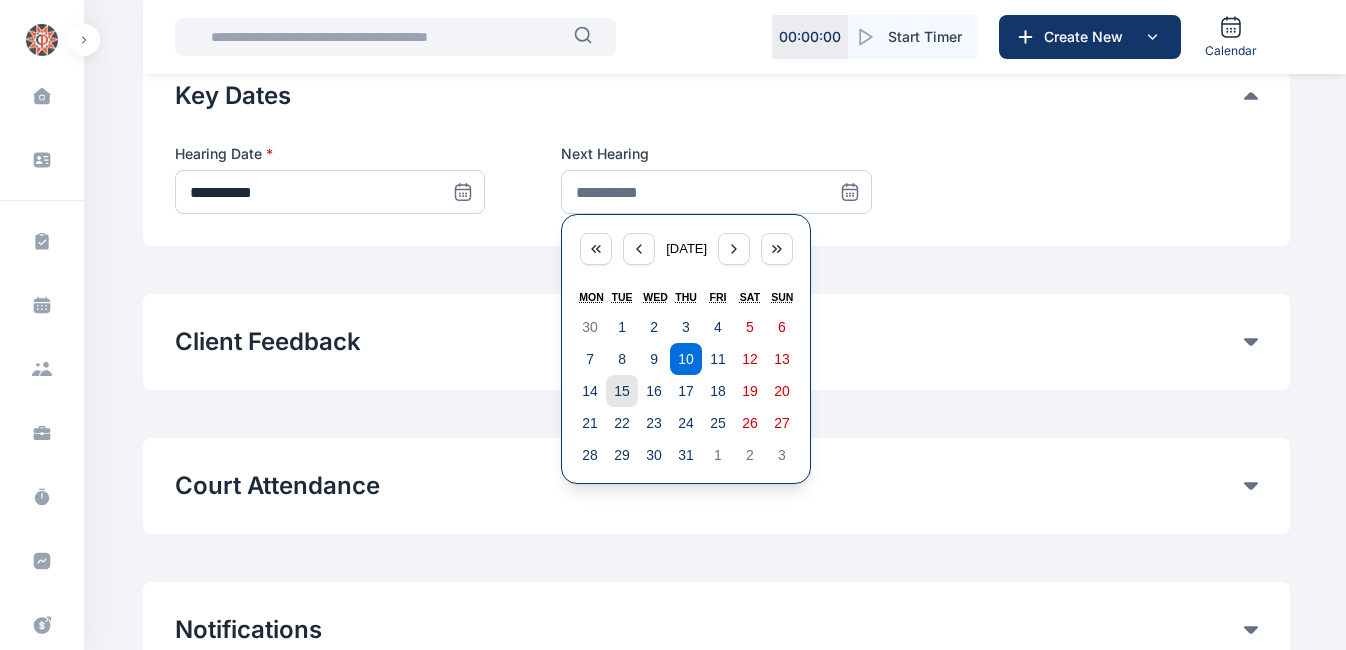 click on "15" at bounding box center [622, 391] 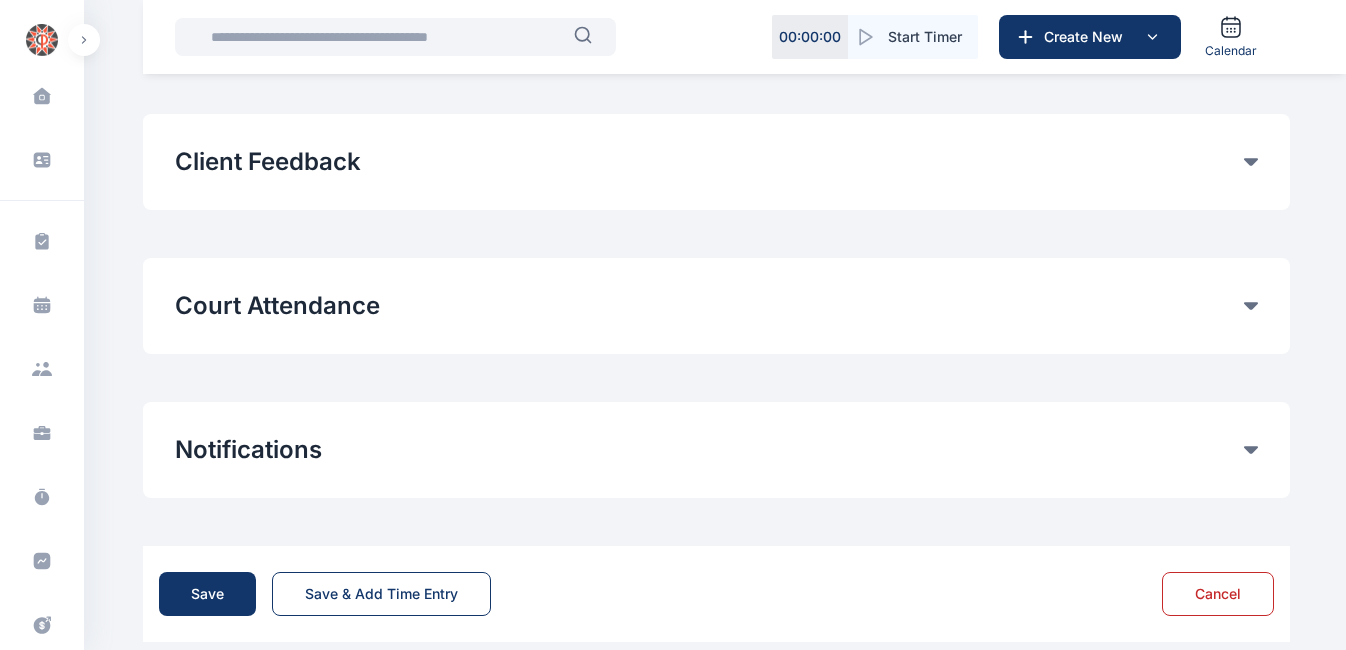 scroll, scrollTop: 1191, scrollLeft: 0, axis: vertical 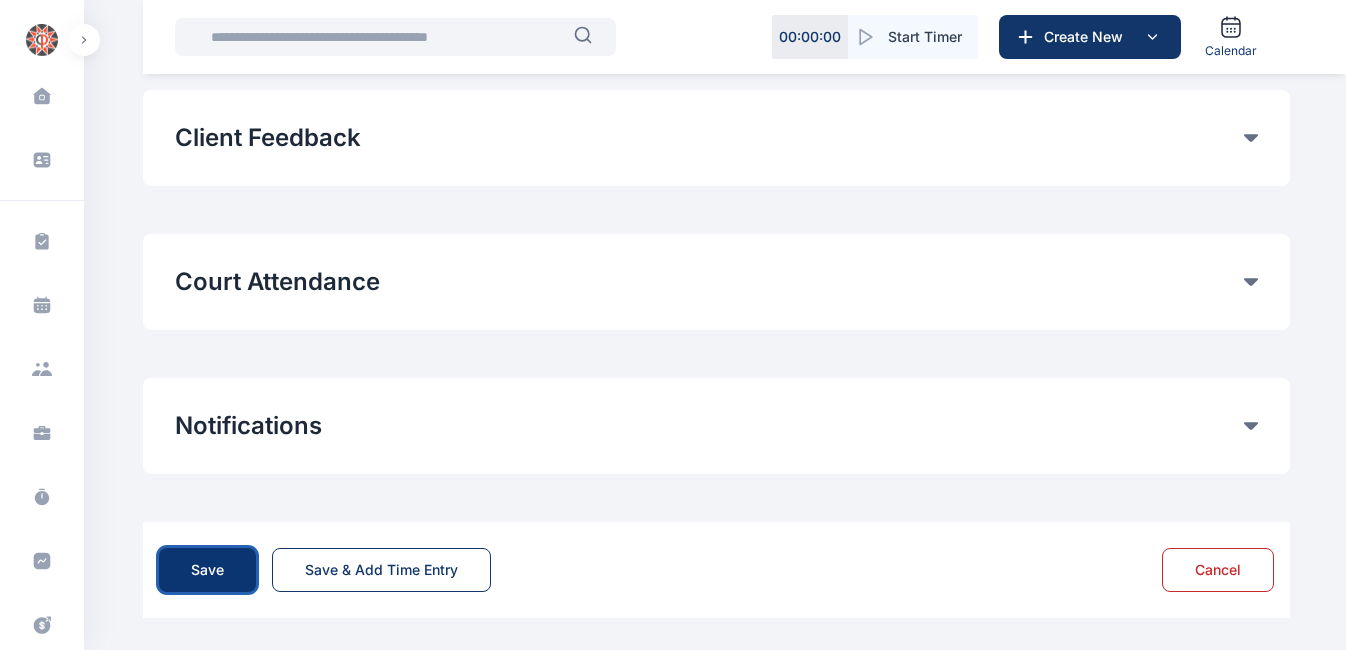 click on "Save" at bounding box center (207, 570) 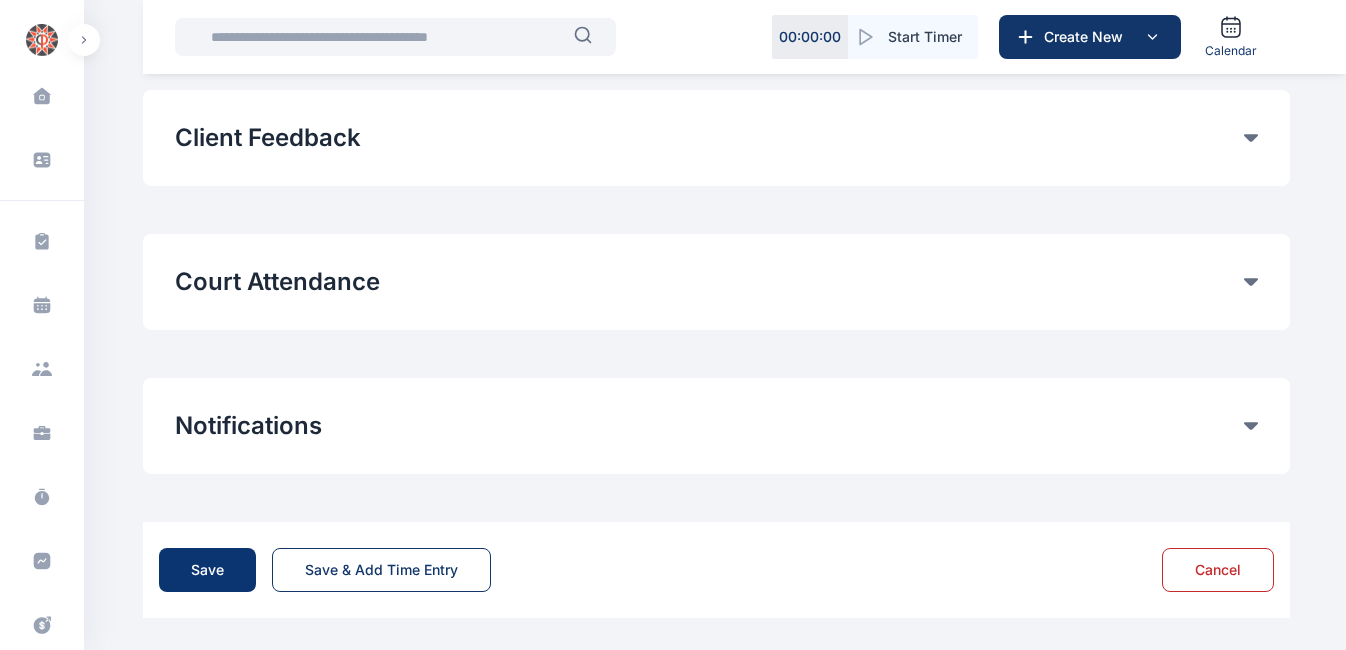 scroll, scrollTop: 0, scrollLeft: 0, axis: both 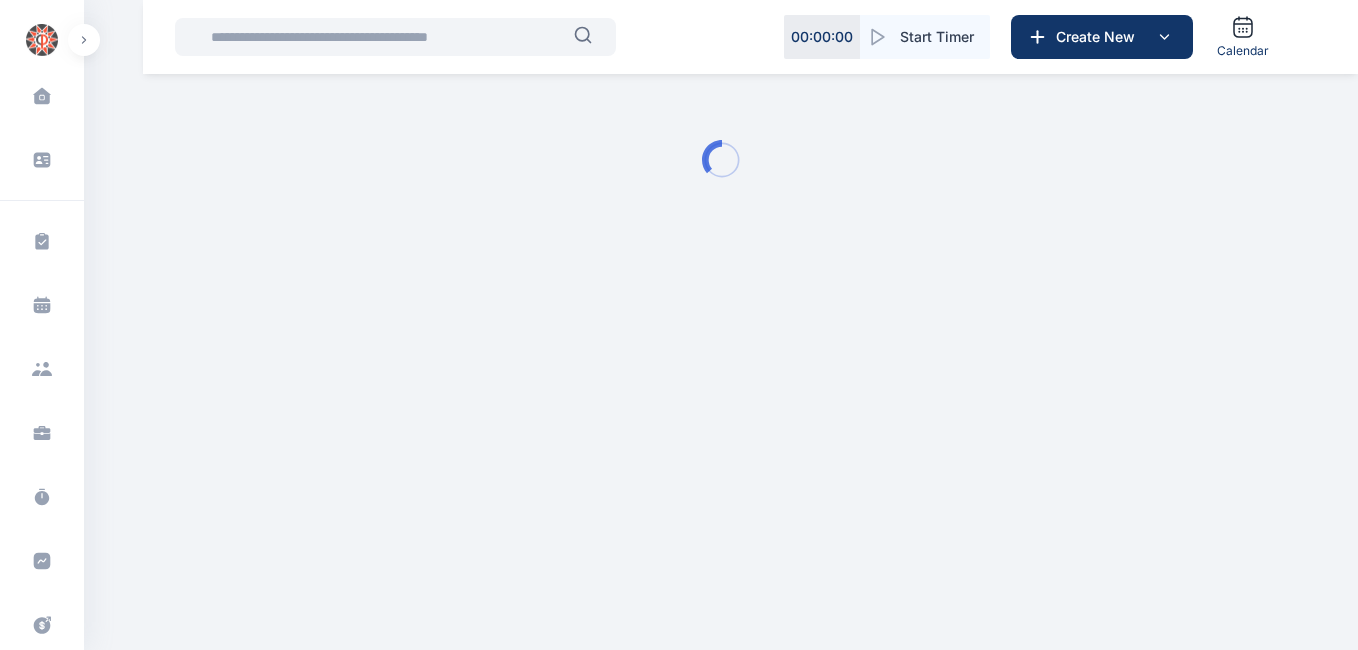 type 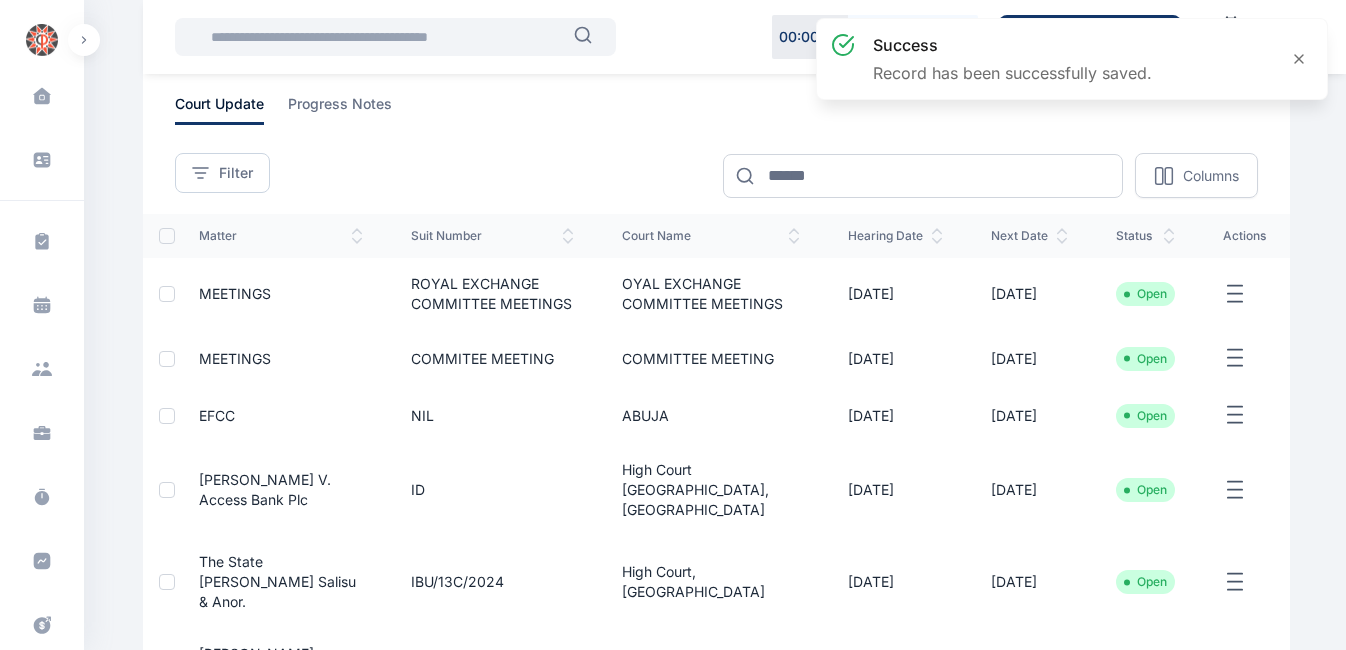 scroll, scrollTop: 111, scrollLeft: 0, axis: vertical 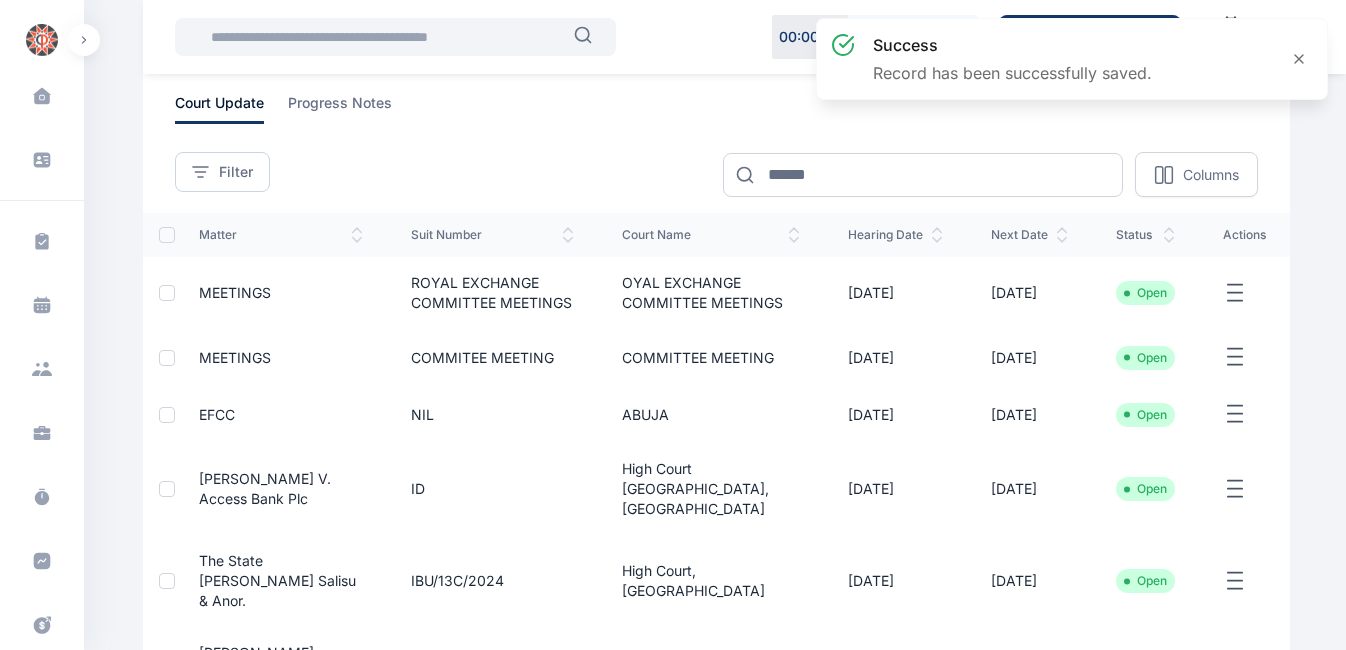 click 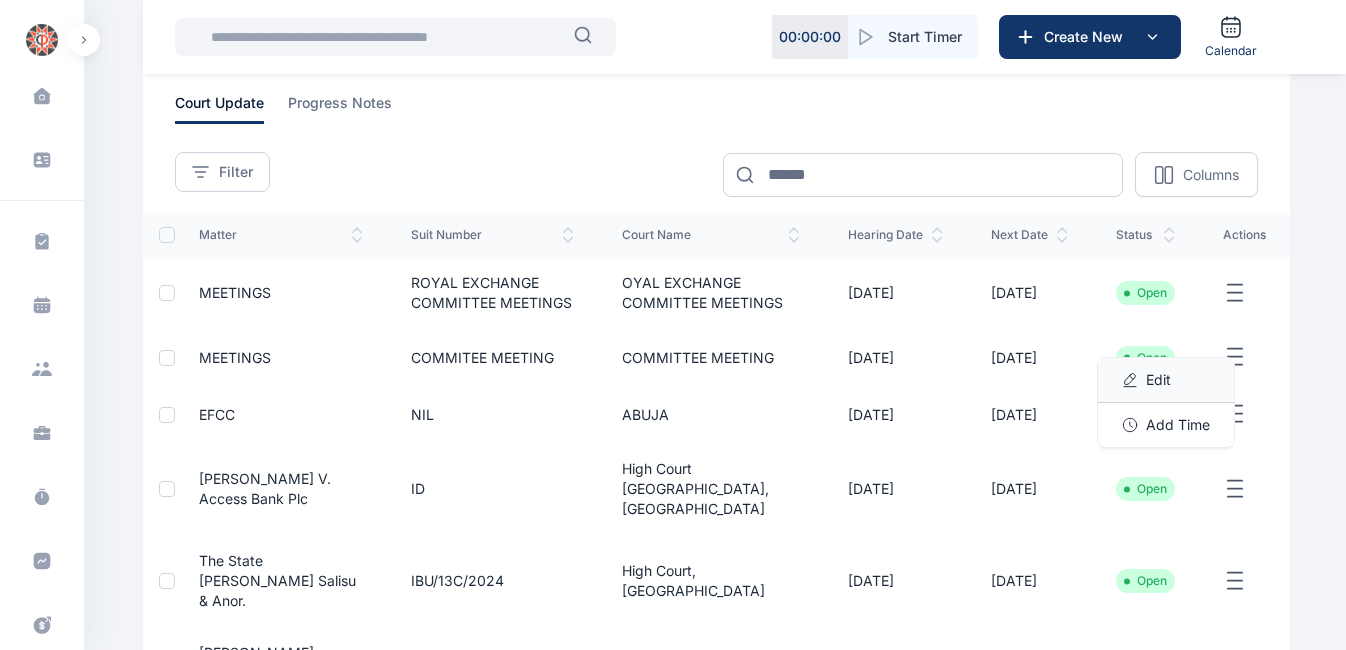 click on "Edit" at bounding box center (1158, 380) 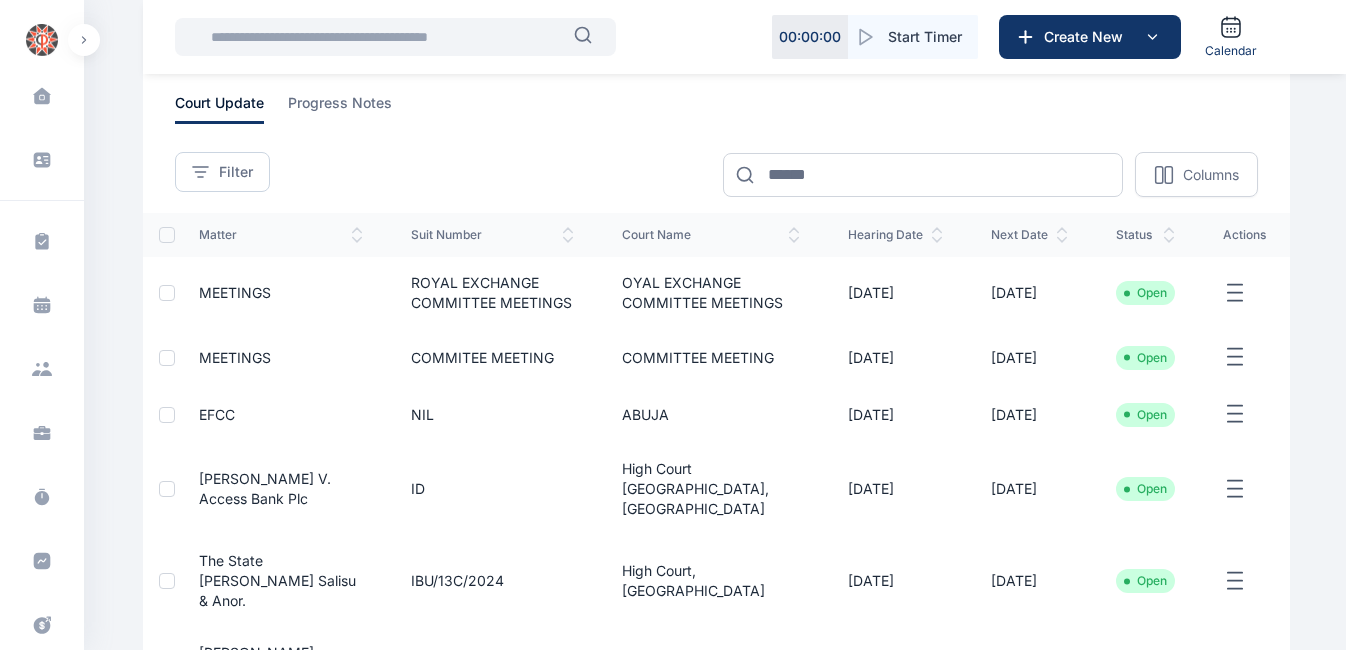 scroll, scrollTop: 0, scrollLeft: 0, axis: both 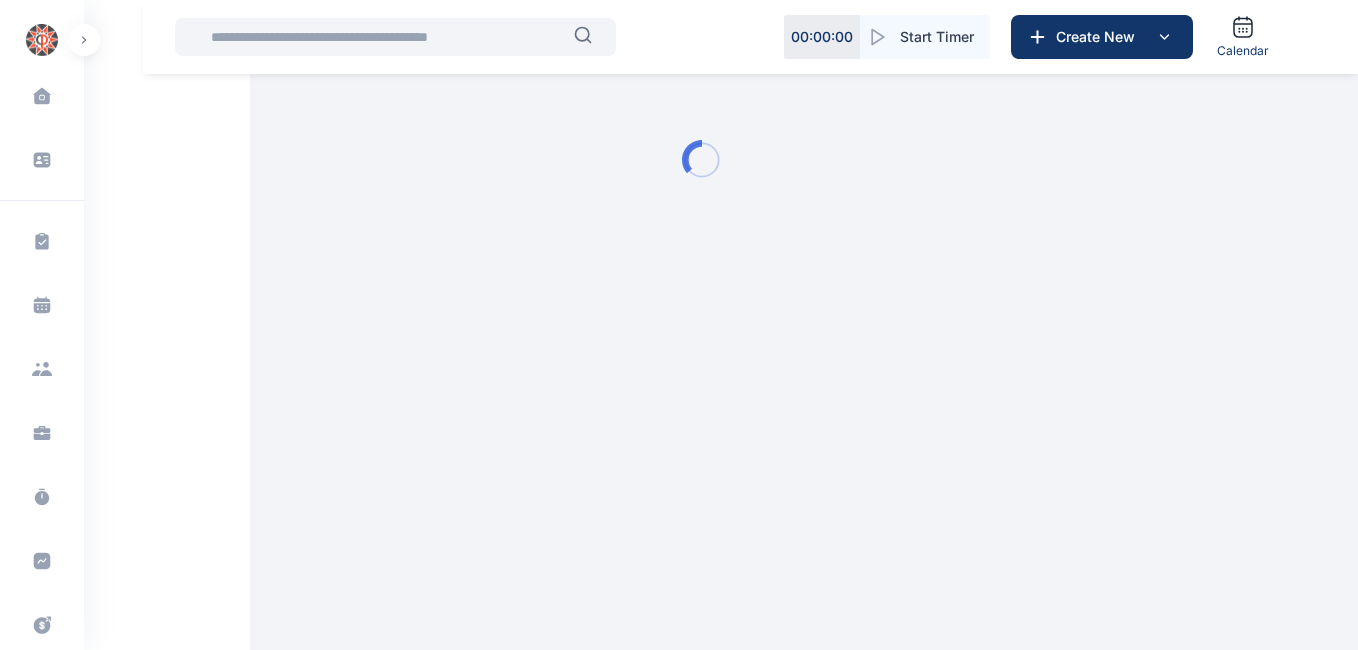 type on "**********" 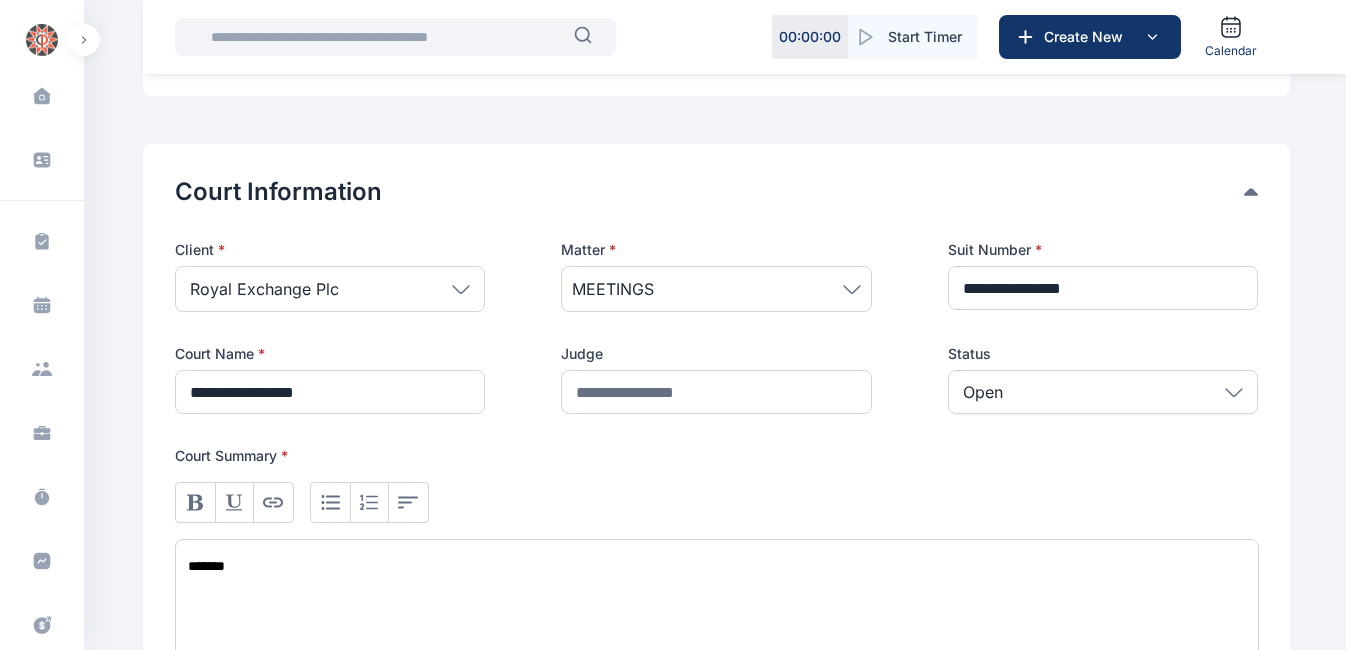 scroll, scrollTop: 394, scrollLeft: 0, axis: vertical 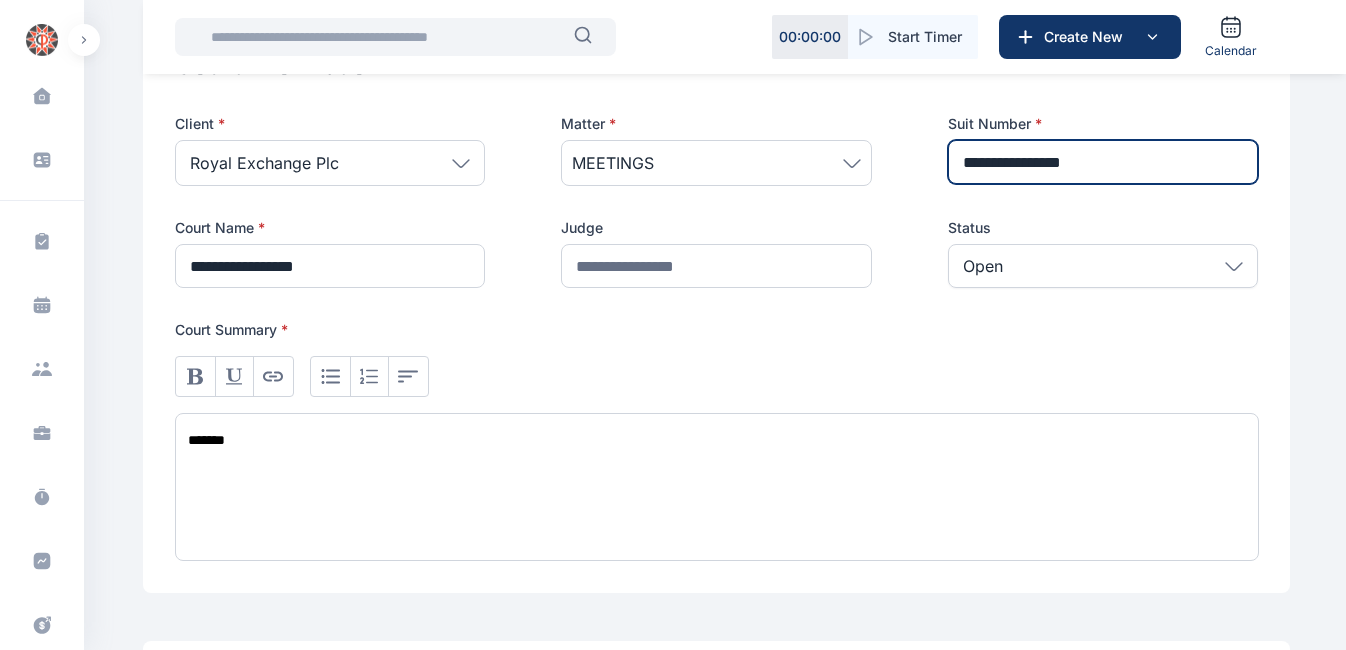 drag, startPoint x: 1124, startPoint y: 163, endPoint x: 940, endPoint y: 184, distance: 185.19449 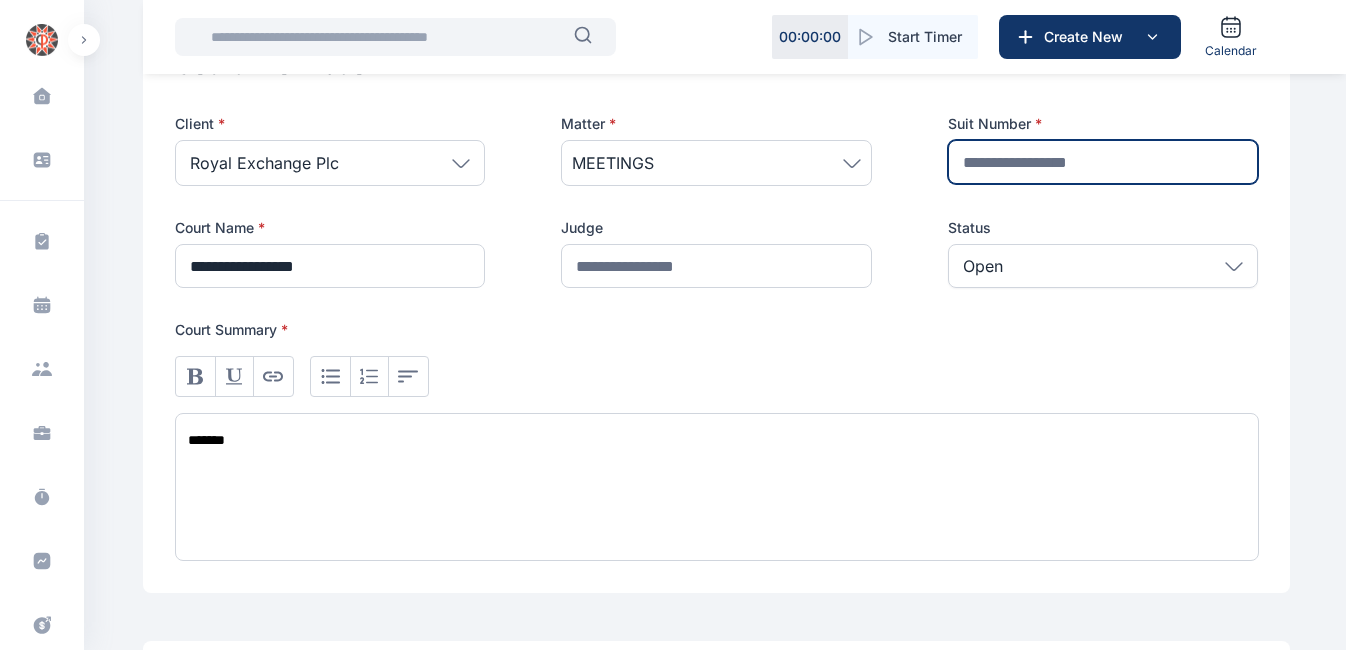 paste on "**********" 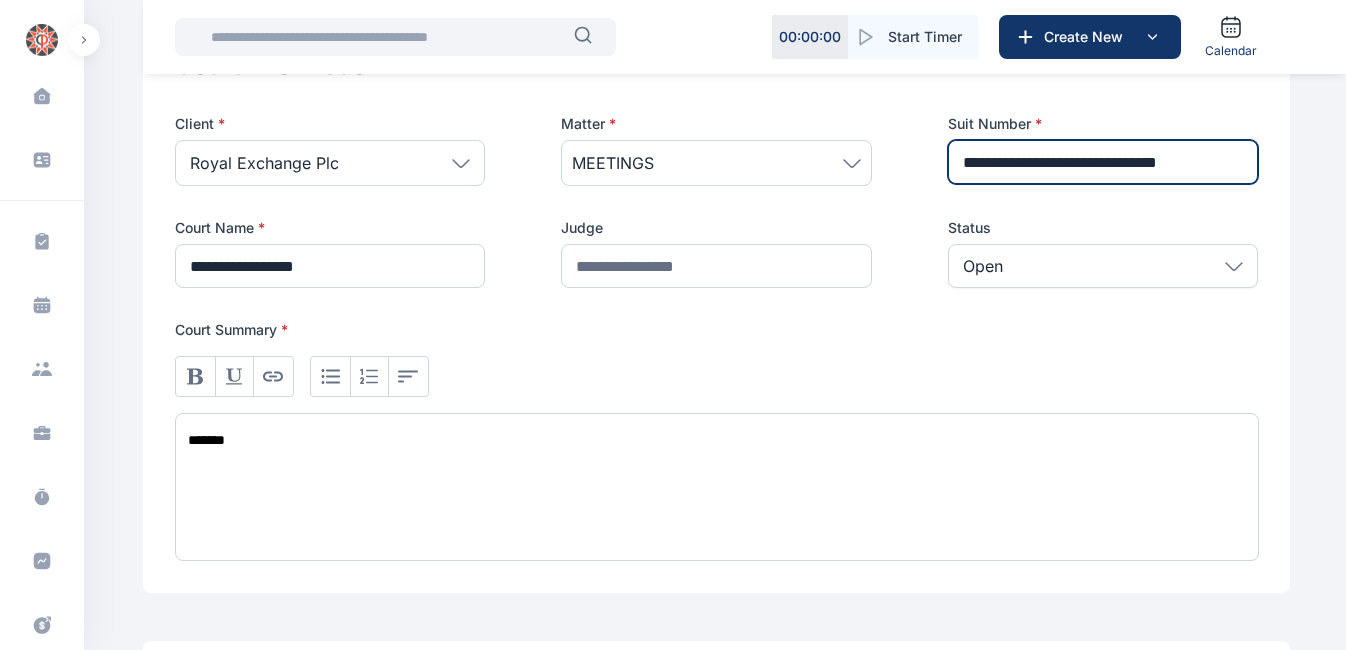 scroll, scrollTop: 0, scrollLeft: 42, axis: horizontal 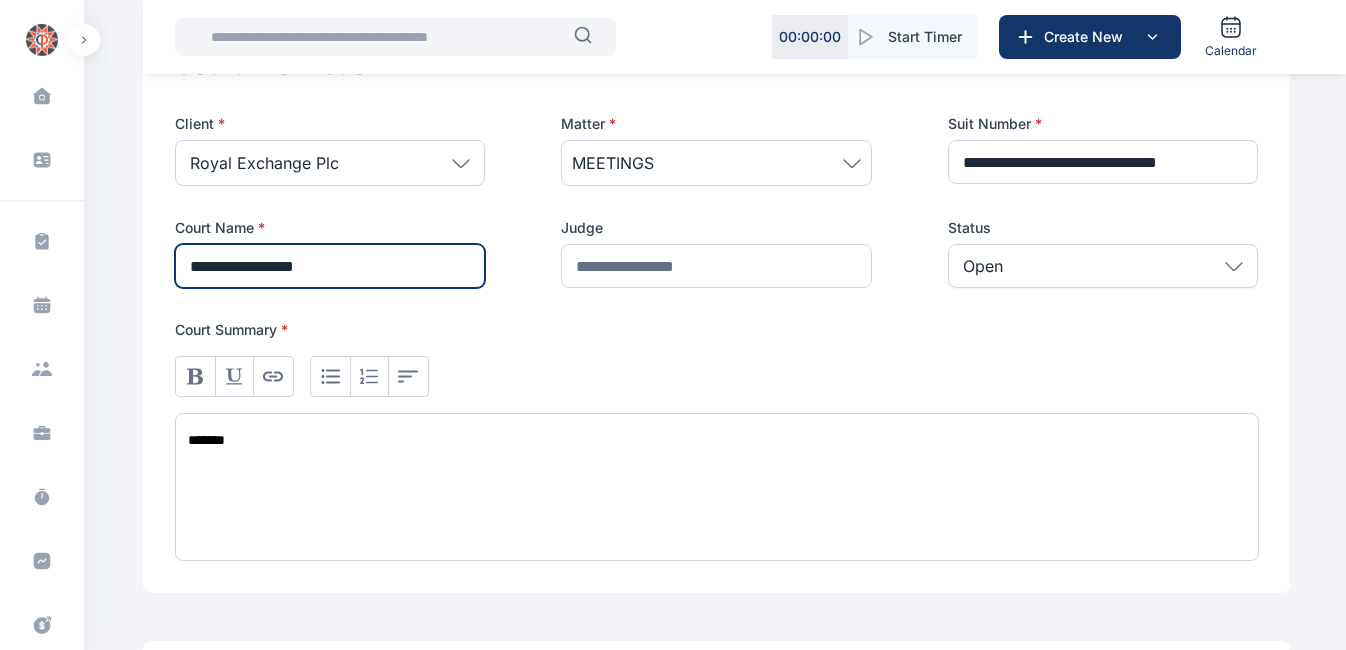 click on "**********" at bounding box center [330, 266] 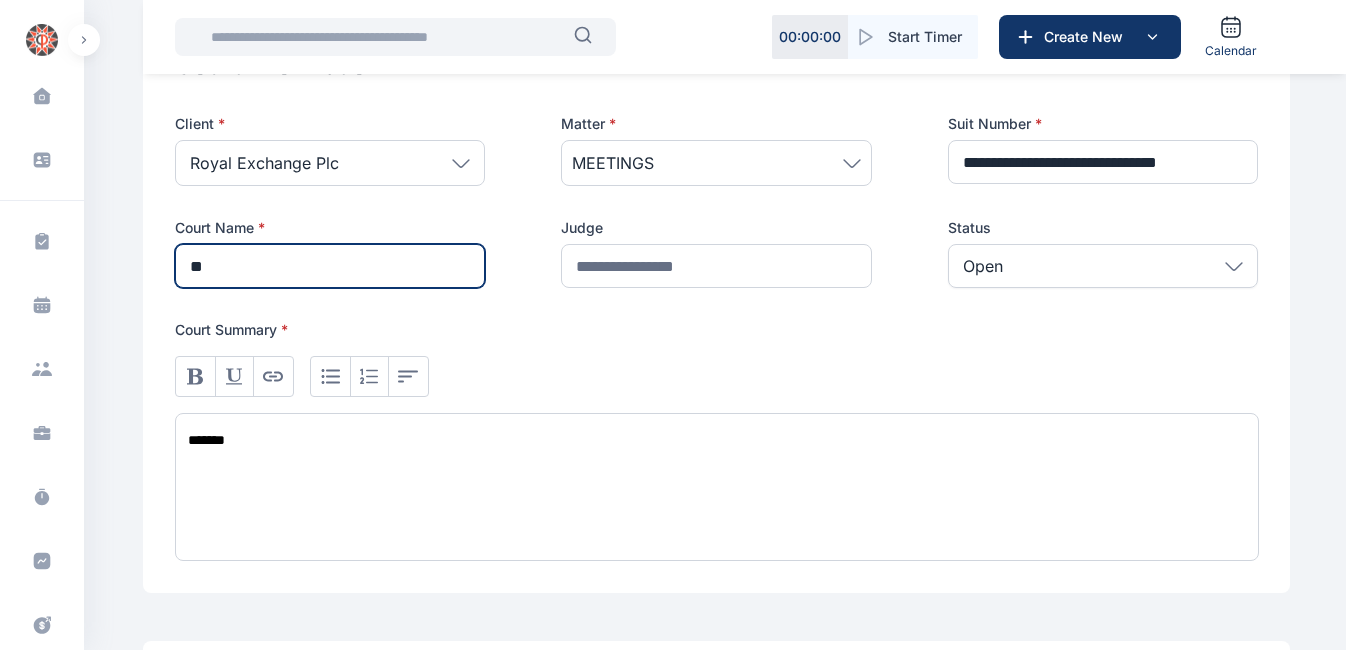type on "*" 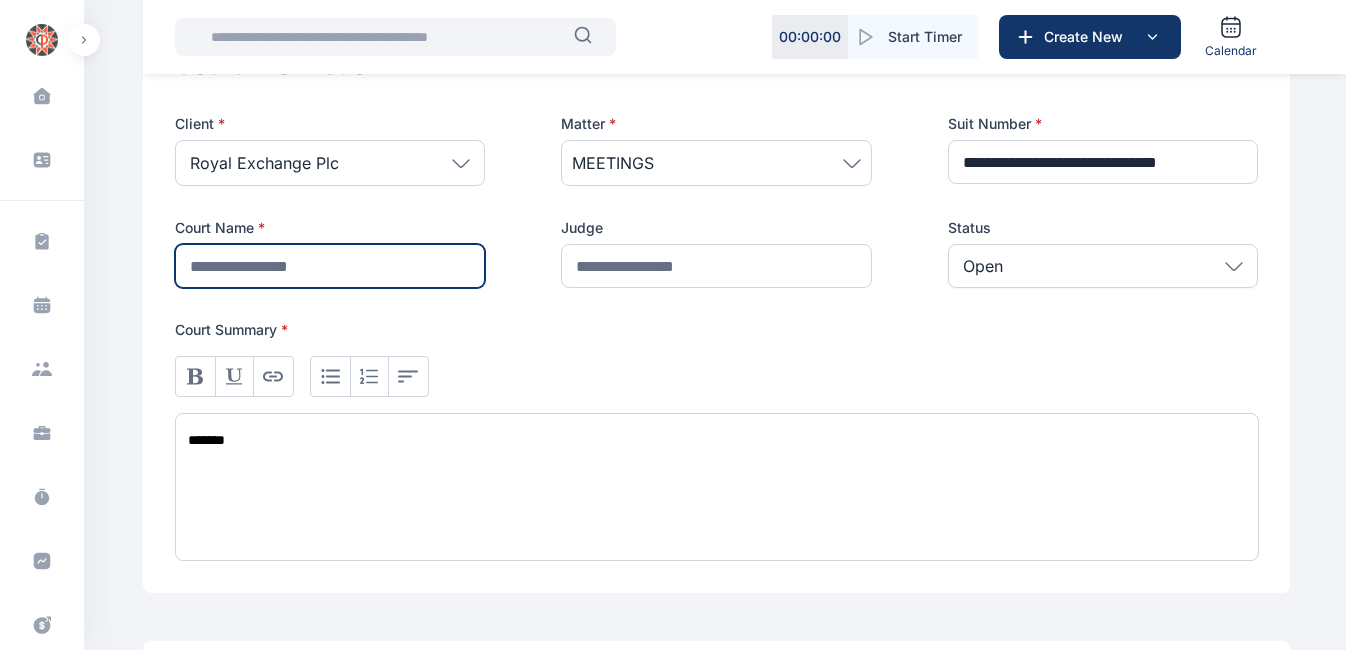 paste on "**********" 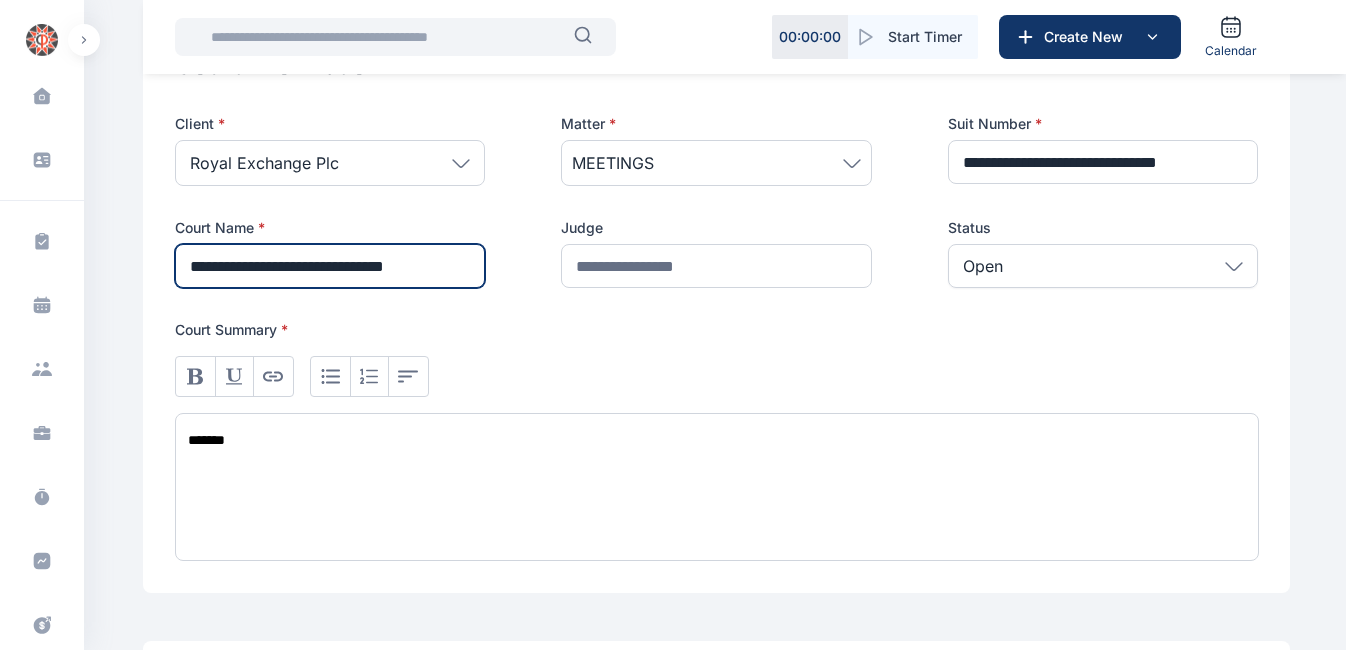 scroll, scrollTop: 0, scrollLeft: 41, axis: horizontal 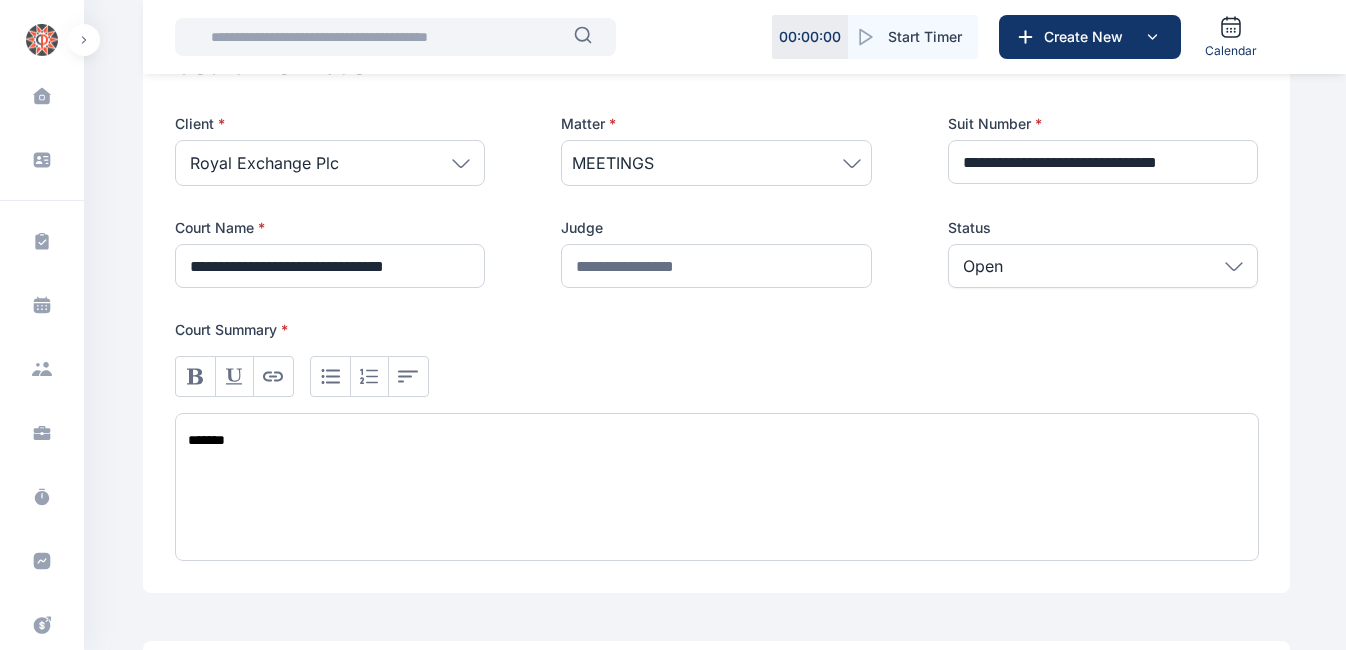 click on "*******" at bounding box center (717, 487) 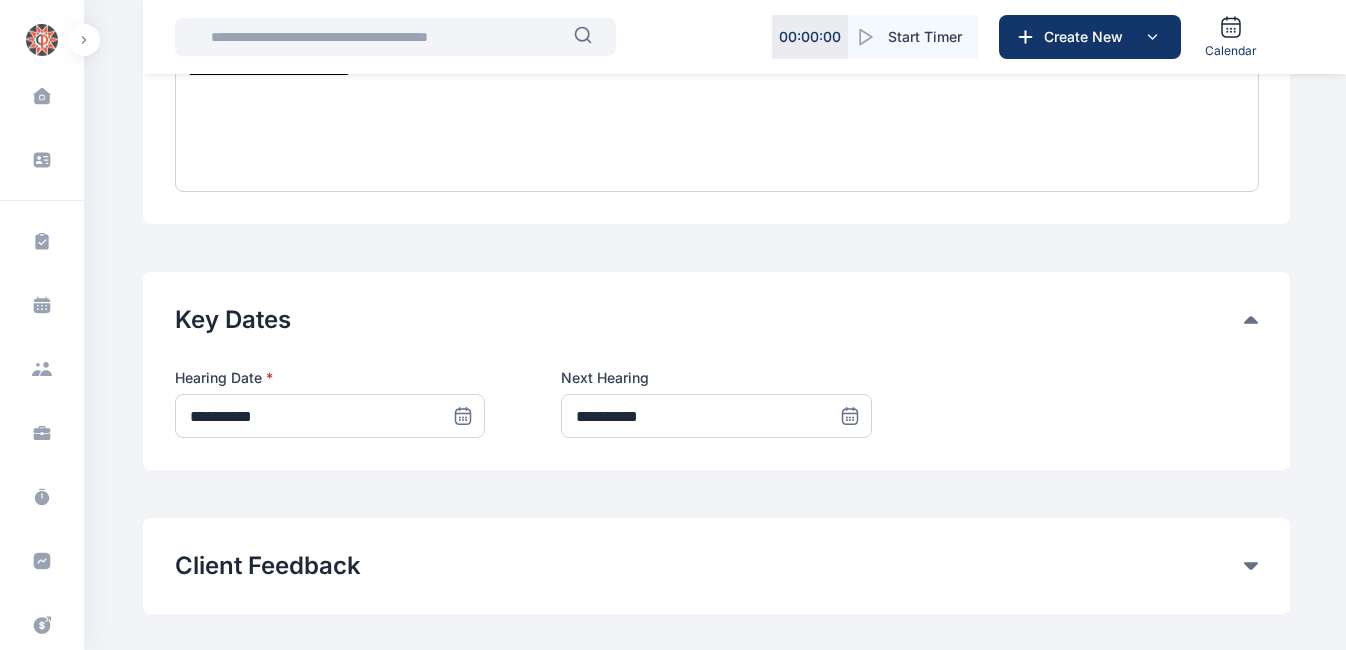scroll, scrollTop: 1191, scrollLeft: 0, axis: vertical 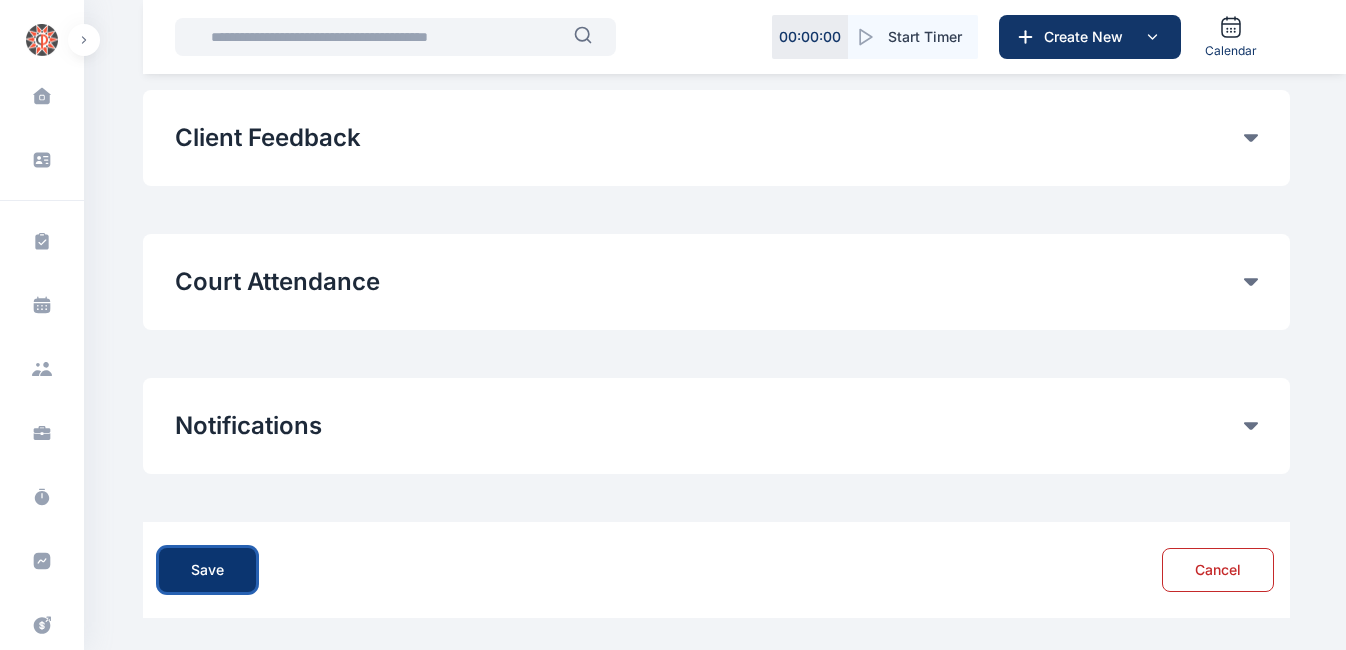 click on "Save" at bounding box center [207, 570] 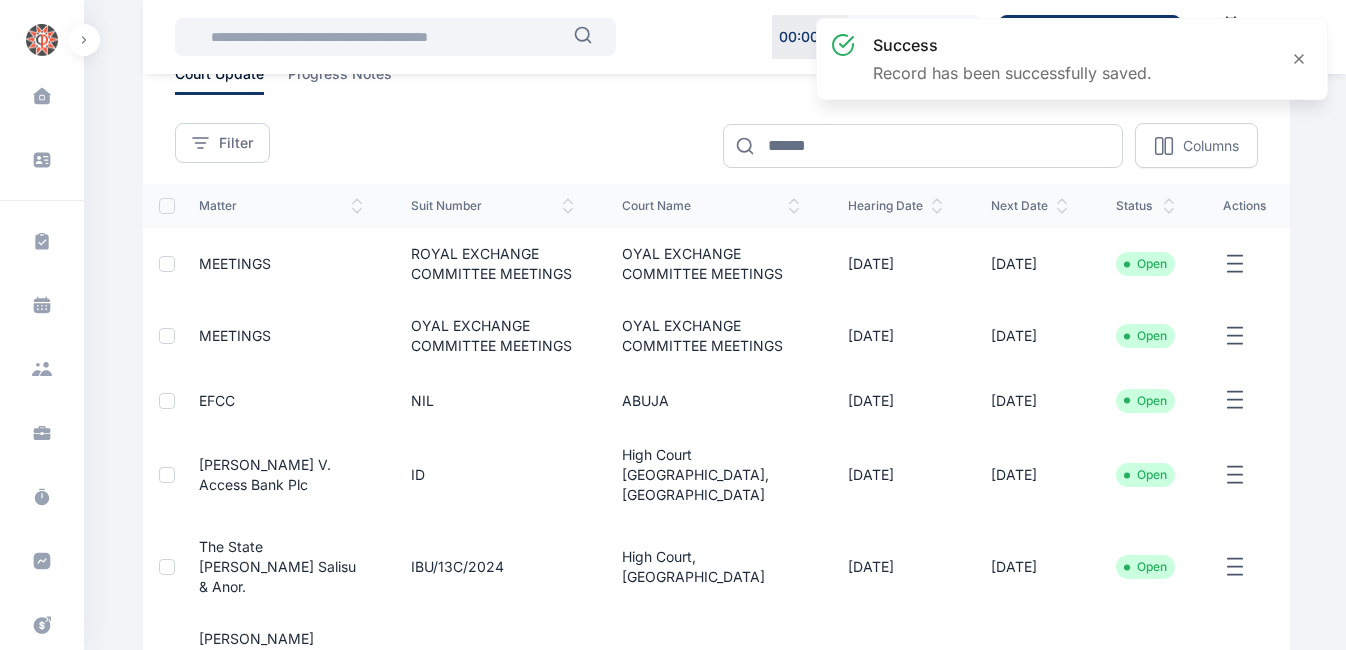 scroll, scrollTop: 141, scrollLeft: 0, axis: vertical 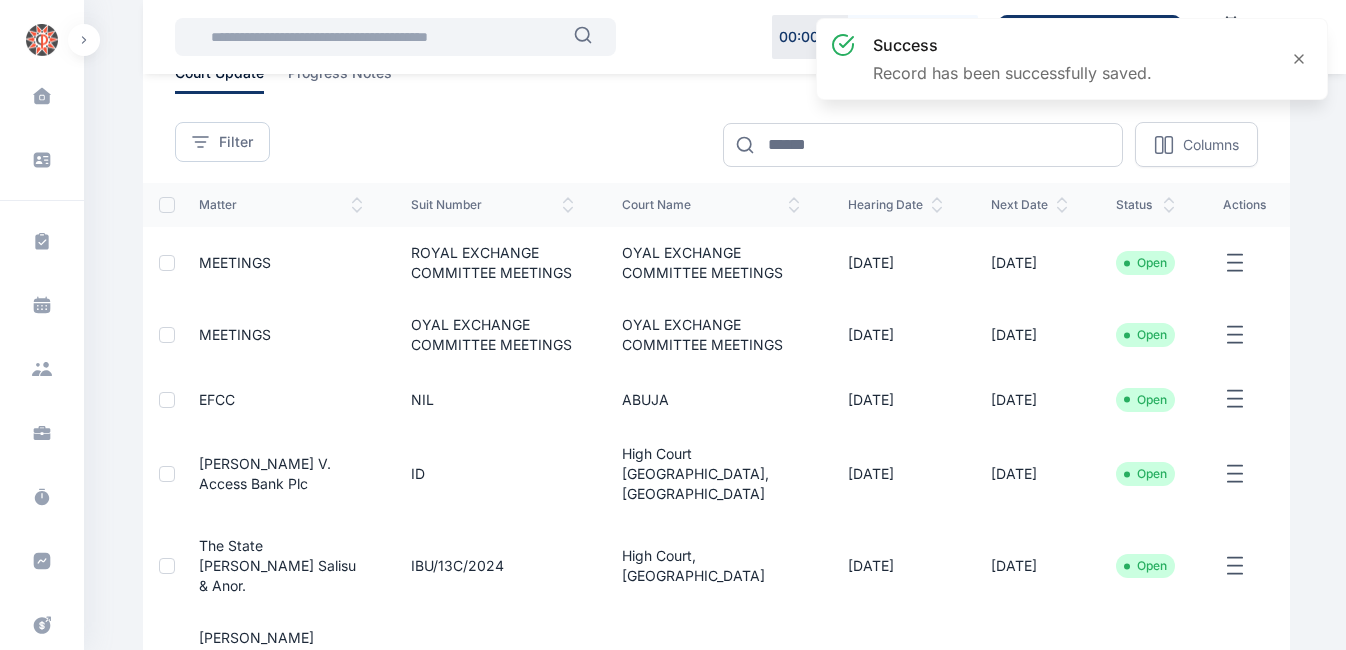 click on "OYAL EXCHANGE COMMITTEE MEETINGS" at bounding box center (711, 263) 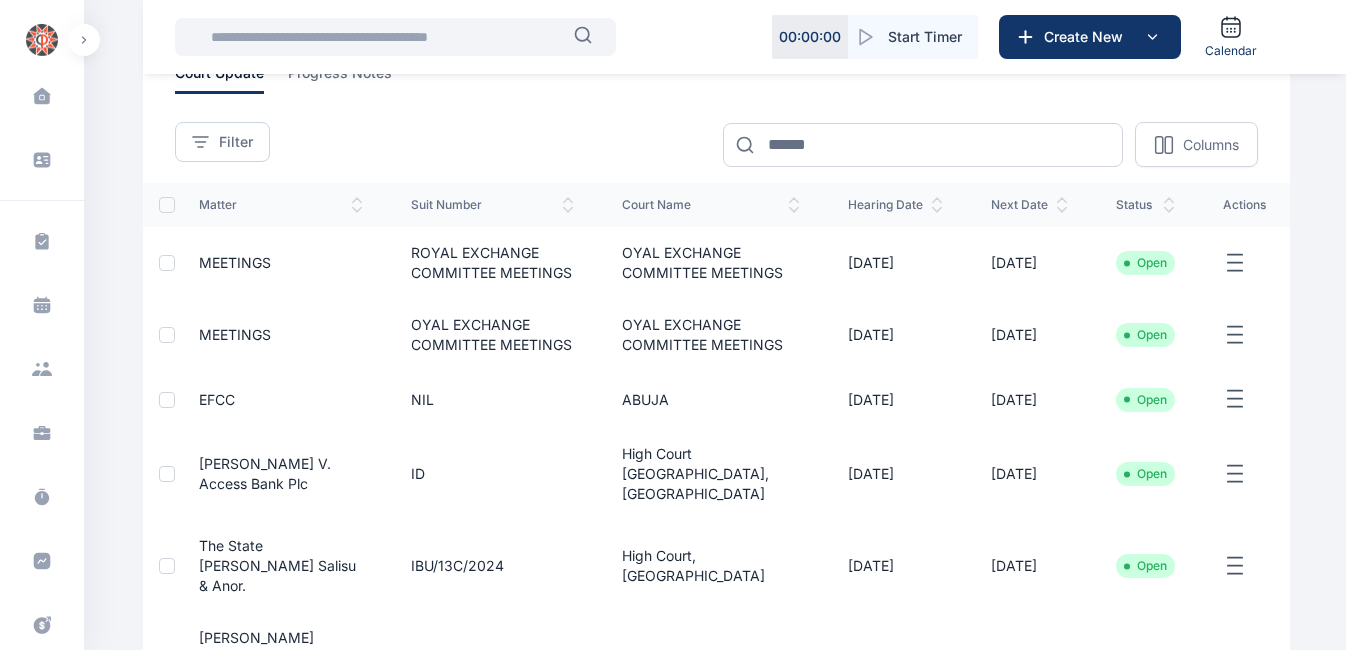 click 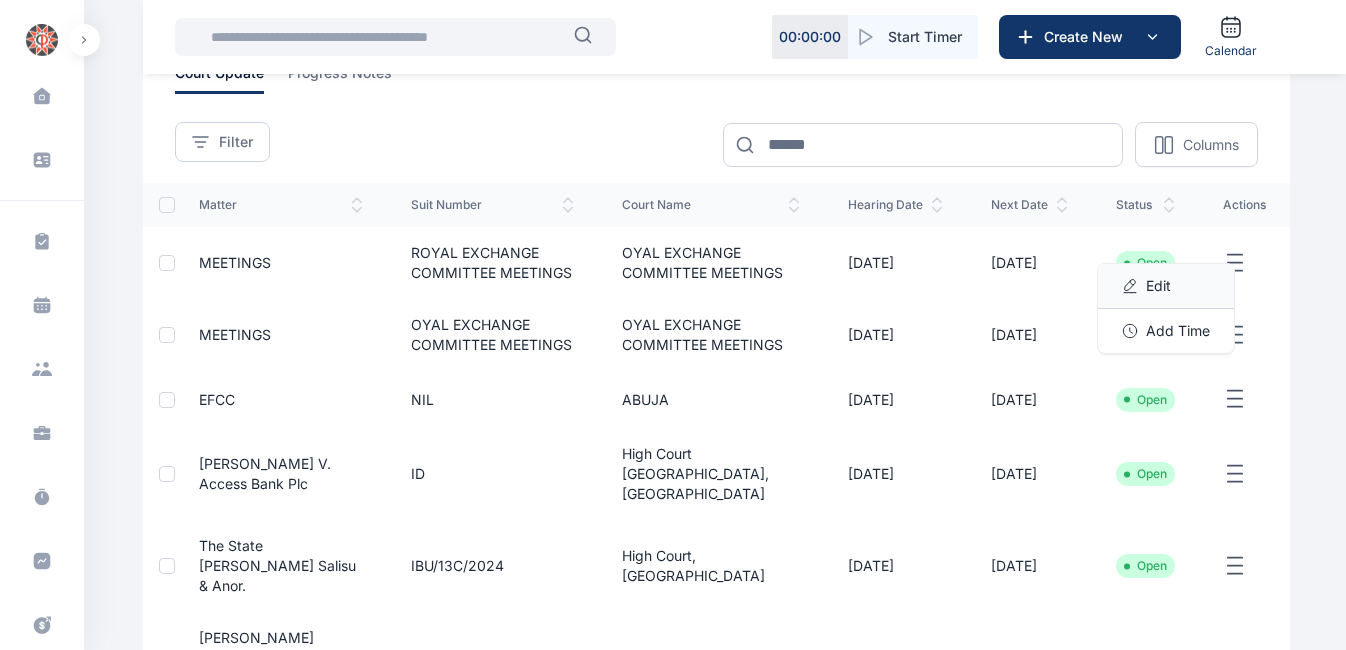 click on "Edit" at bounding box center (1166, 286) 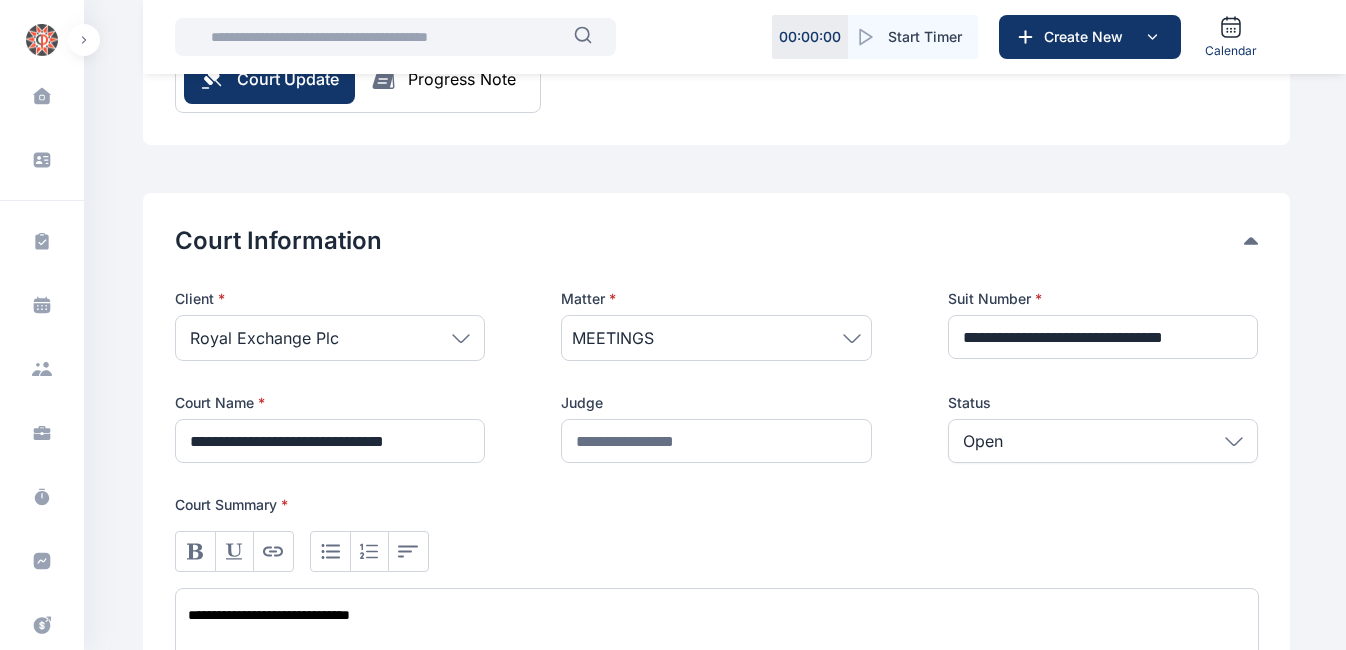 scroll, scrollTop: 220, scrollLeft: 0, axis: vertical 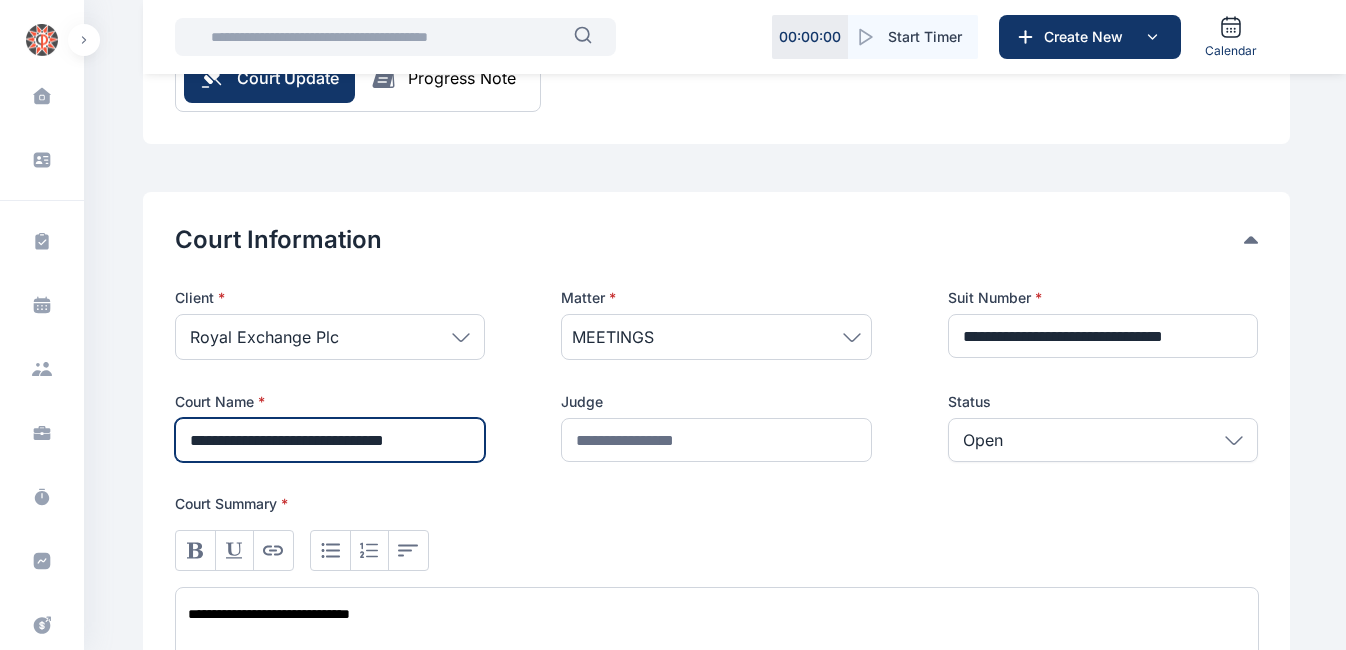 click on "**********" at bounding box center [330, 440] 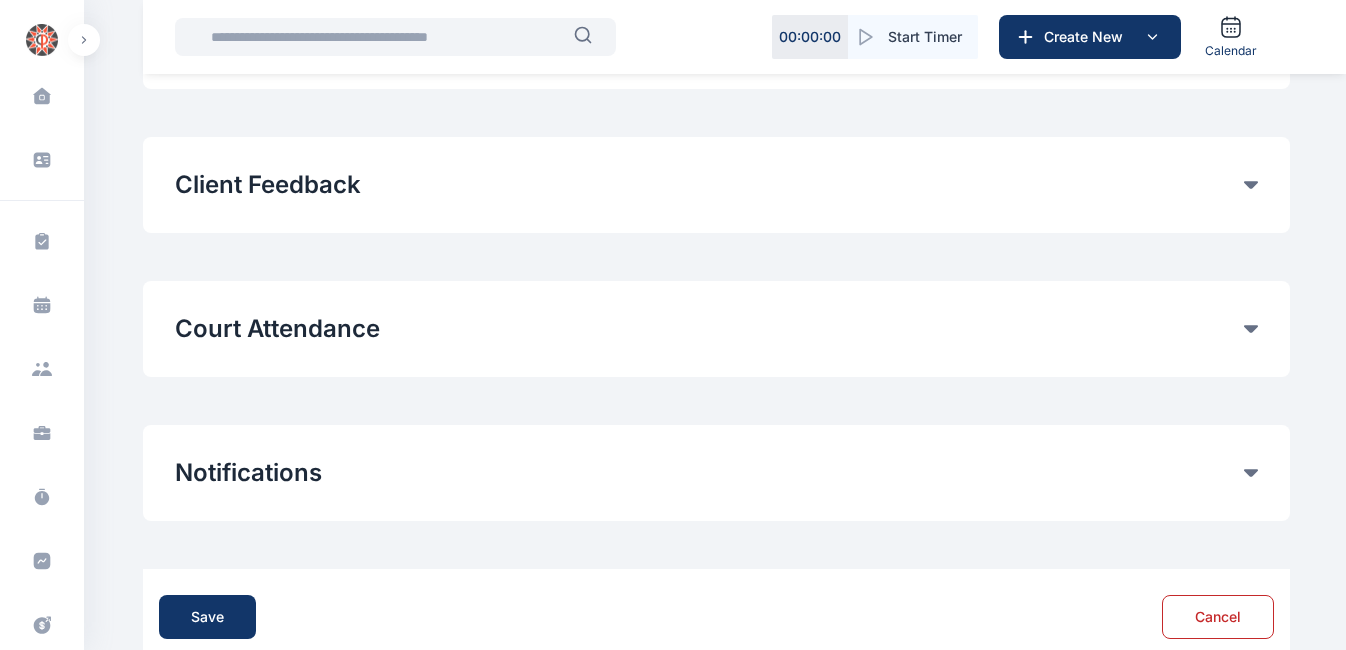 scroll, scrollTop: 1176, scrollLeft: 0, axis: vertical 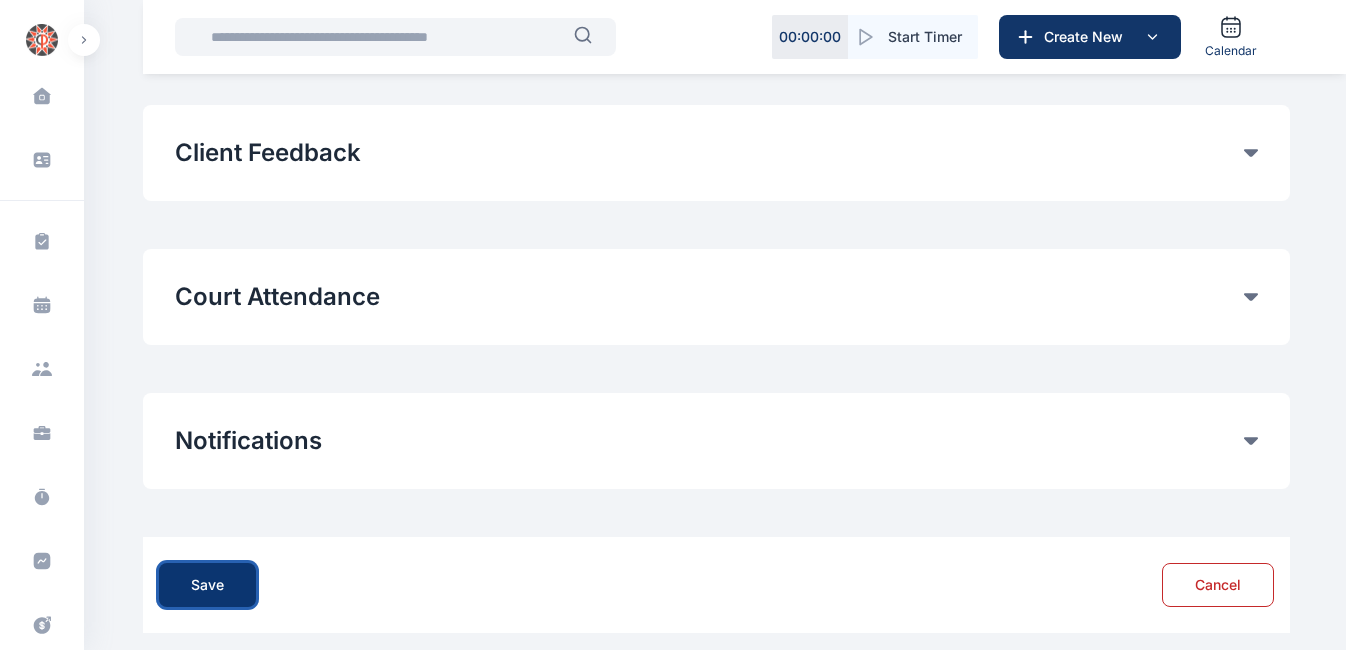 click on "Save" at bounding box center (207, 585) 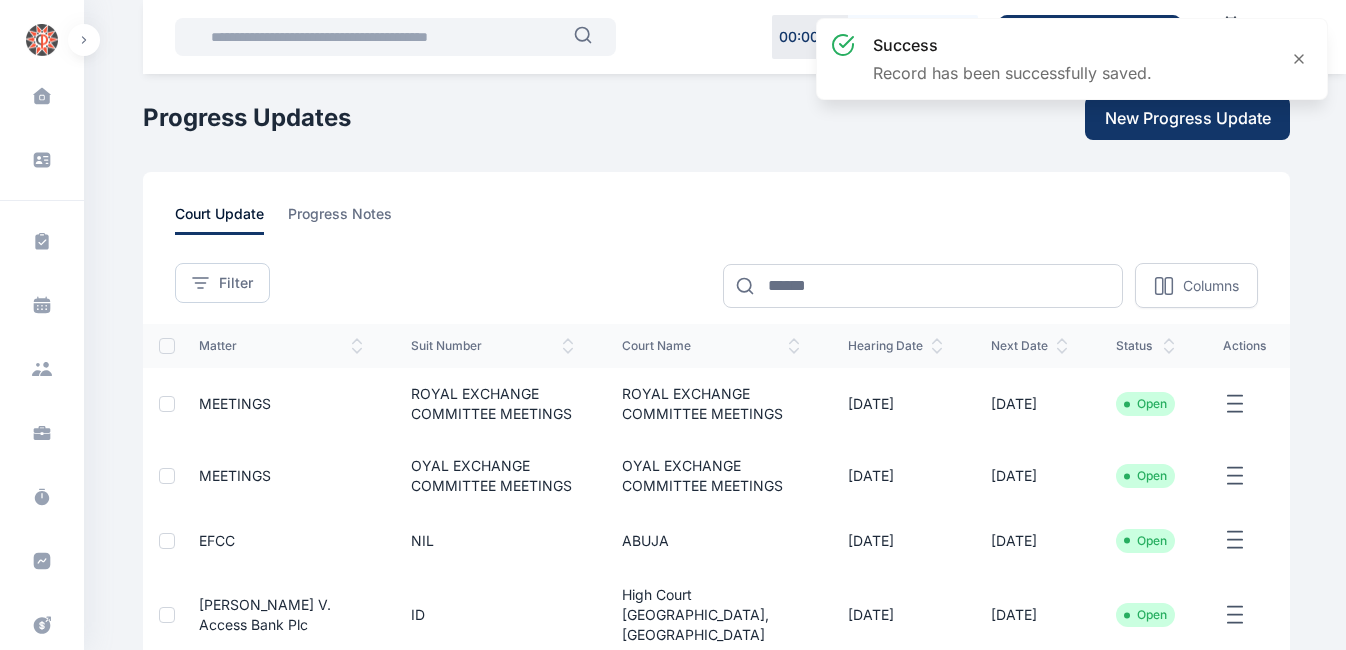 scroll, scrollTop: 52, scrollLeft: 0, axis: vertical 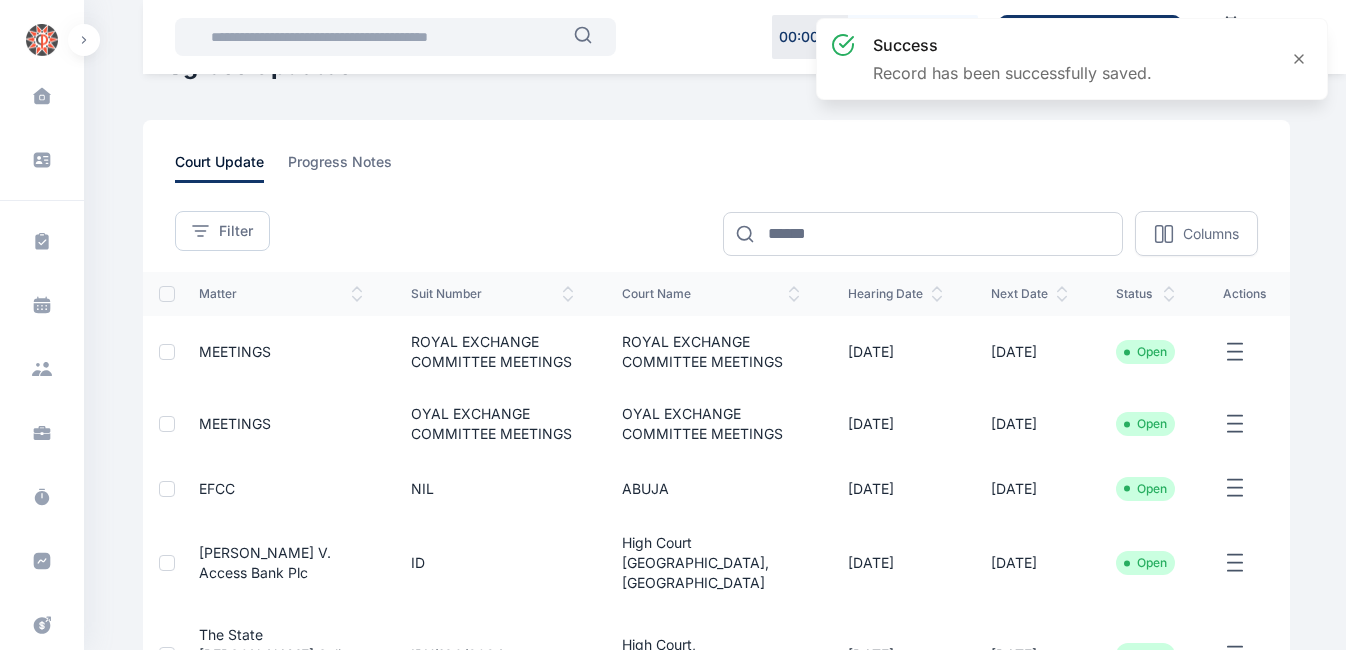 click 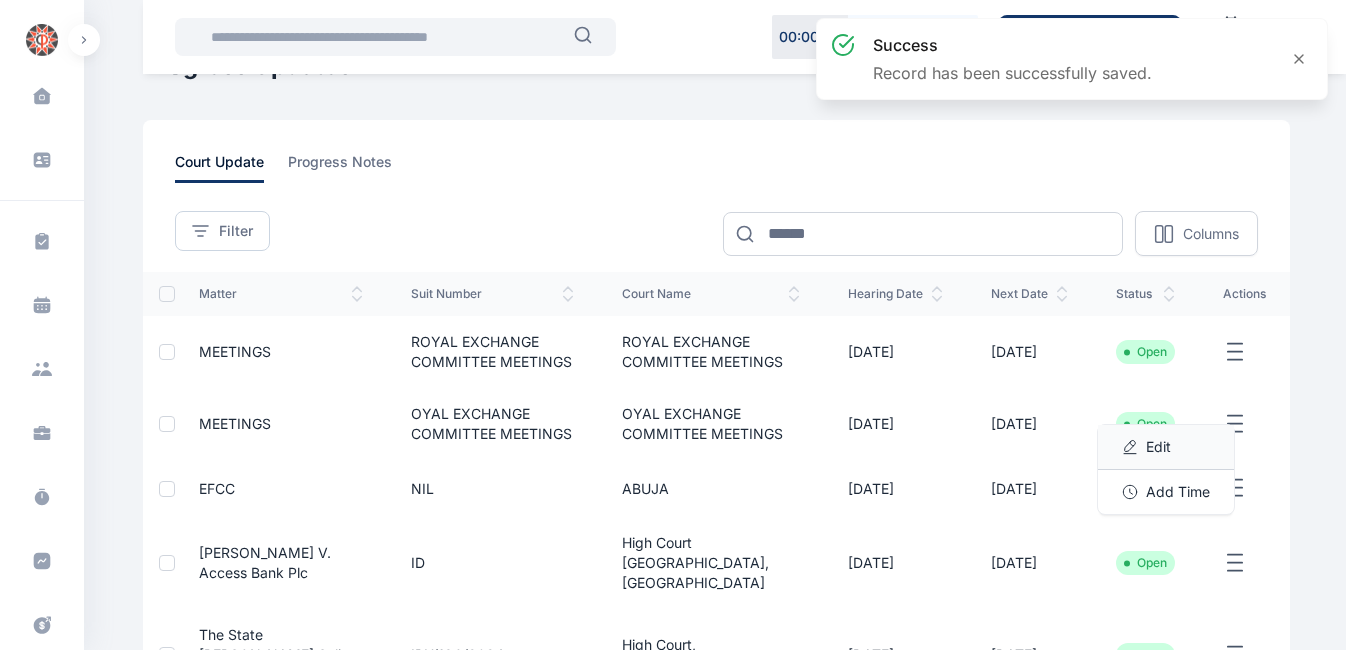 click on "Edit" at bounding box center [1158, 447] 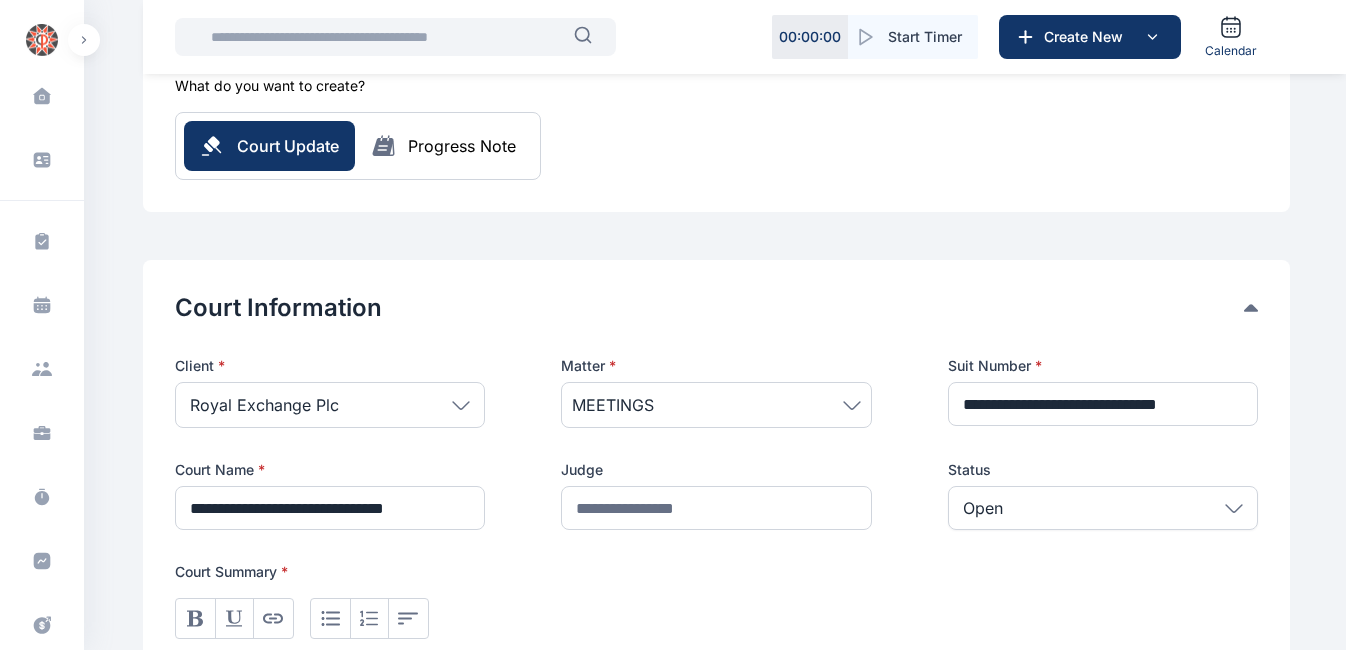 scroll, scrollTop: 155, scrollLeft: 0, axis: vertical 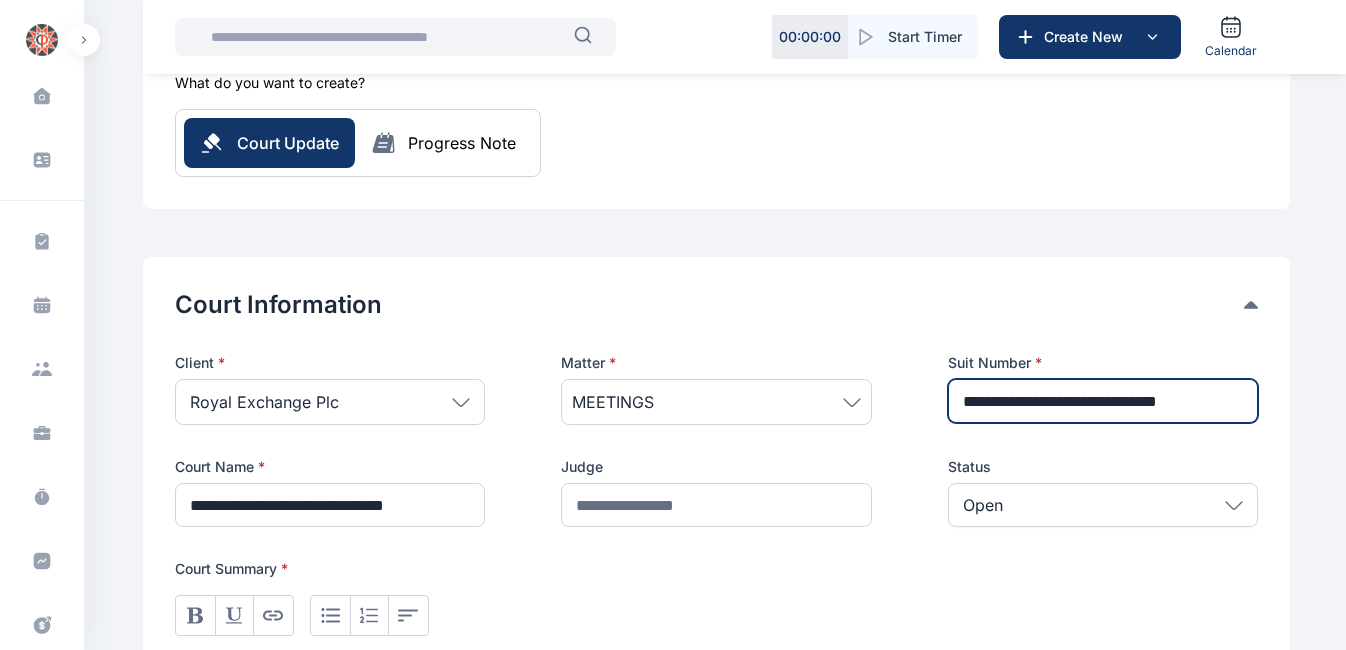 click on "**********" at bounding box center (1103, 401) 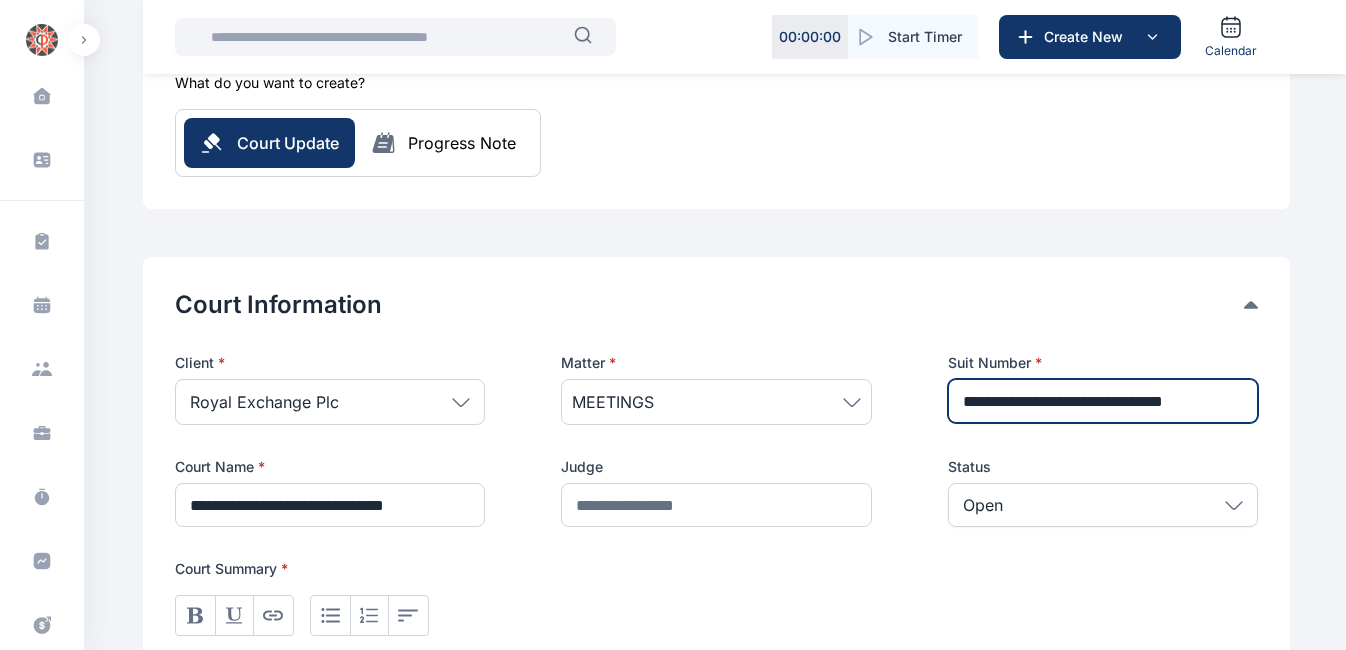 type on "**********" 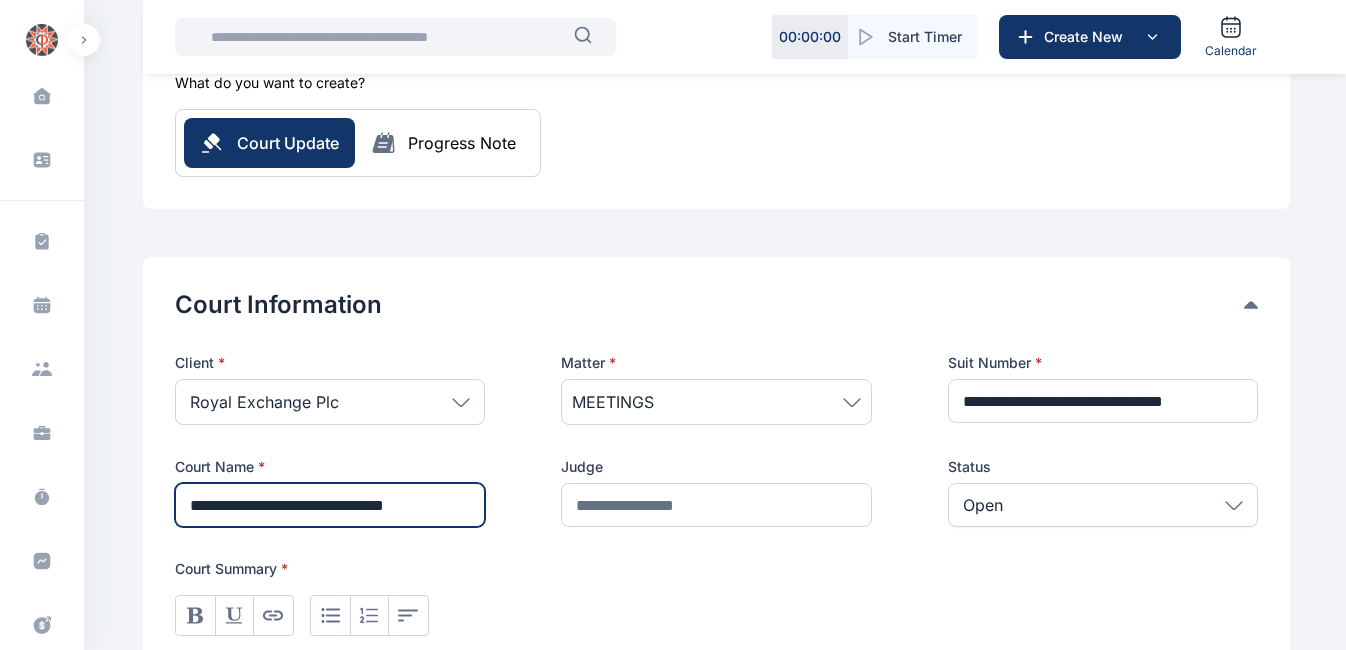 click on "**********" at bounding box center [330, 505] 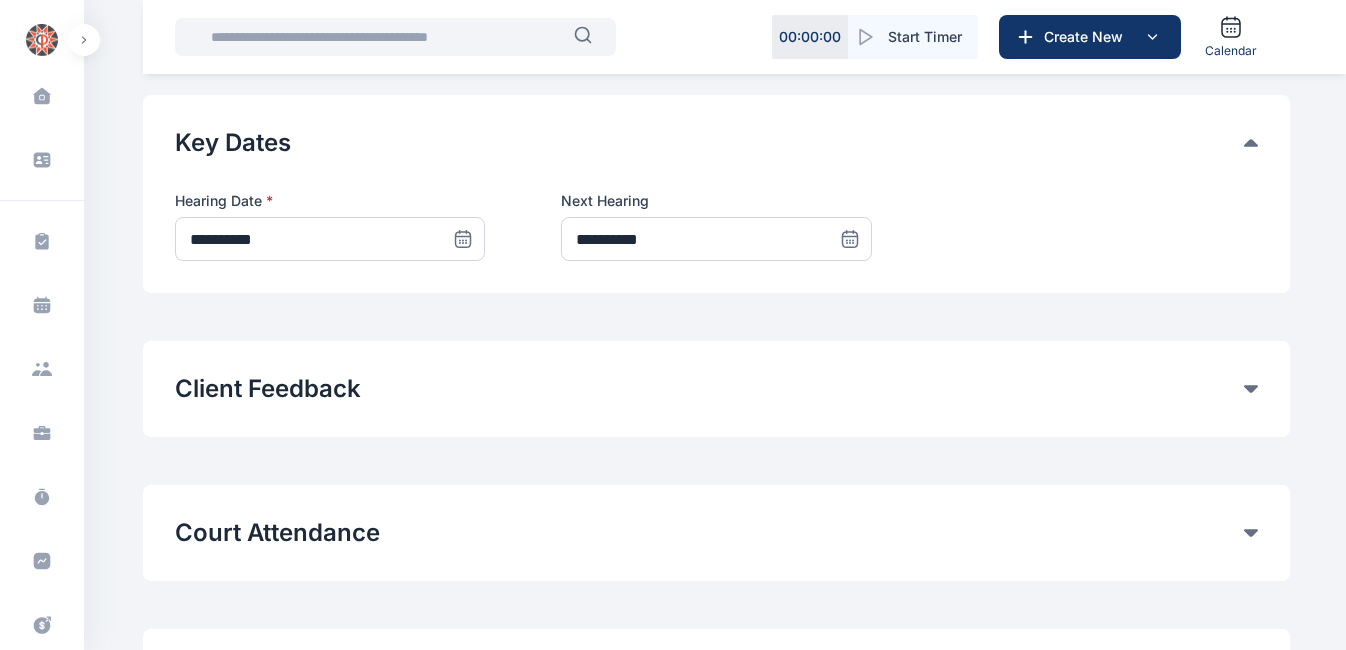 scroll, scrollTop: 1191, scrollLeft: 0, axis: vertical 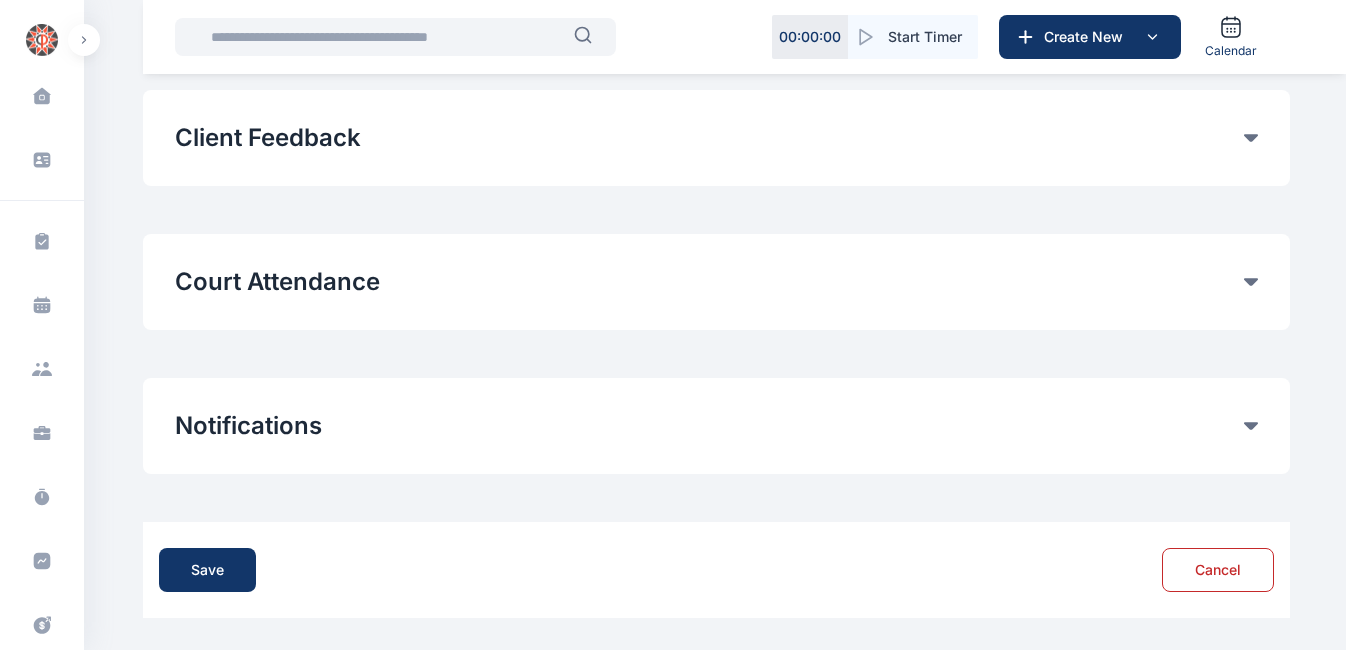 type on "**********" 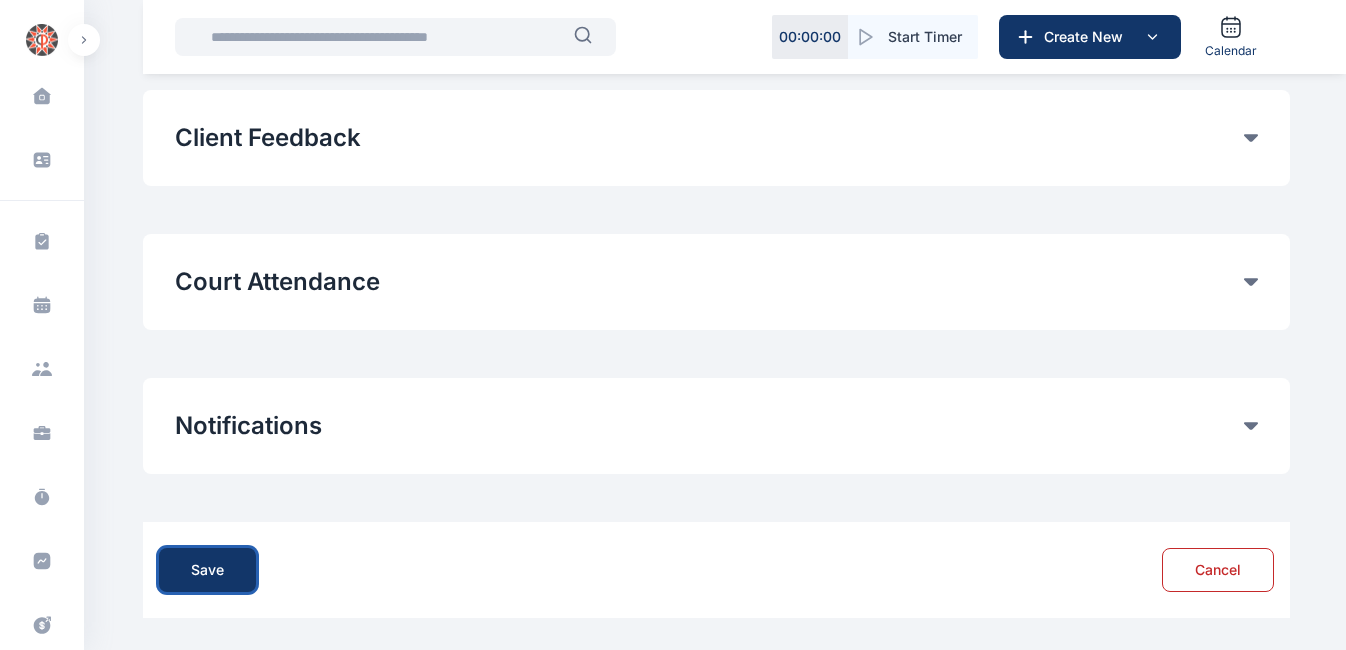 scroll, scrollTop: 0, scrollLeft: 0, axis: both 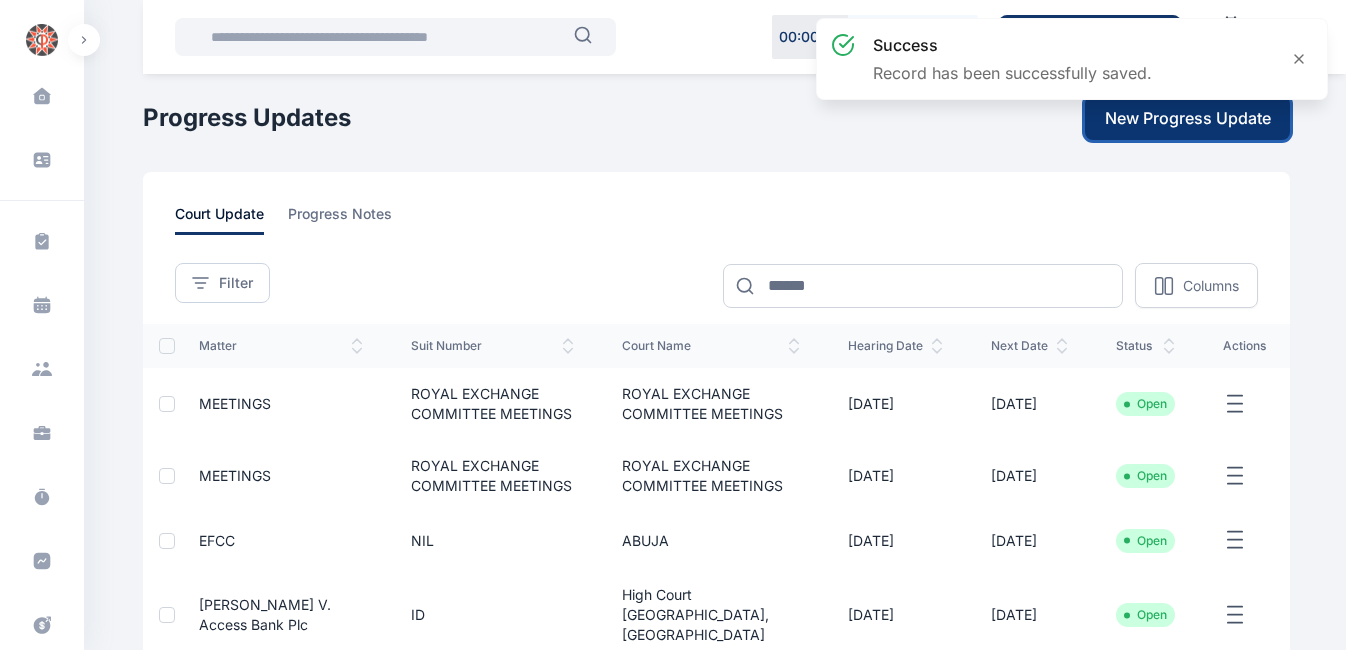 click on "New Progress Update" at bounding box center [1188, 118] 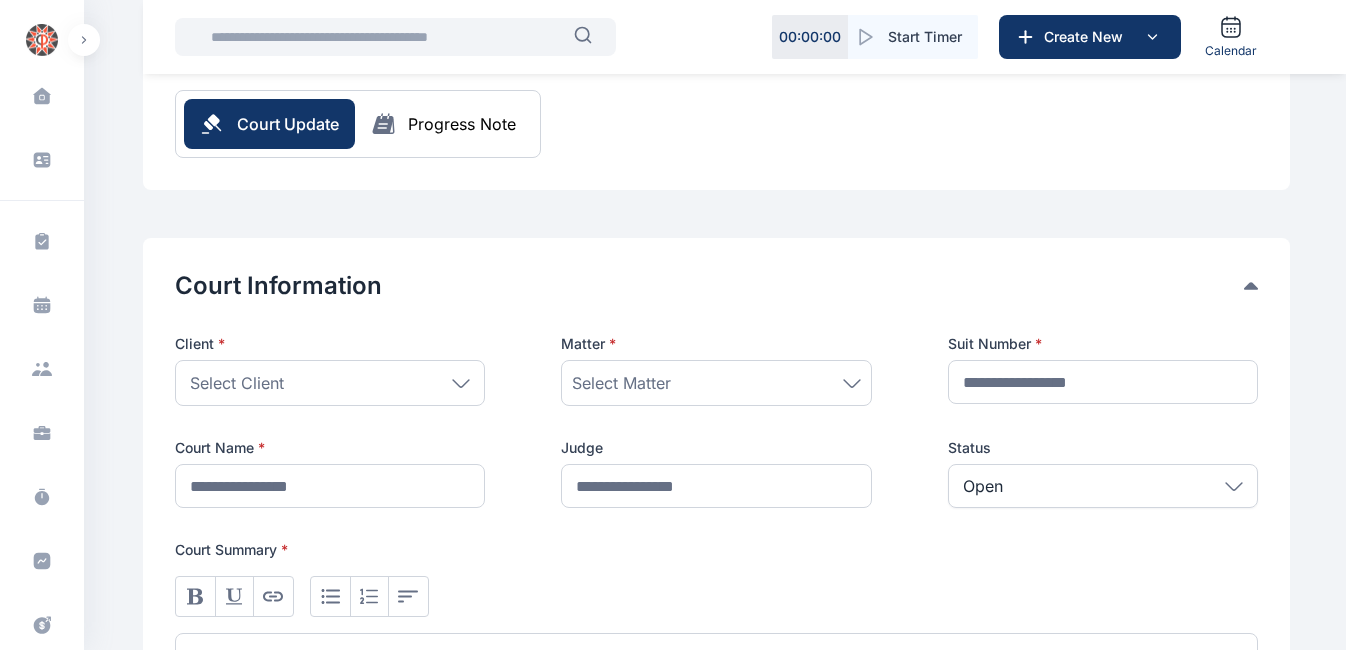 scroll, scrollTop: 175, scrollLeft: 0, axis: vertical 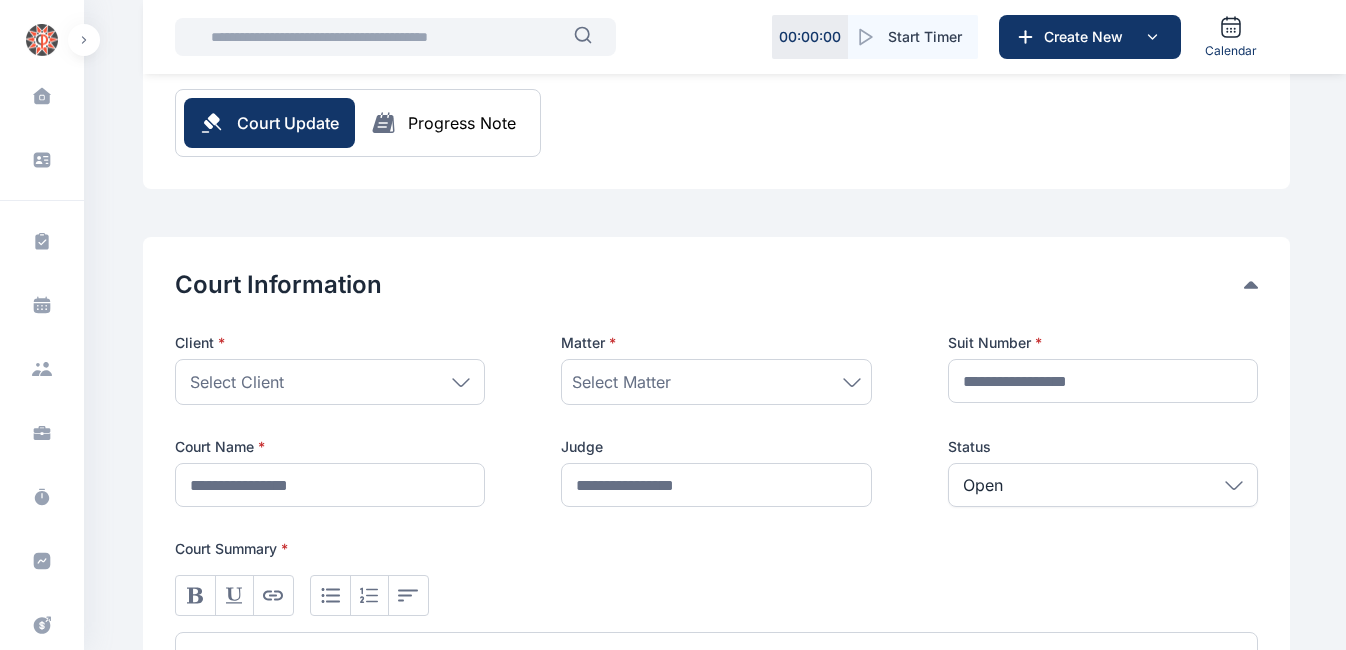click 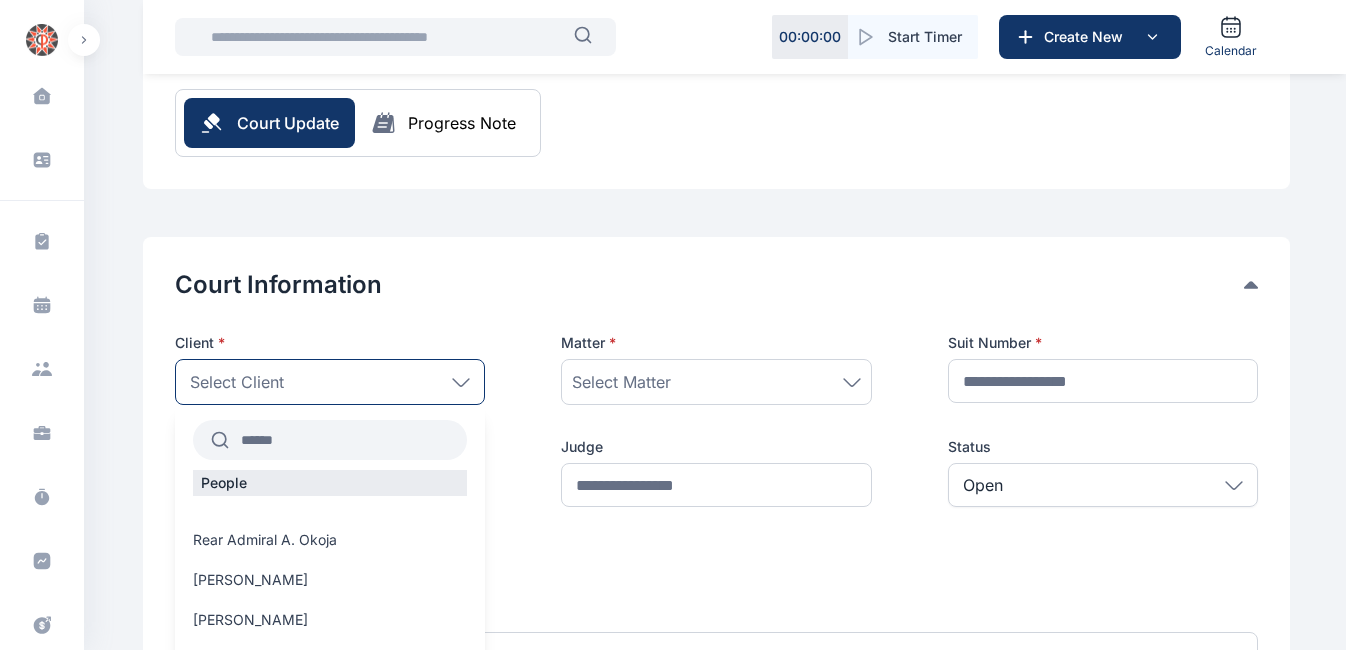 click at bounding box center [348, 440] 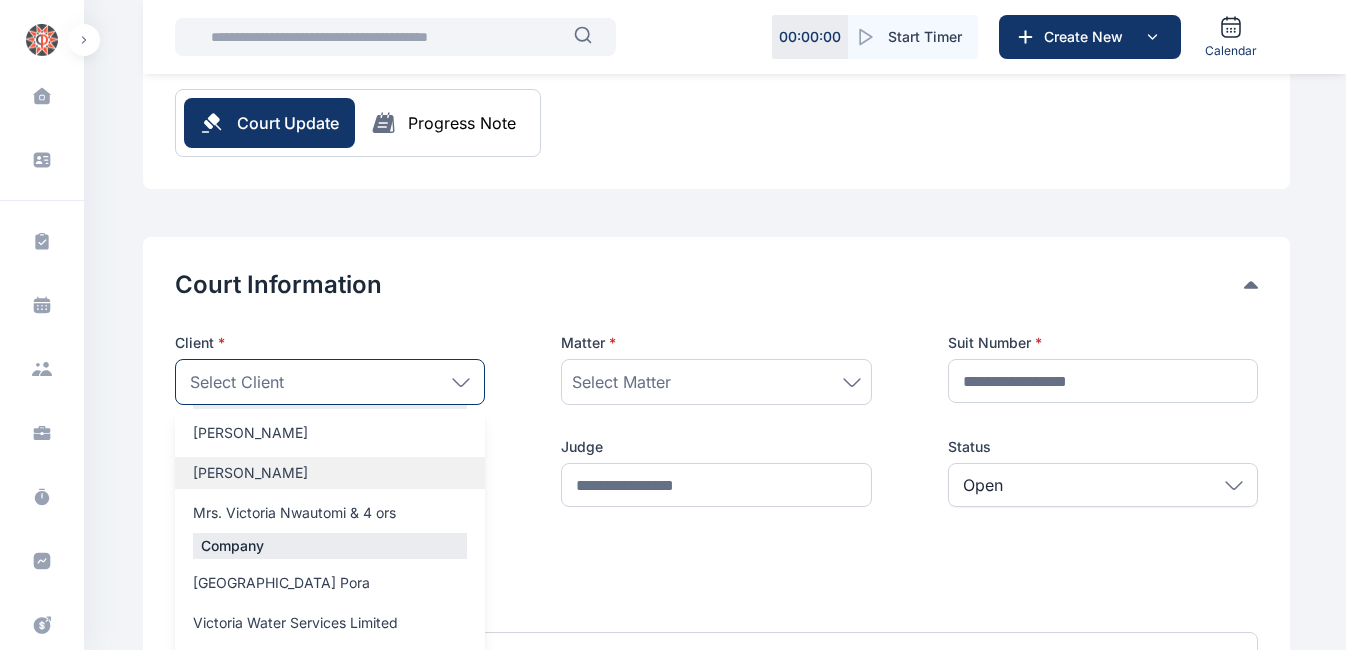 scroll, scrollTop: 101, scrollLeft: 0, axis: vertical 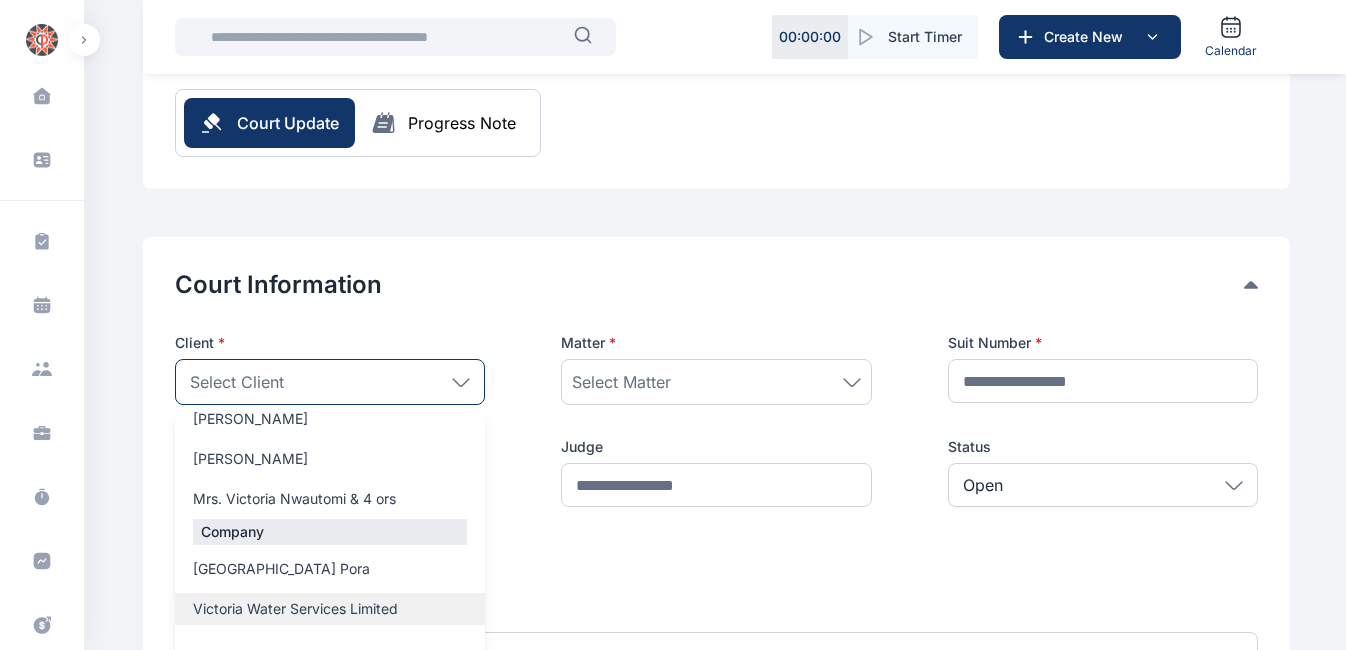 type on "********" 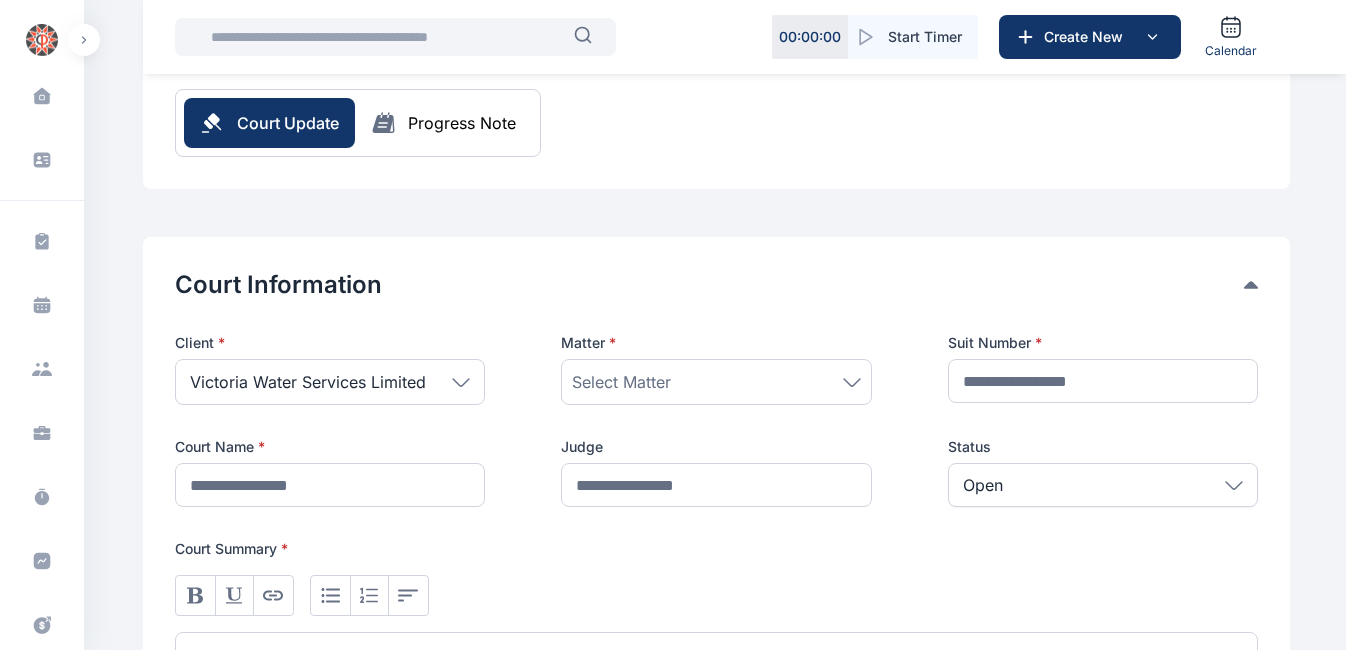 click 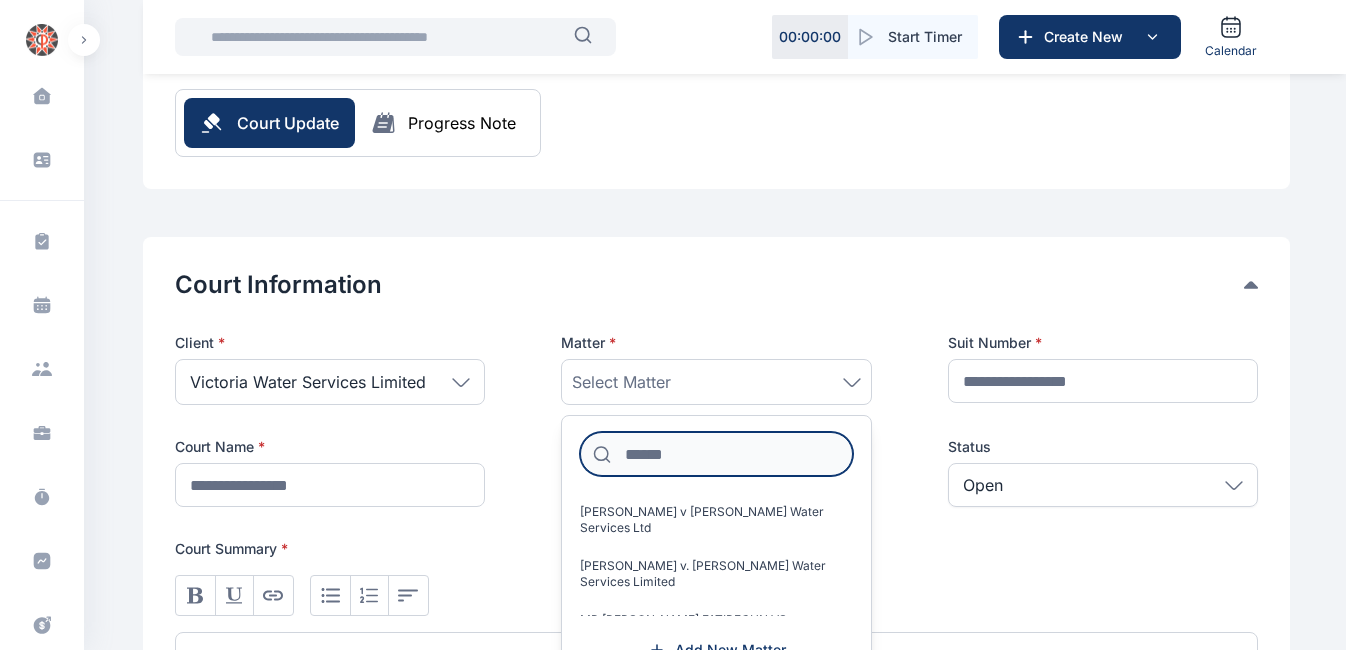 click at bounding box center (716, 454) 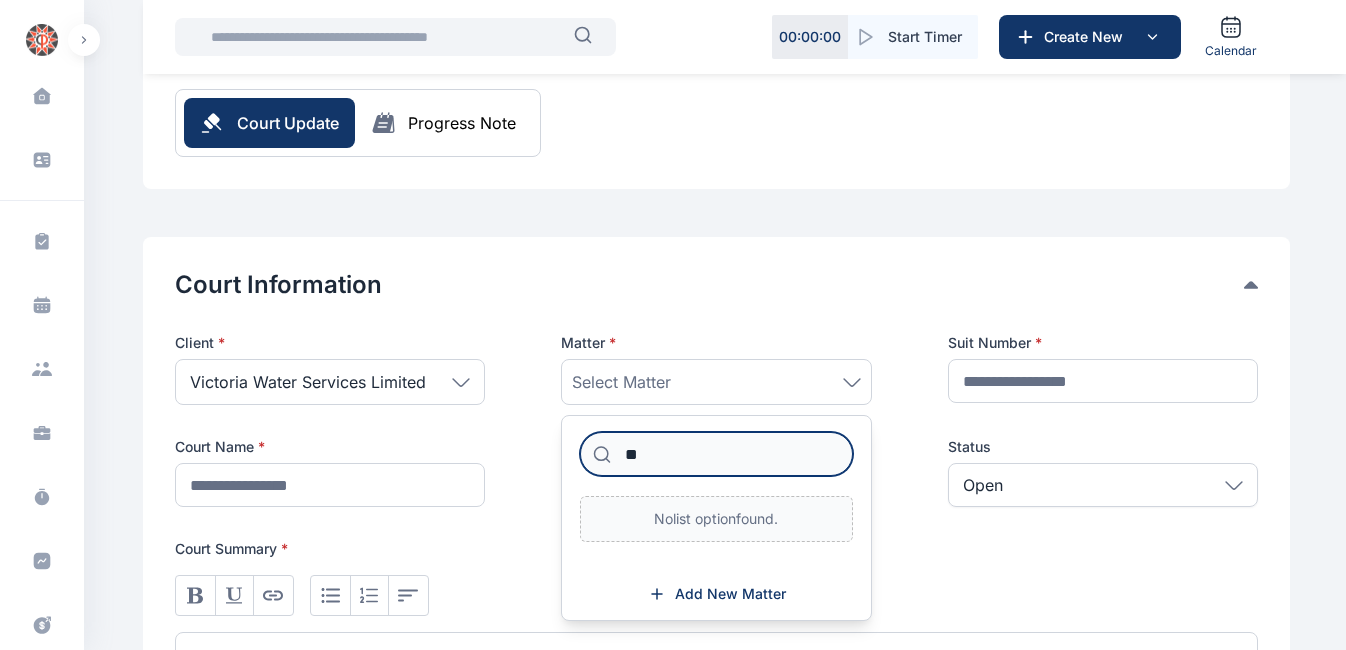 type on "*" 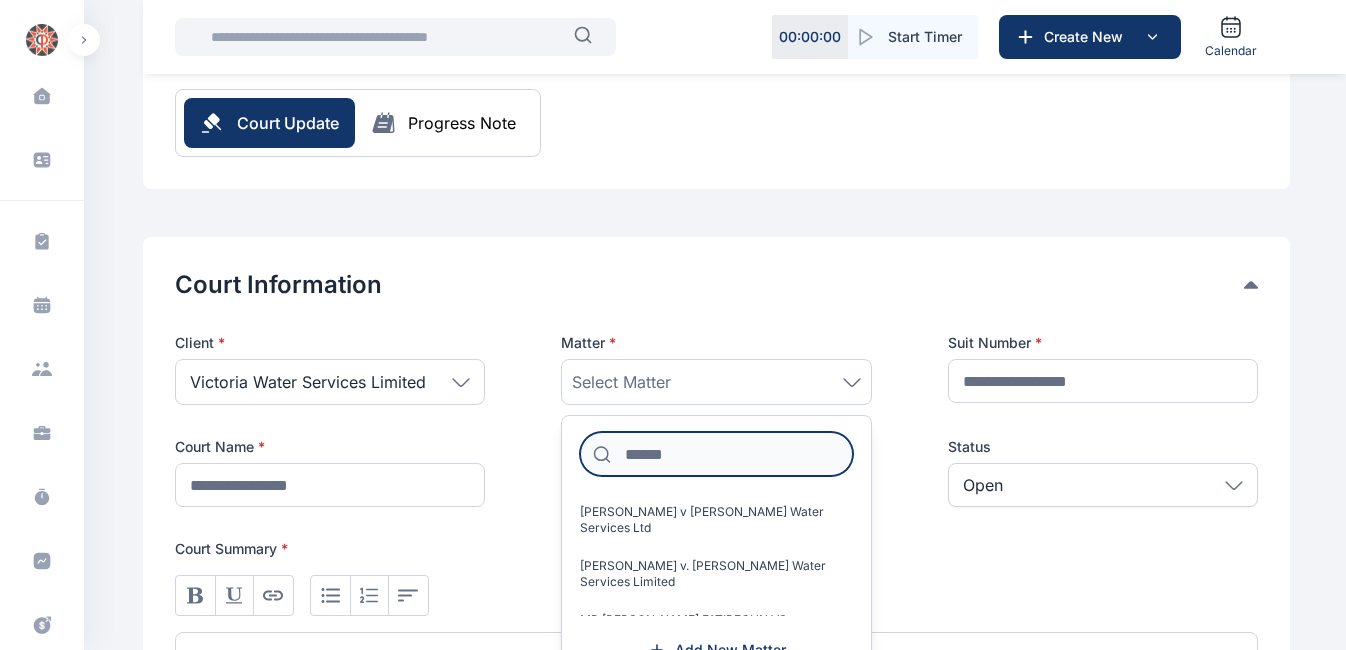 type on "*" 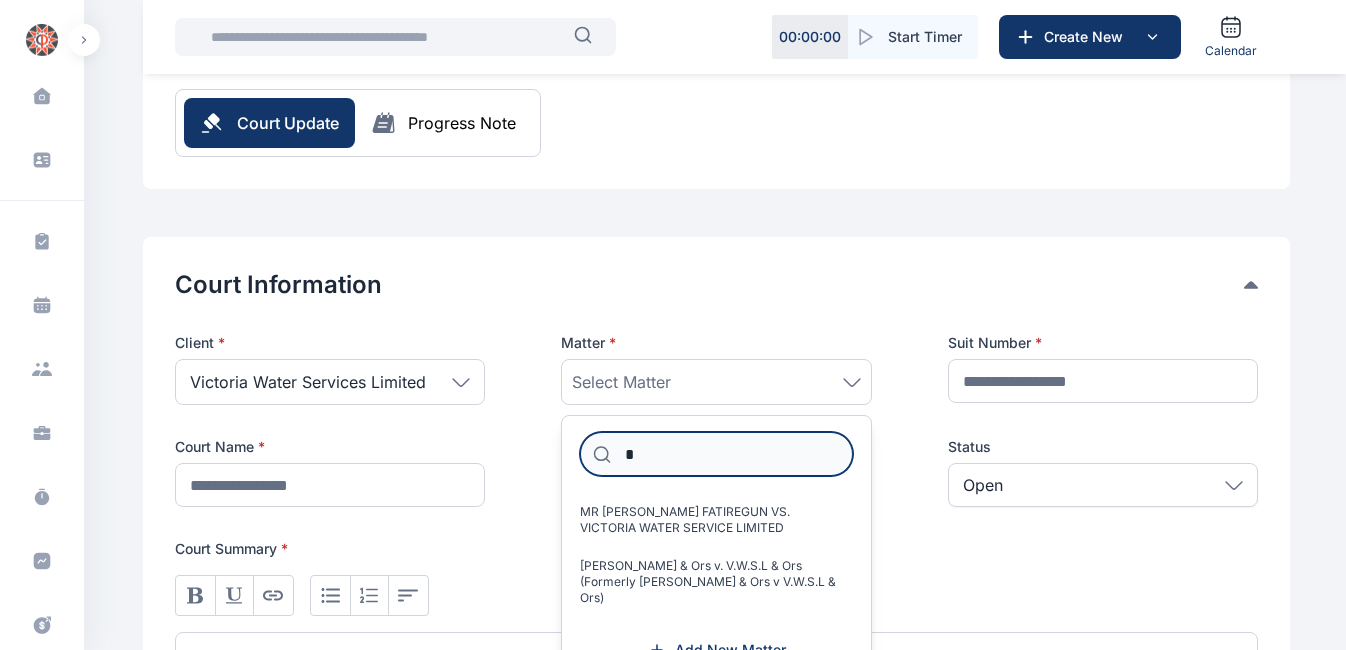 type 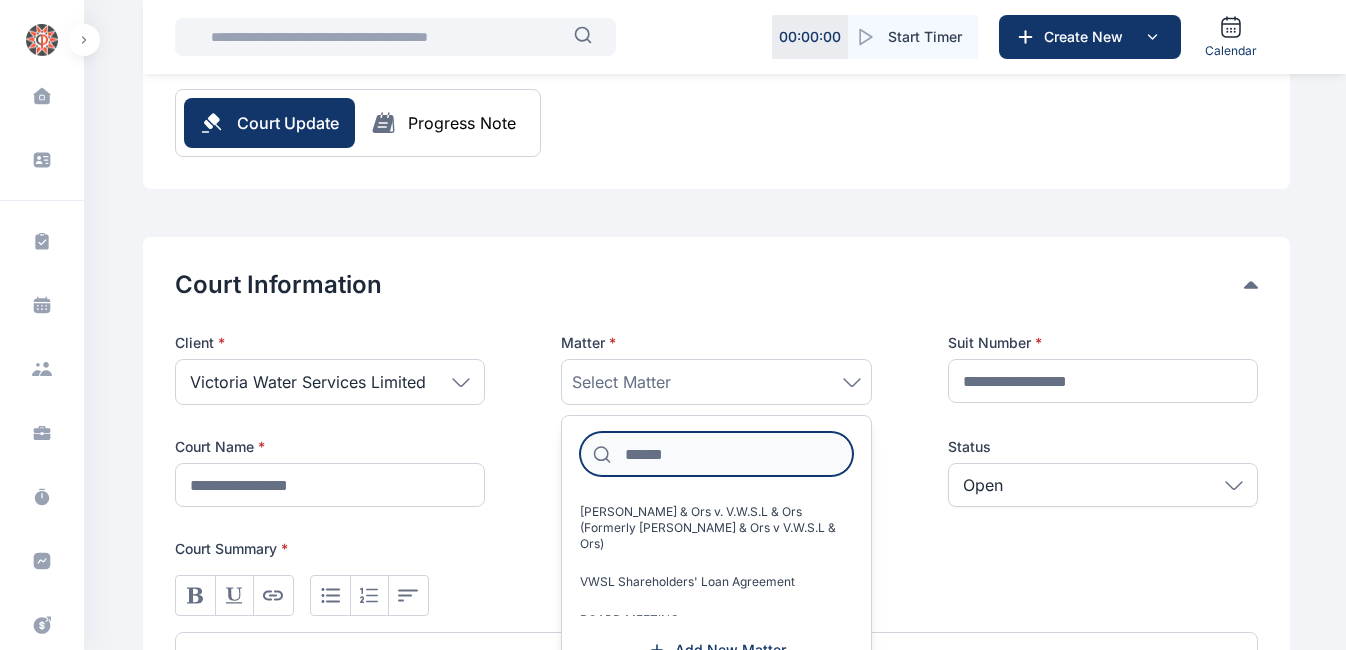 scroll, scrollTop: 235, scrollLeft: 0, axis: vertical 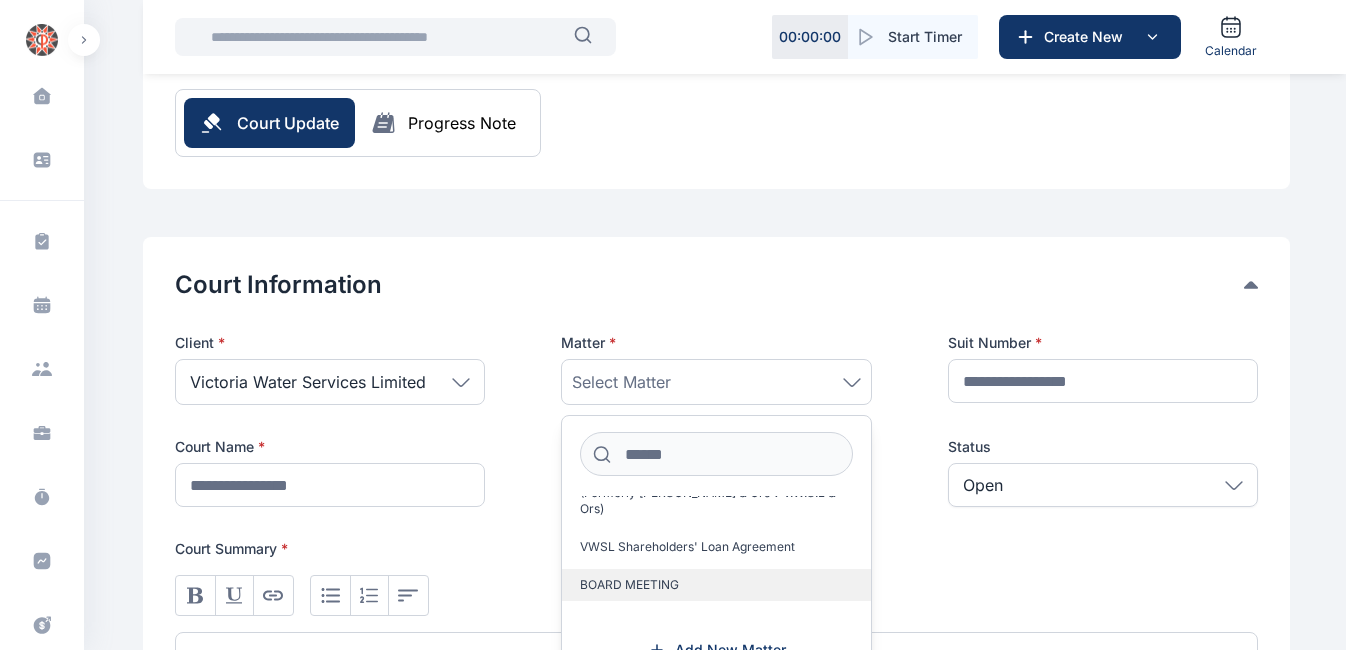 click on "BOARD MEETING" at bounding box center (629, 585) 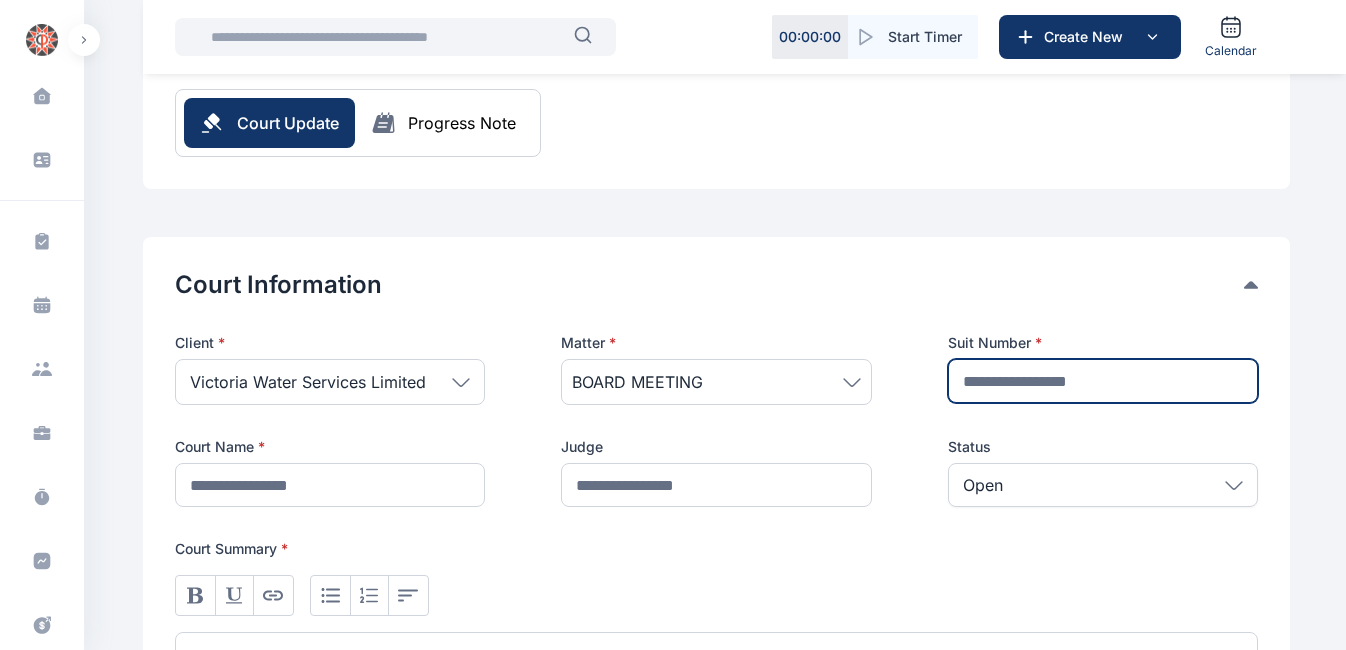 click at bounding box center [1103, 381] 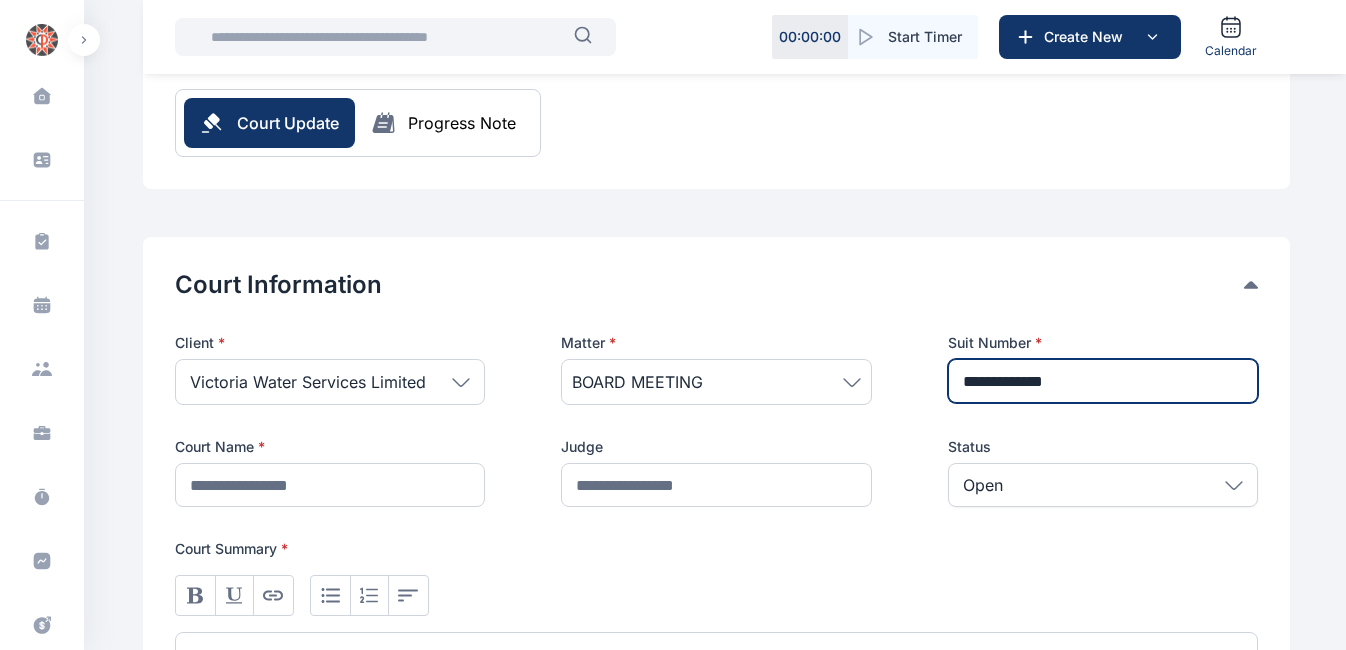 click on "**********" at bounding box center (1103, 381) 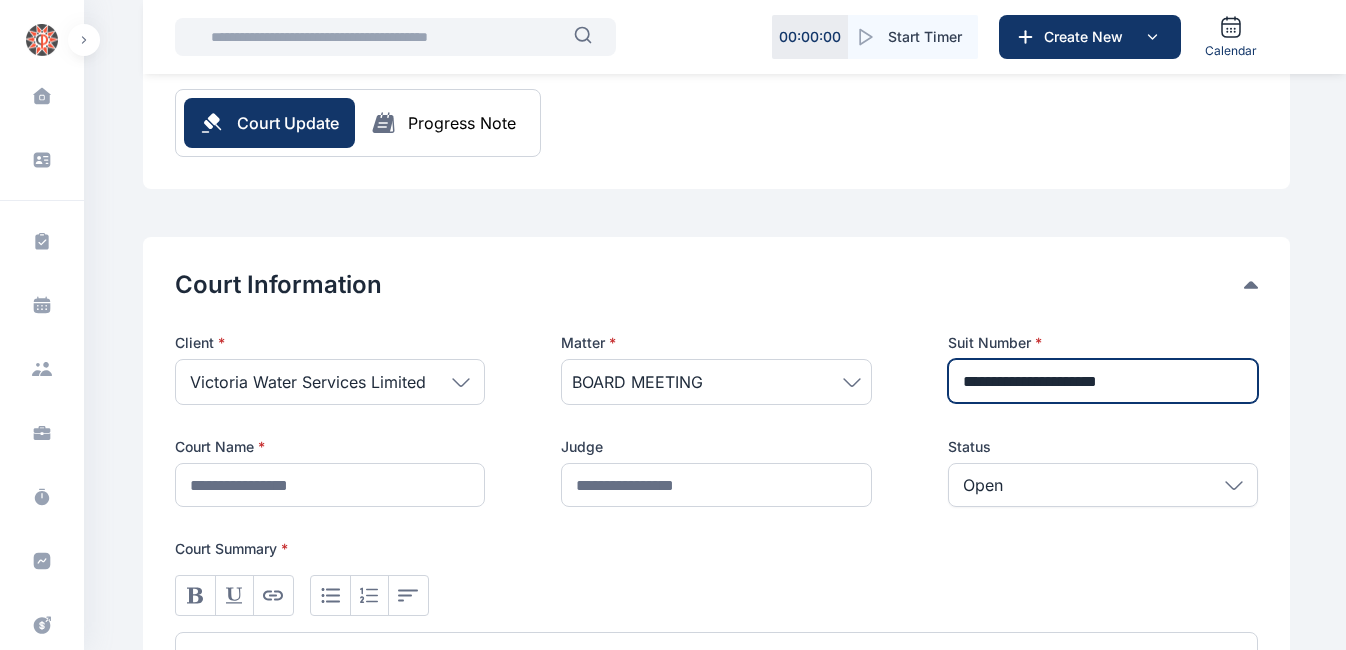 drag, startPoint x: 965, startPoint y: 382, endPoint x: 1204, endPoint y: 406, distance: 240.202 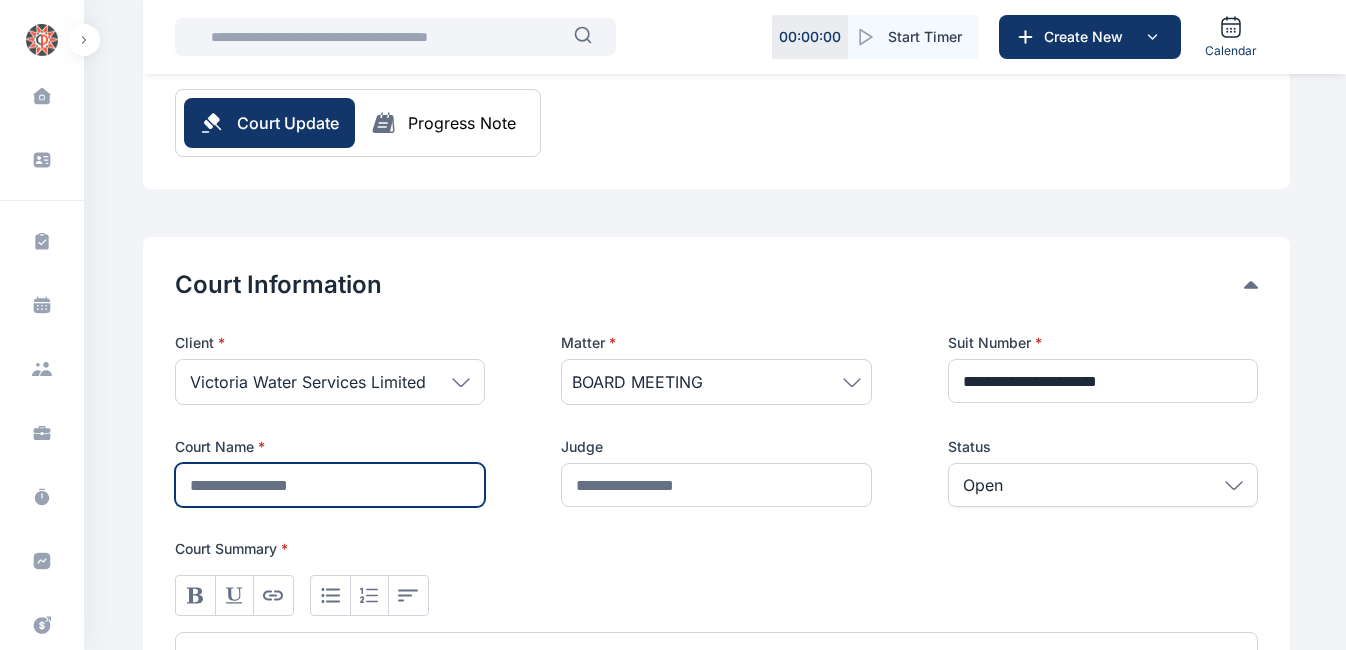 click at bounding box center (330, 485) 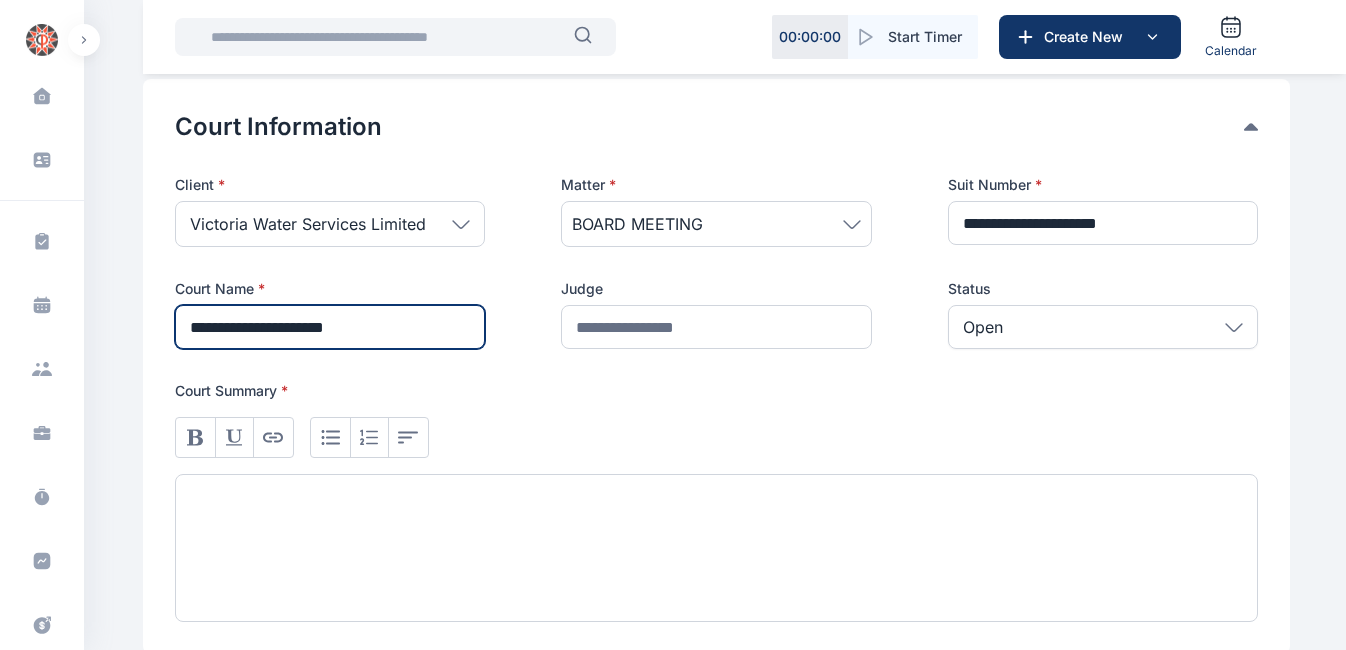 scroll, scrollTop: 334, scrollLeft: 0, axis: vertical 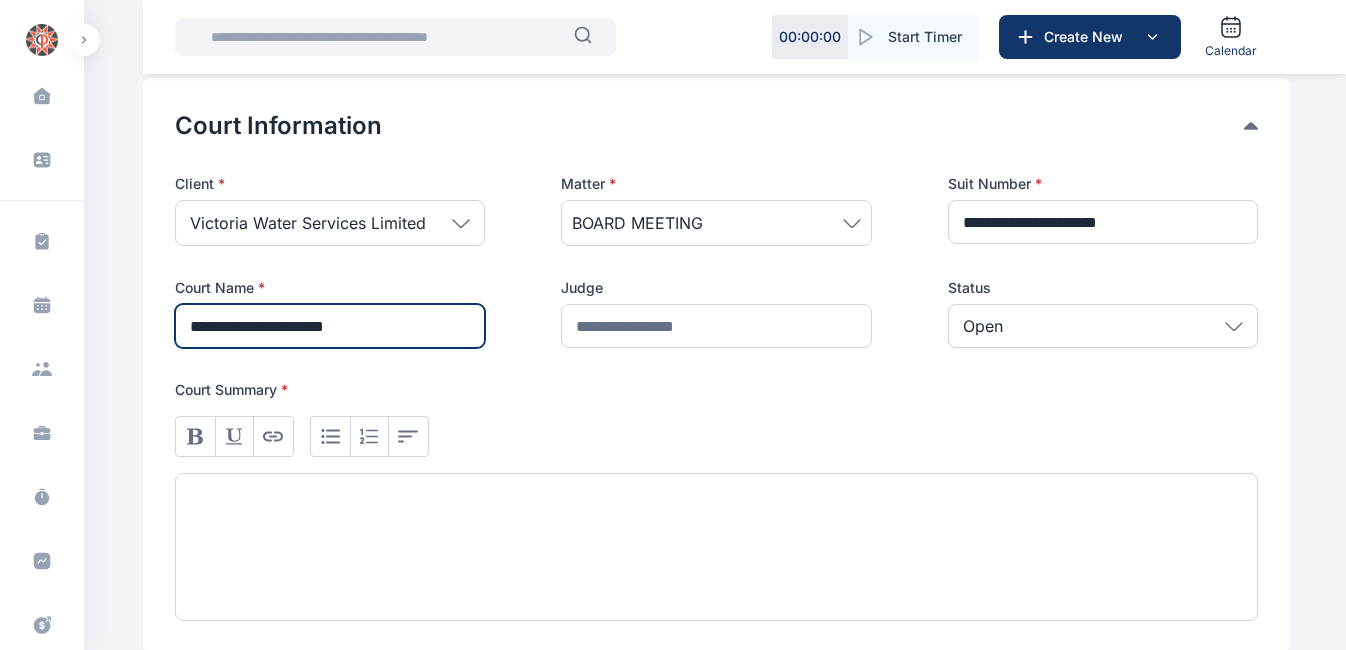 type on "**********" 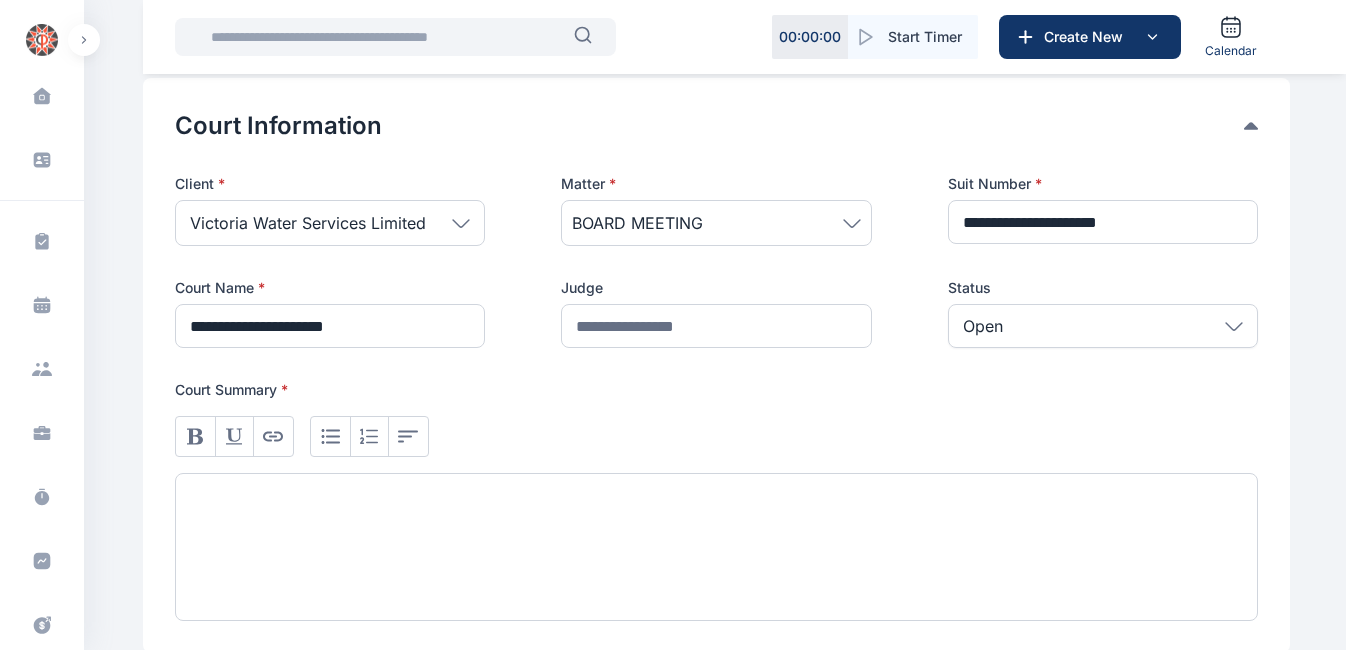 click at bounding box center [716, 547] 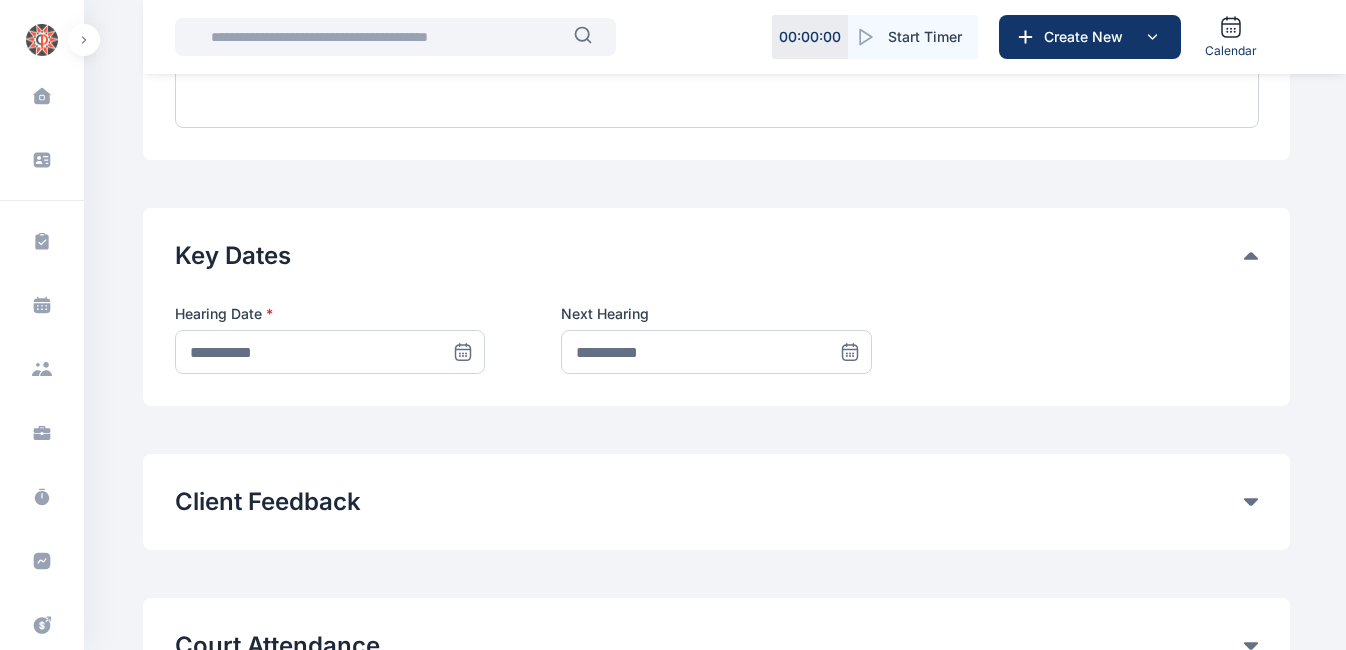 scroll, scrollTop: 828, scrollLeft: 0, axis: vertical 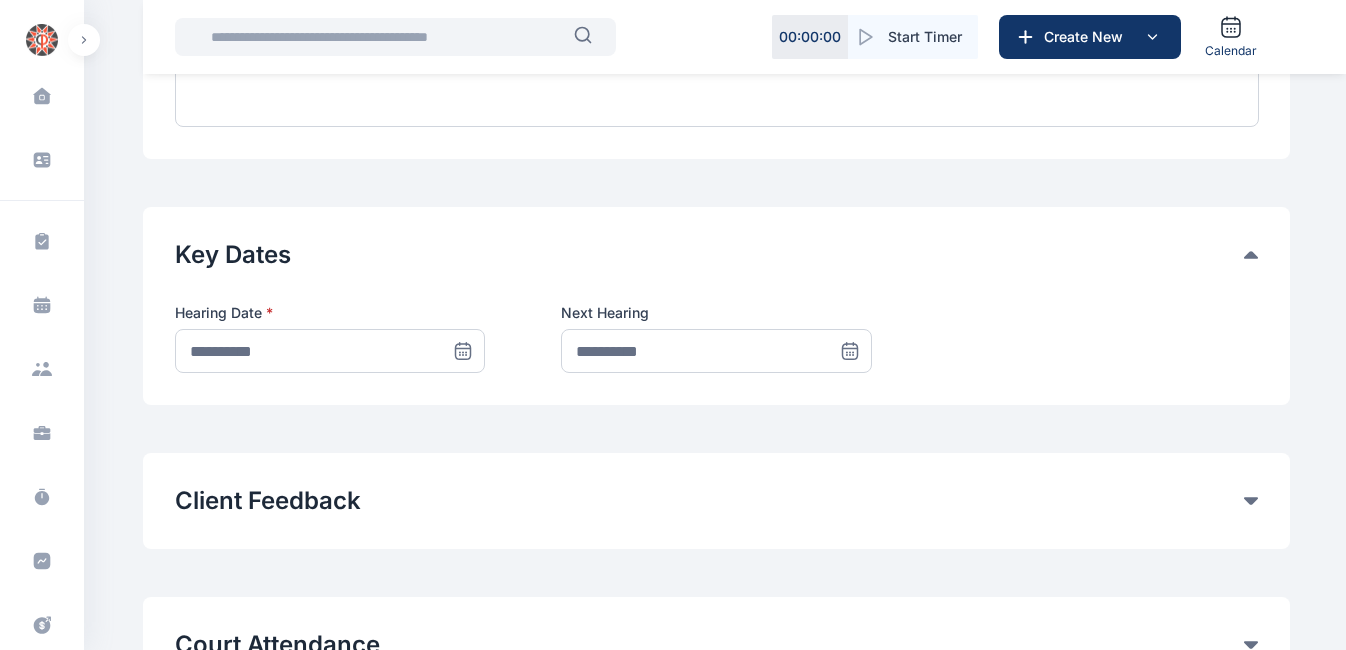 click 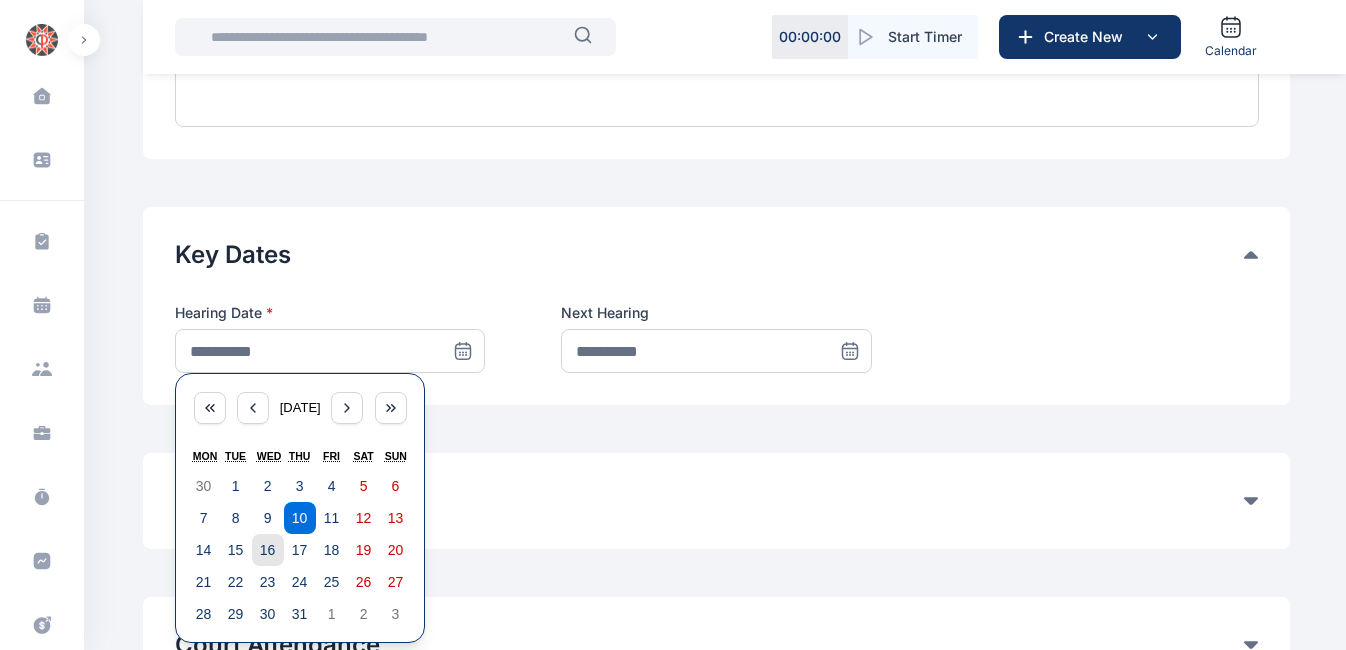 click on "16" at bounding box center (268, 550) 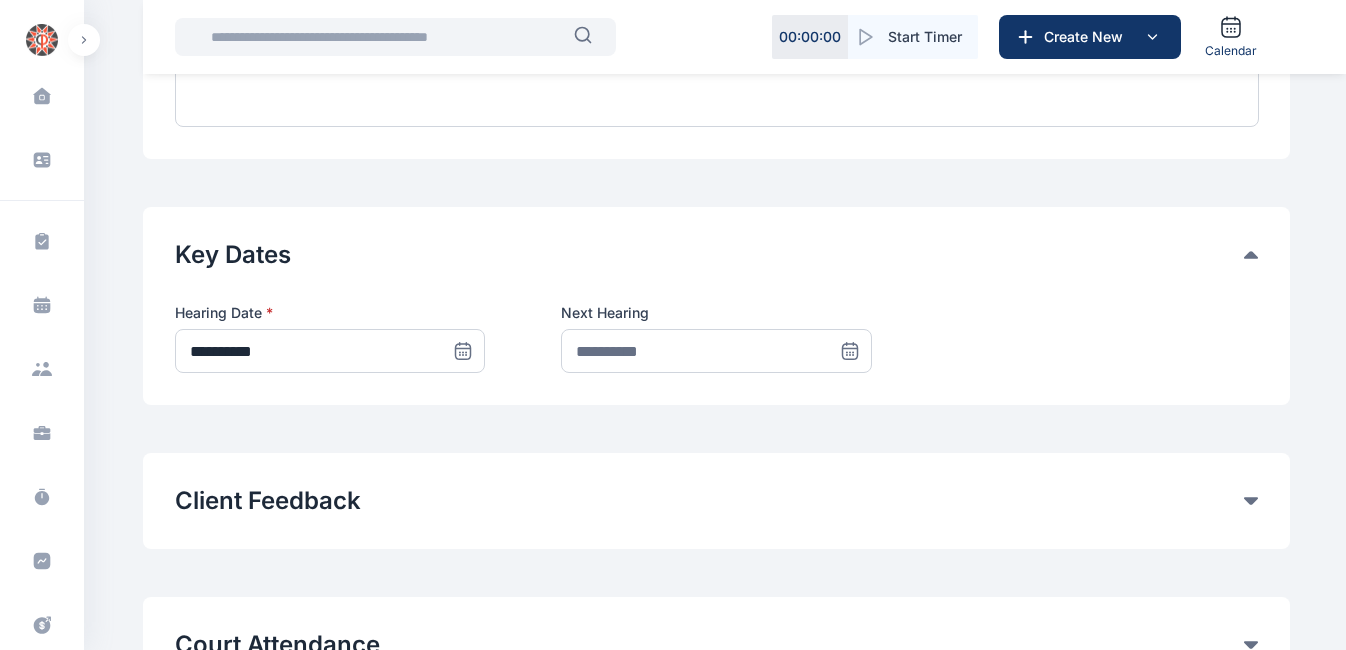 click 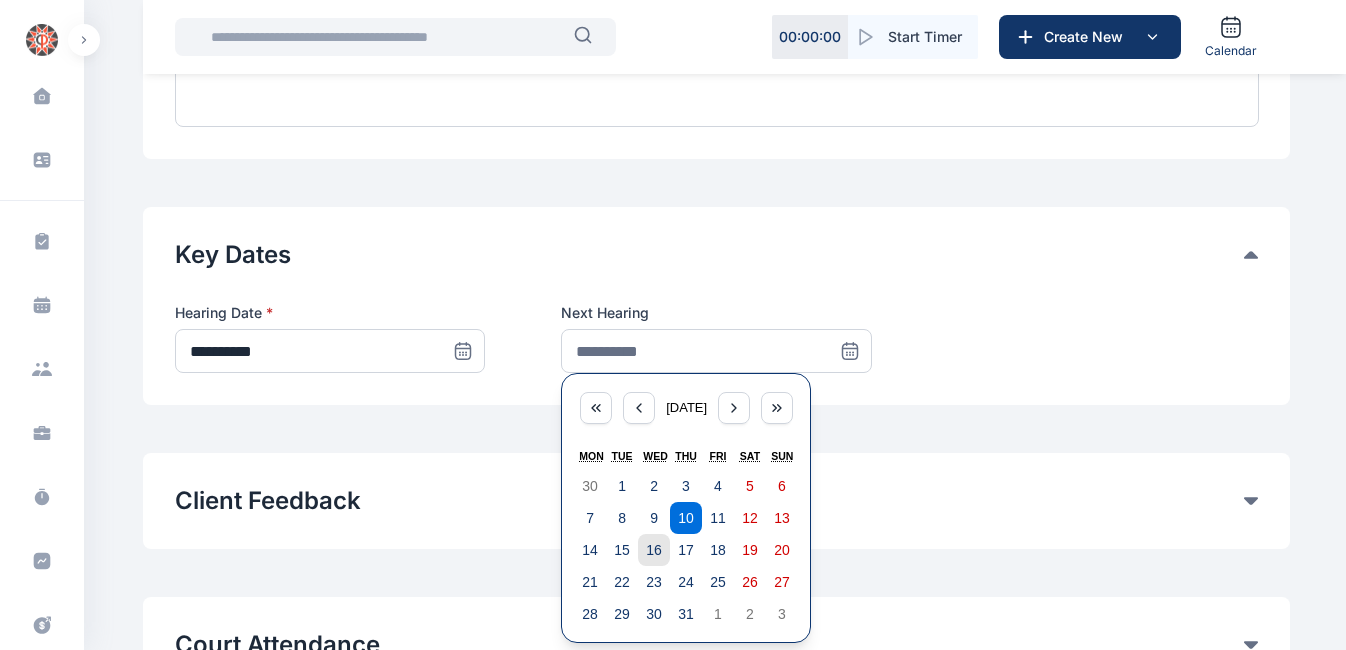 click on "16" at bounding box center [654, 550] 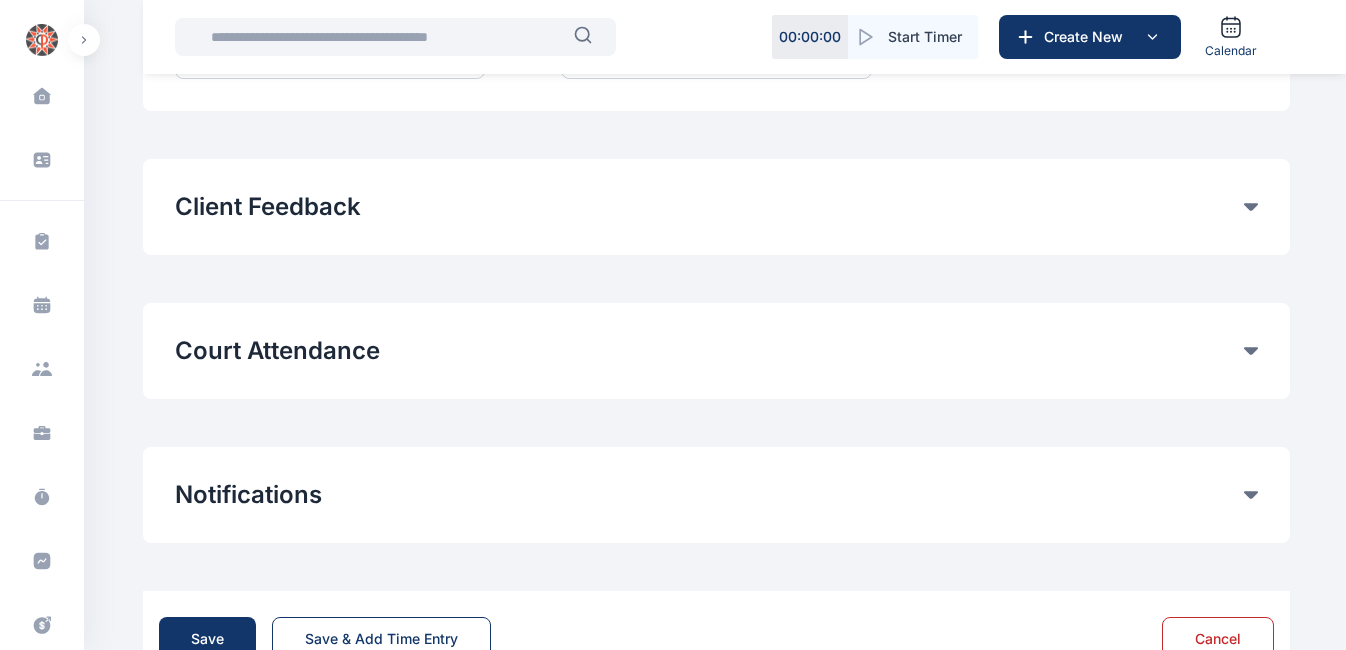 scroll, scrollTop: 1191, scrollLeft: 0, axis: vertical 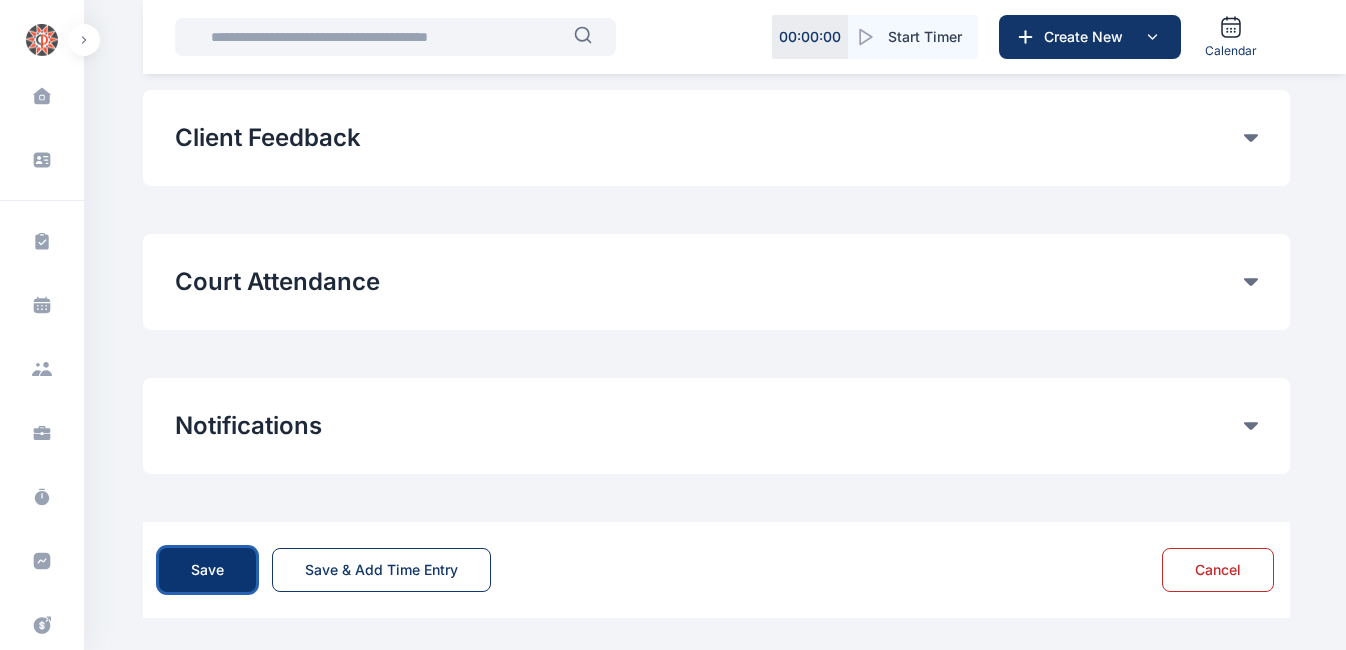 click on "Save" at bounding box center [207, 570] 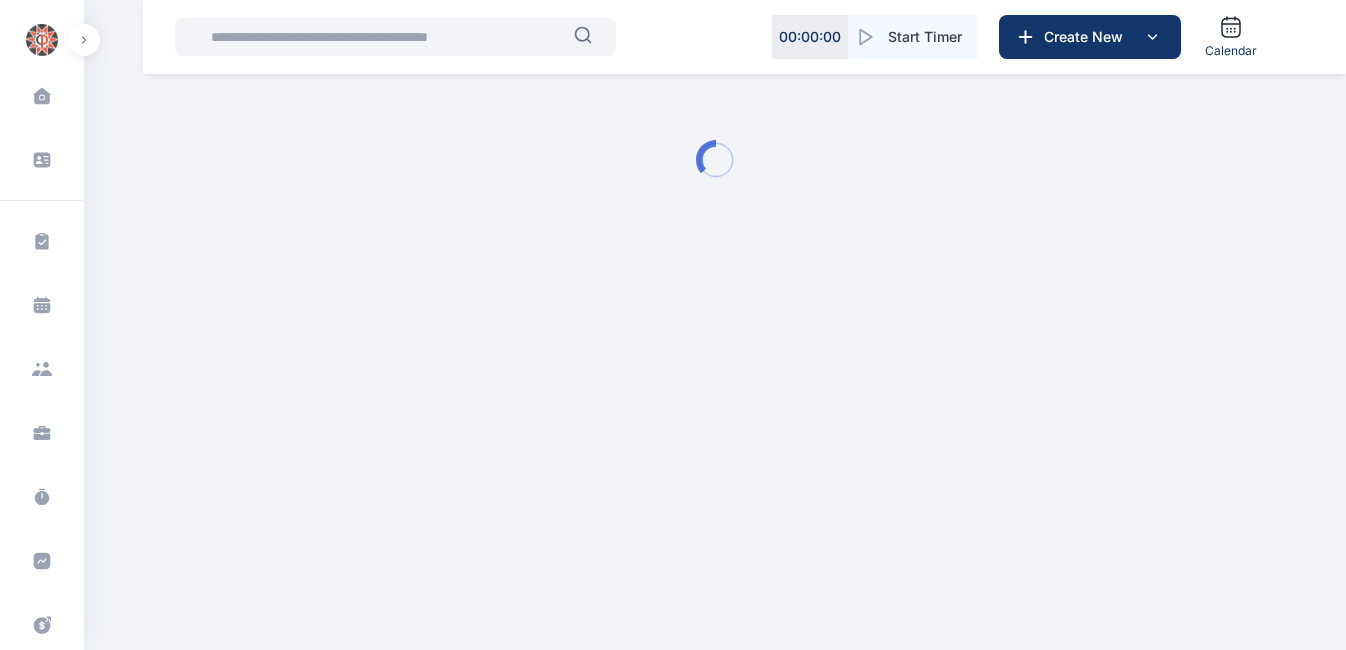 scroll, scrollTop: 0, scrollLeft: 0, axis: both 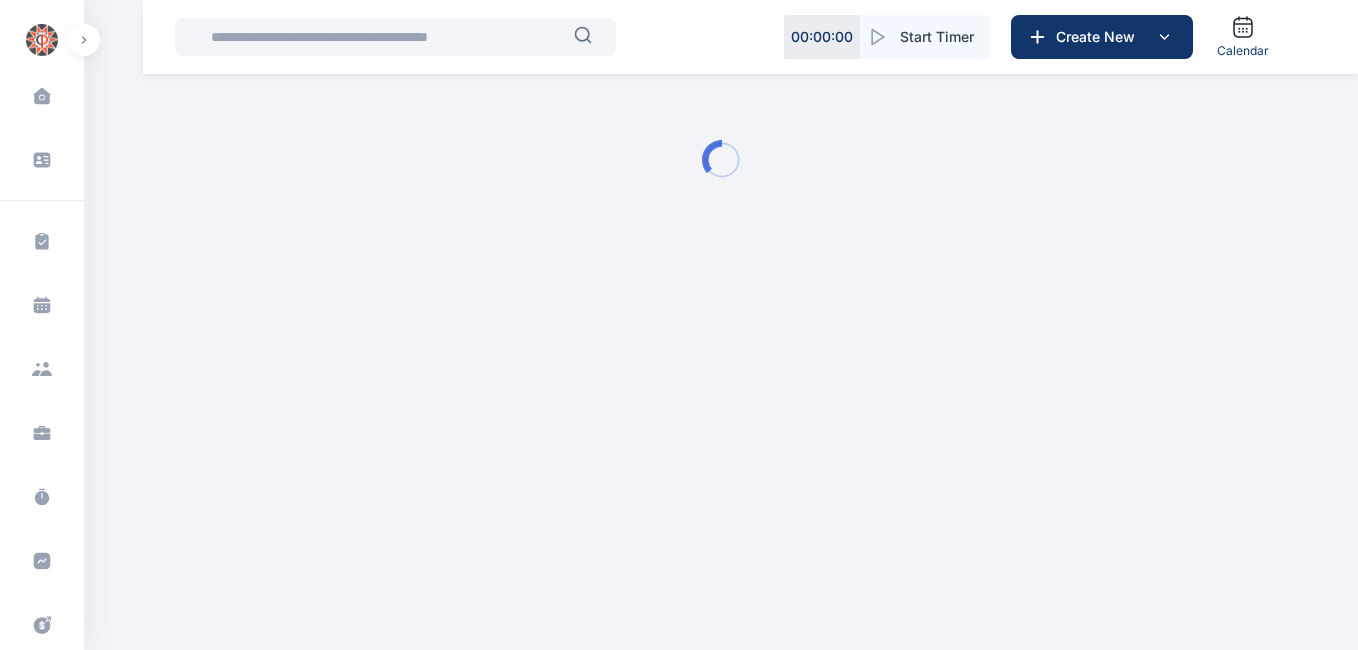 type 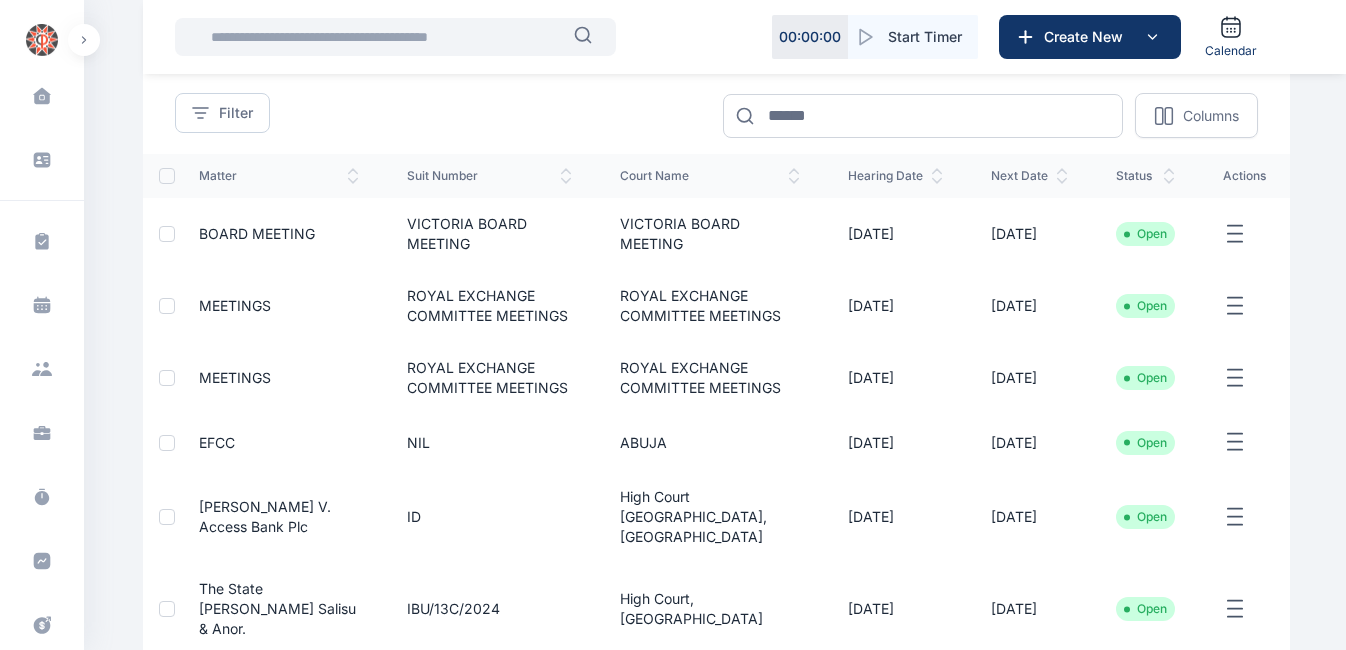 scroll, scrollTop: 162, scrollLeft: 0, axis: vertical 